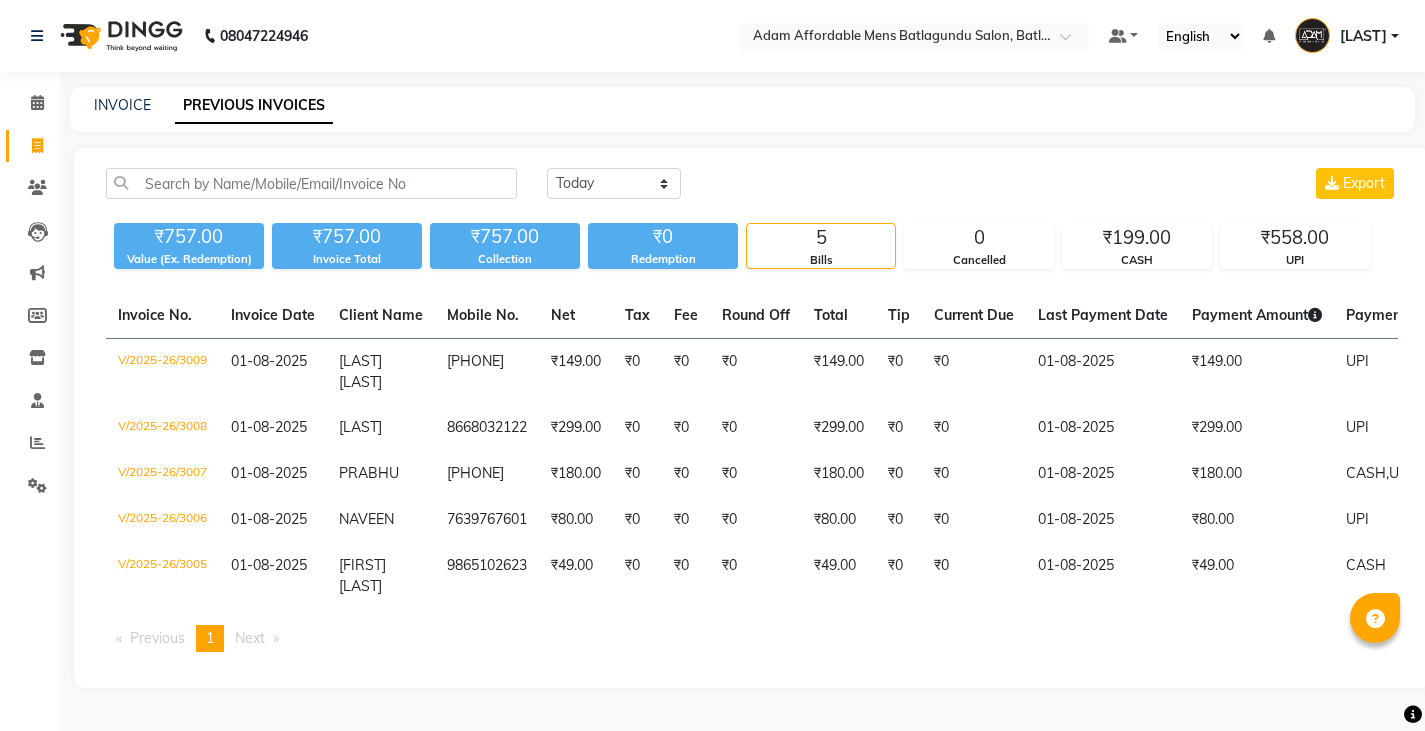 scroll, scrollTop: 0, scrollLeft: 0, axis: both 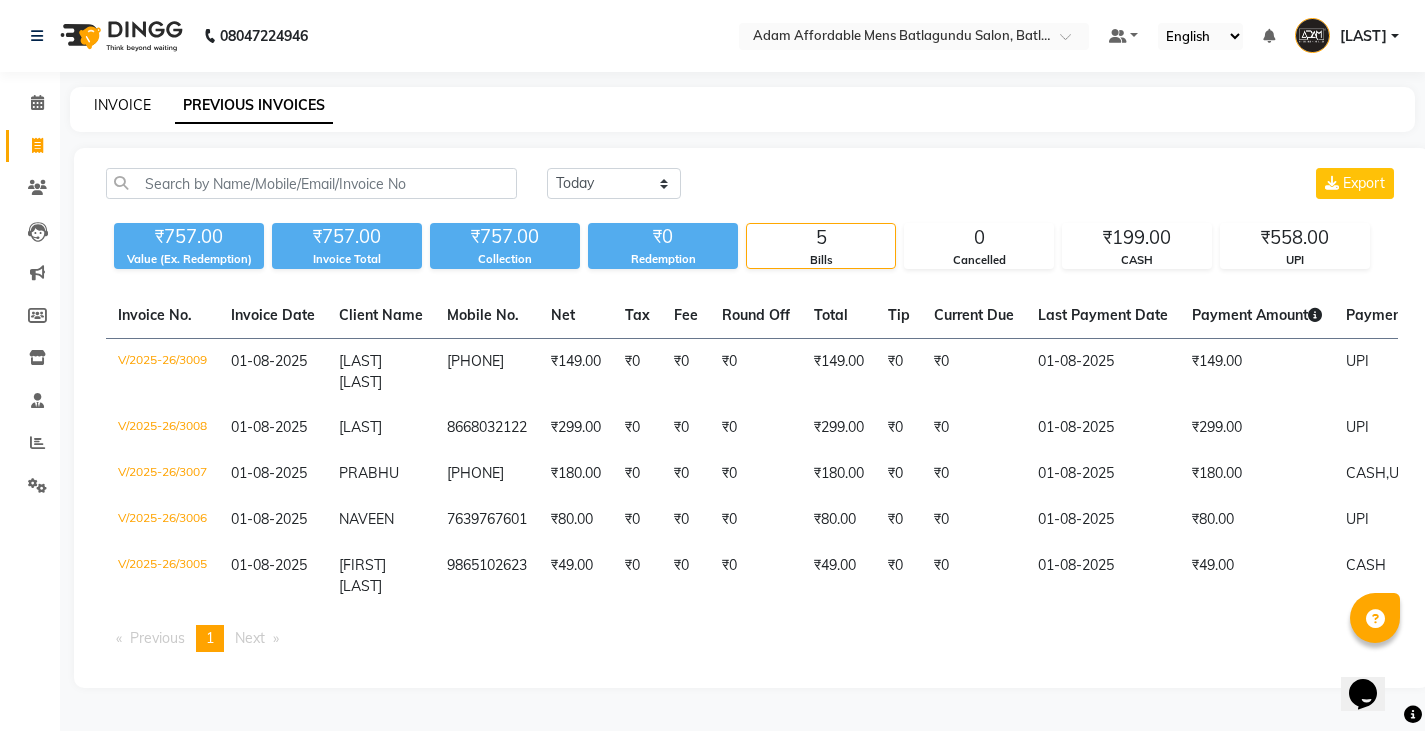 click on "INVOICE" 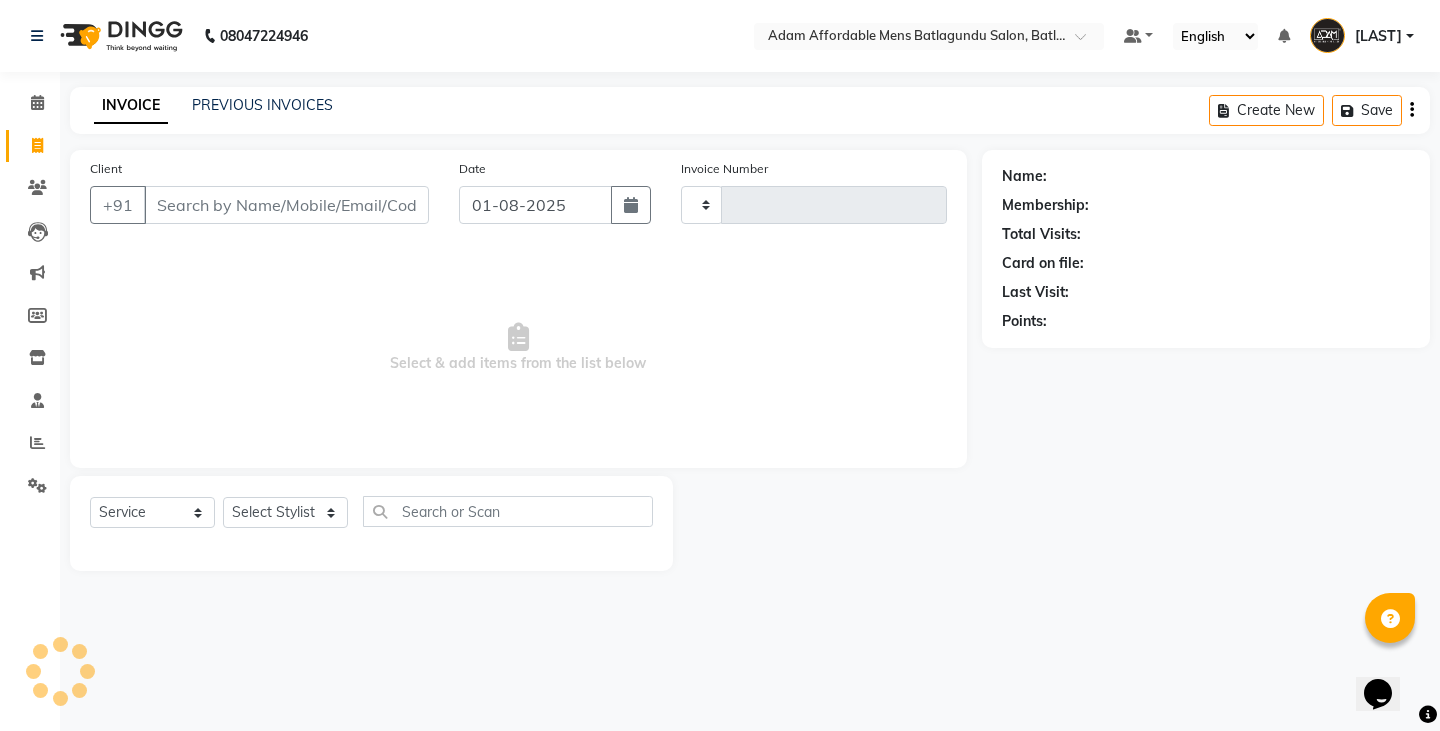 type on "3010" 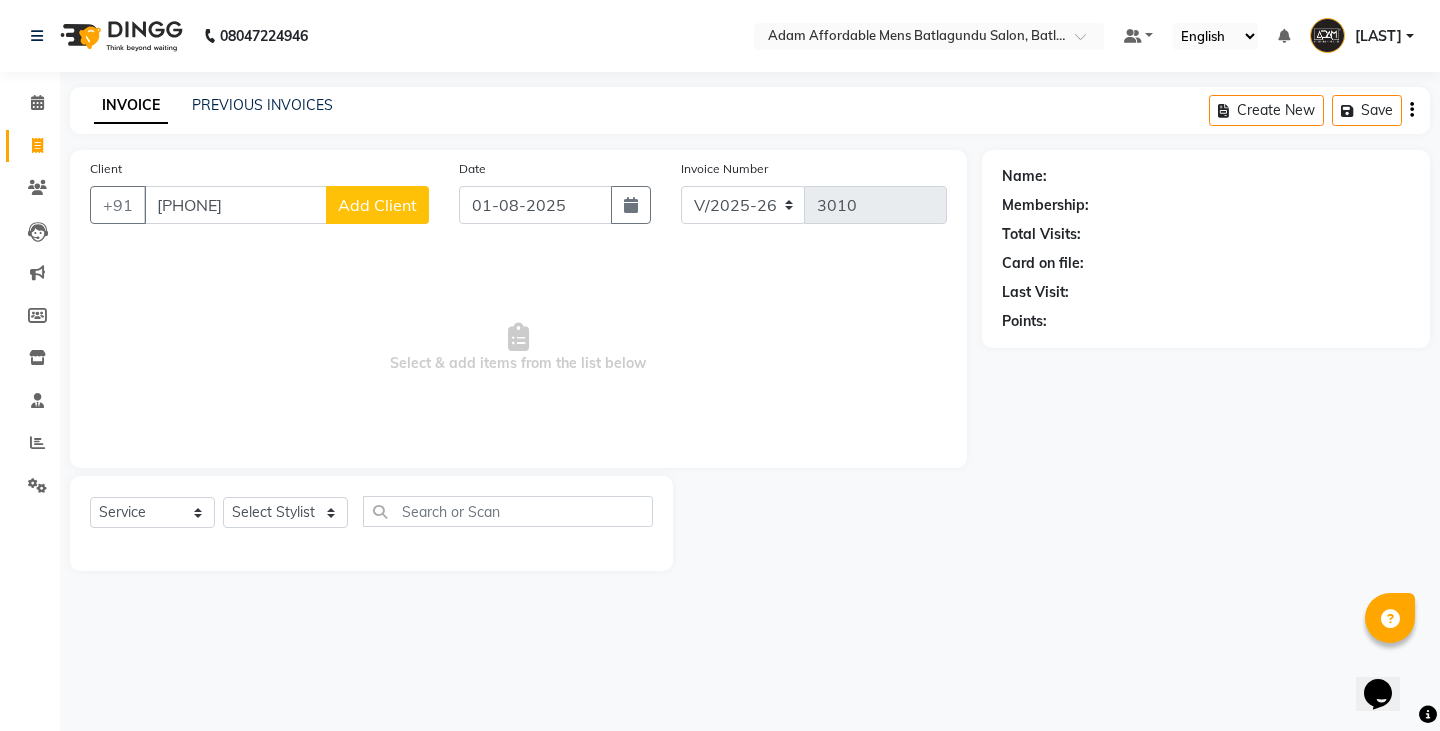 type on "8015781074" 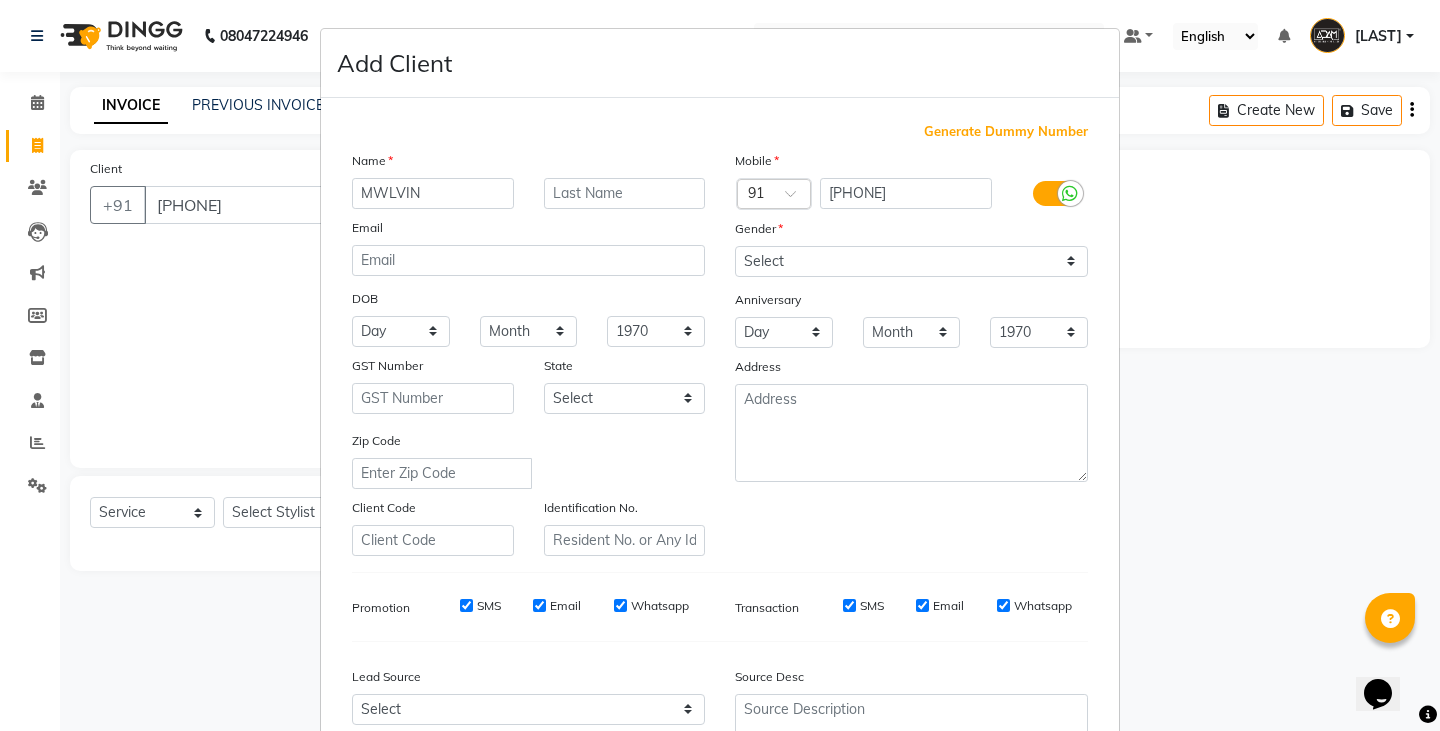 click on "MWLVIN" at bounding box center [433, 193] 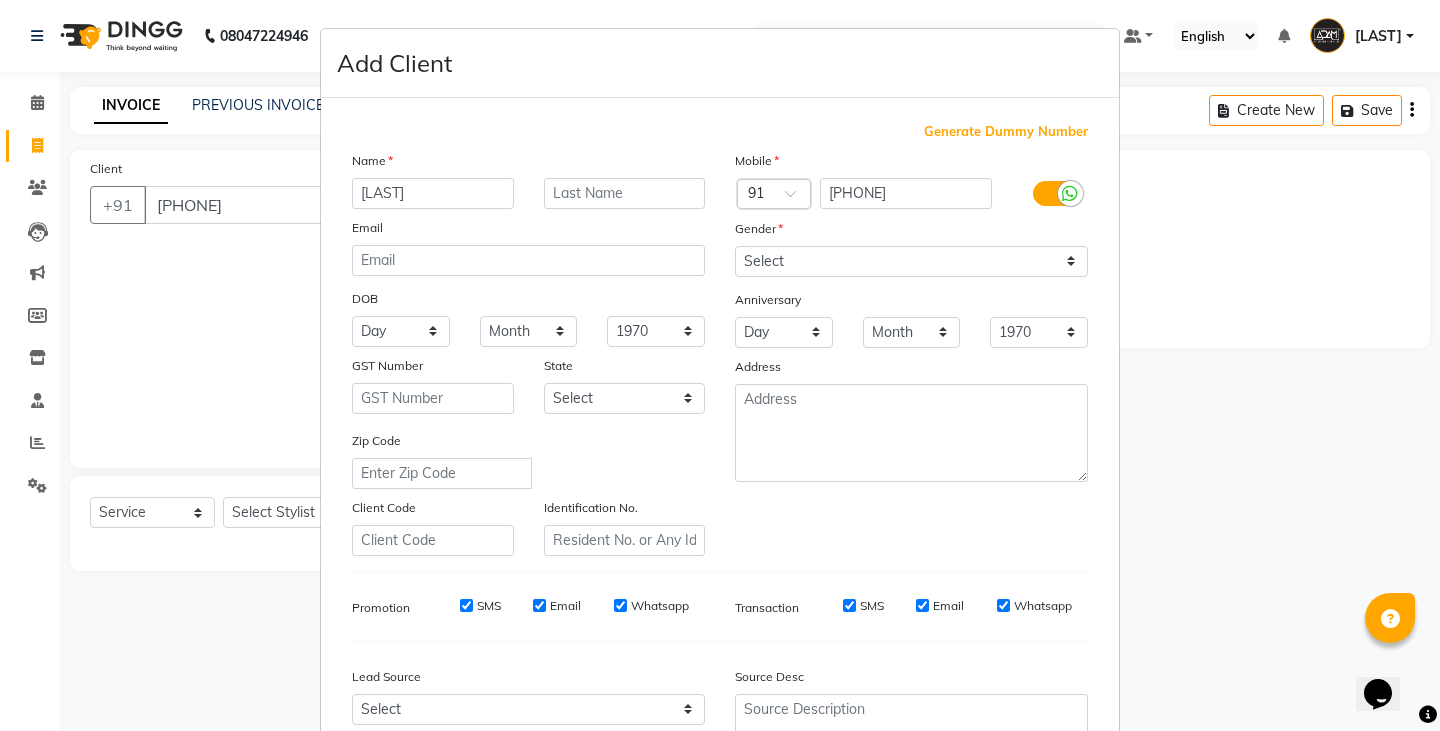 type on "MELVIN" 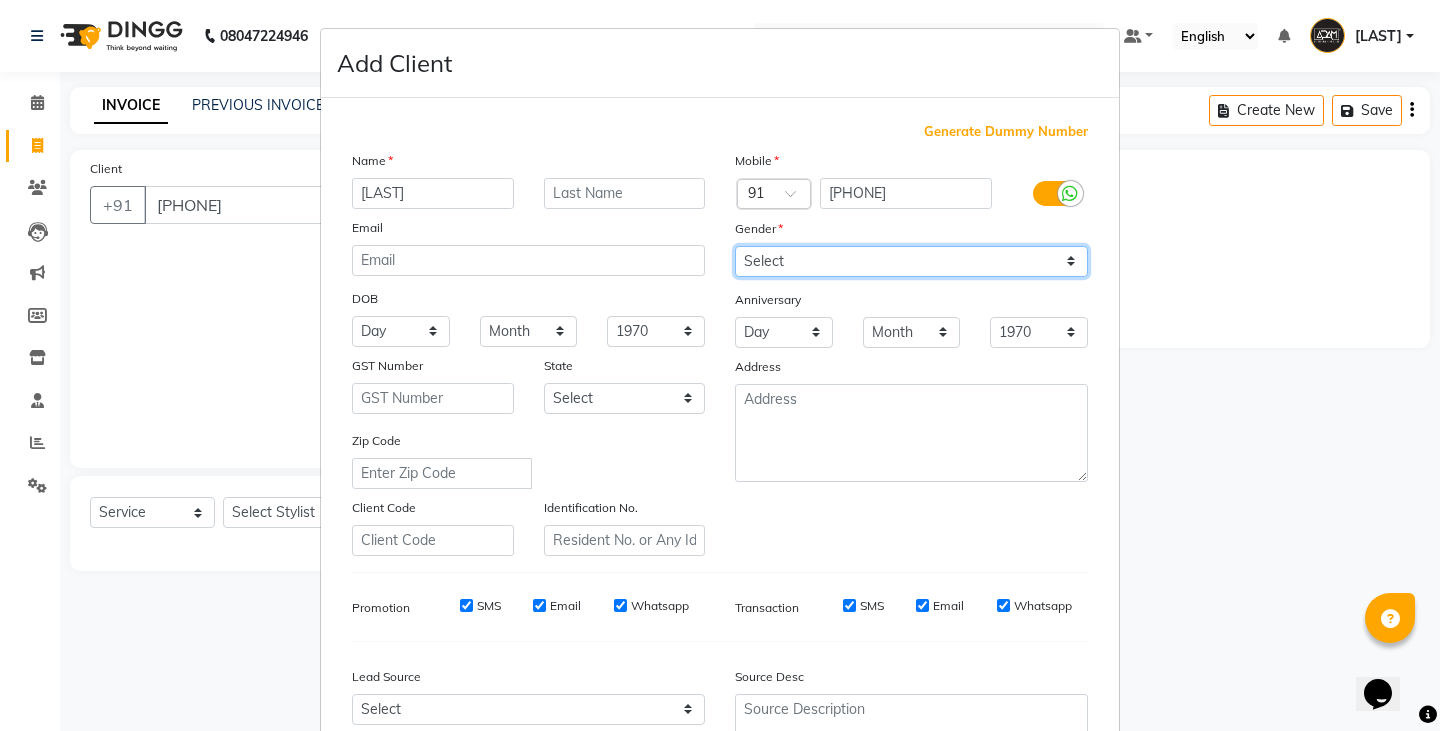 click on "Select Male Female Other Prefer Not To Say" at bounding box center (911, 261) 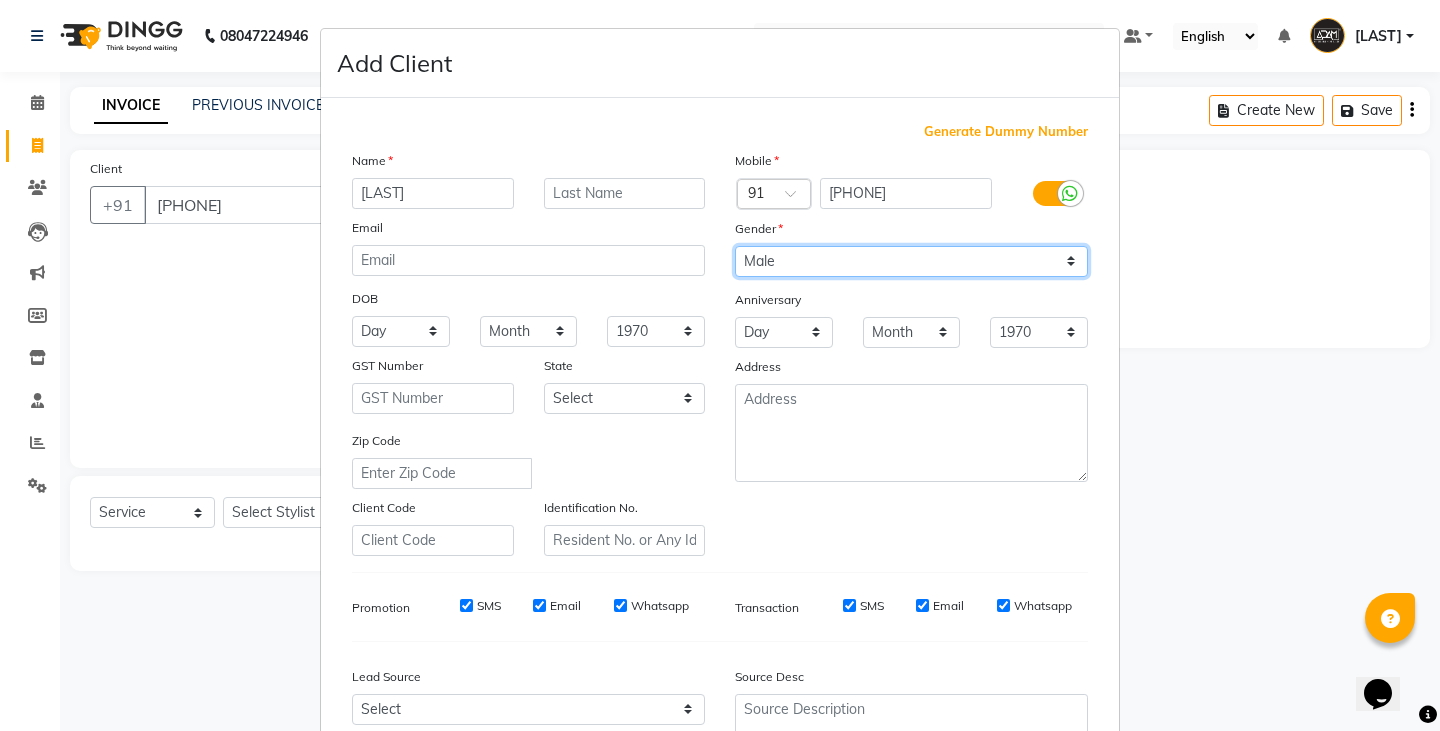 click on "Select Male Female Other Prefer Not To Say" at bounding box center [911, 261] 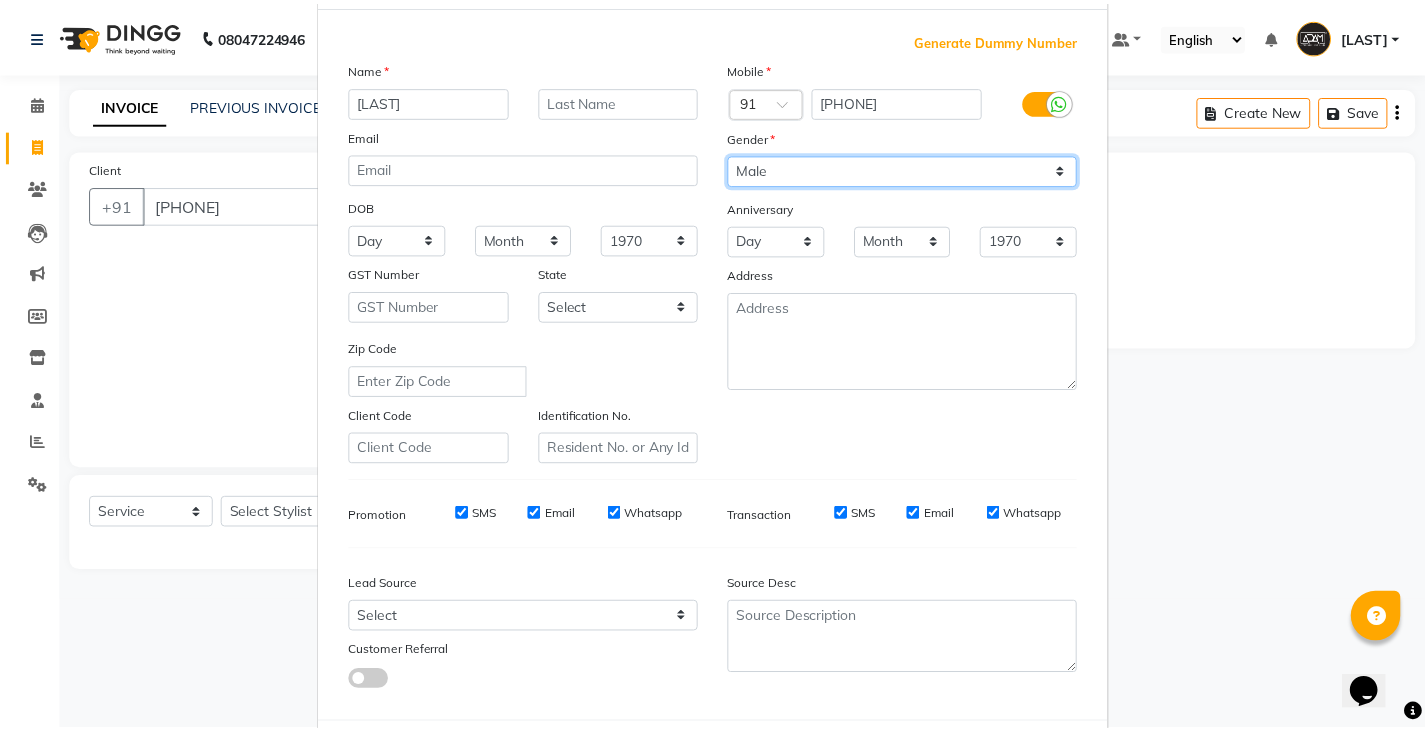 scroll, scrollTop: 192, scrollLeft: 0, axis: vertical 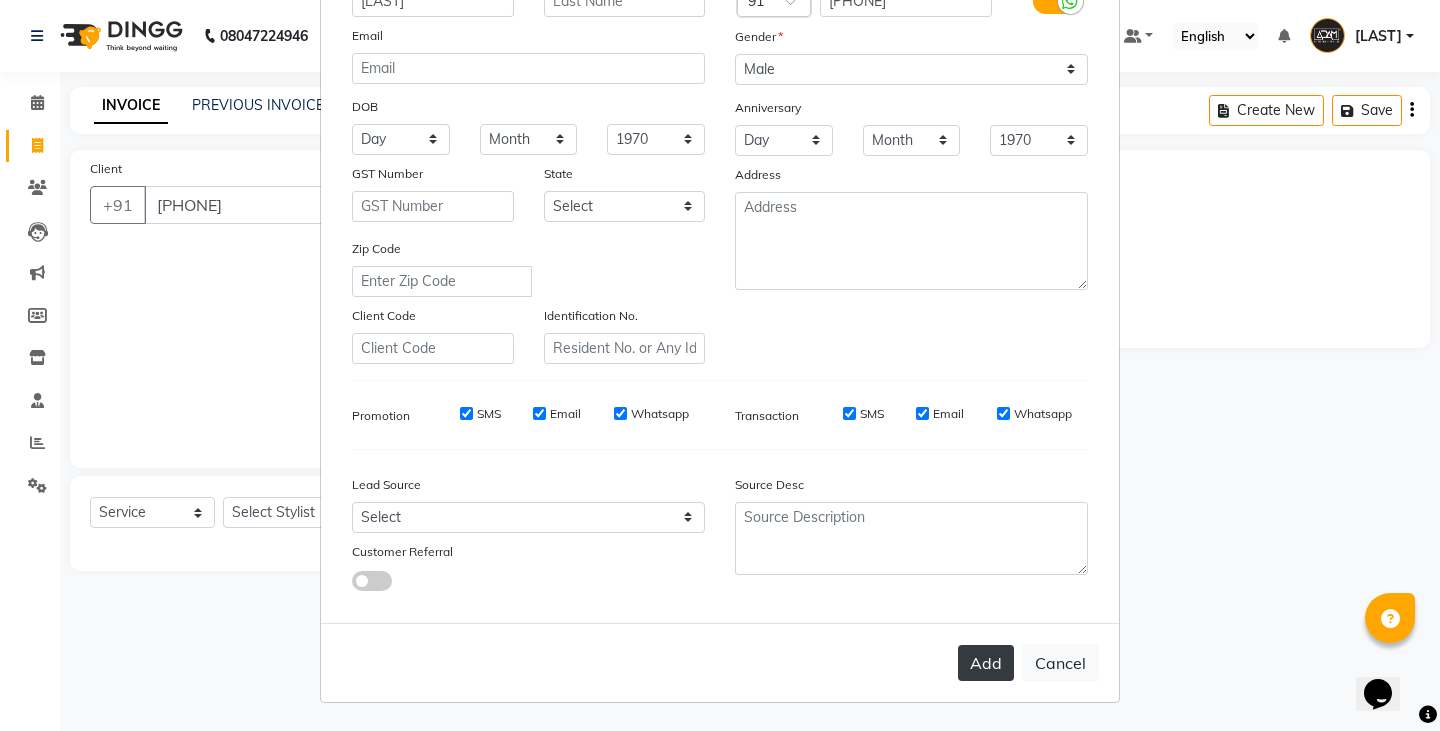 click on "Add" at bounding box center (986, 663) 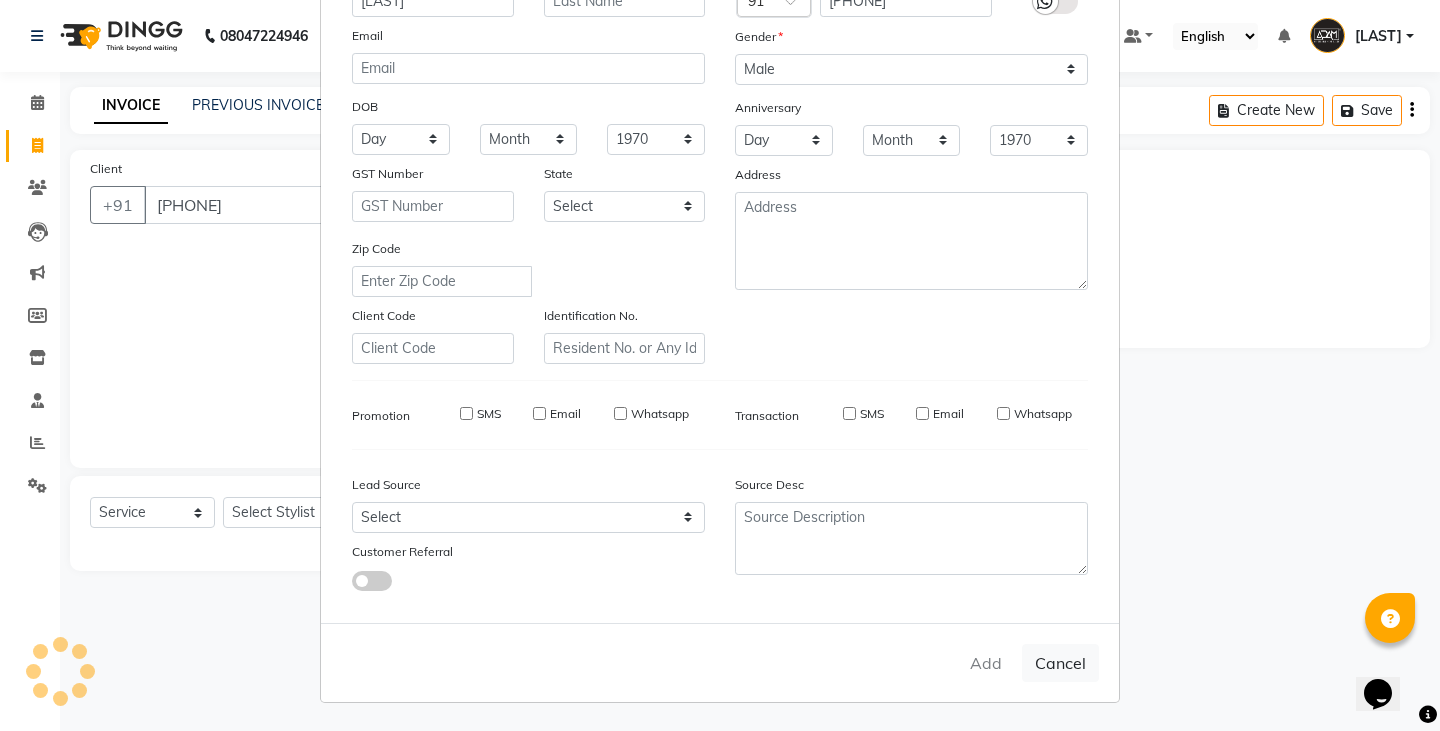 type 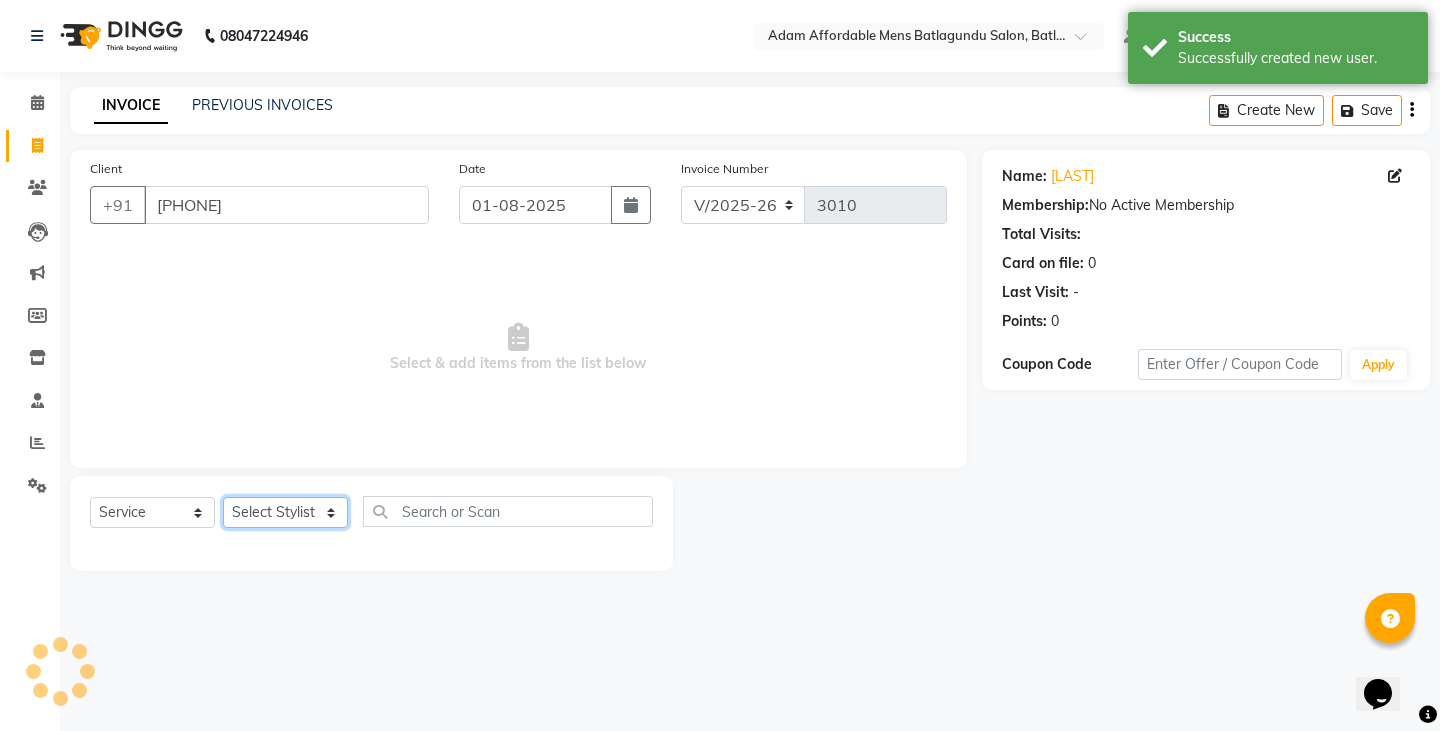 click on "Select Stylist Admin Anish Ovesh Raja SAHIL  SOHAIL SONU" 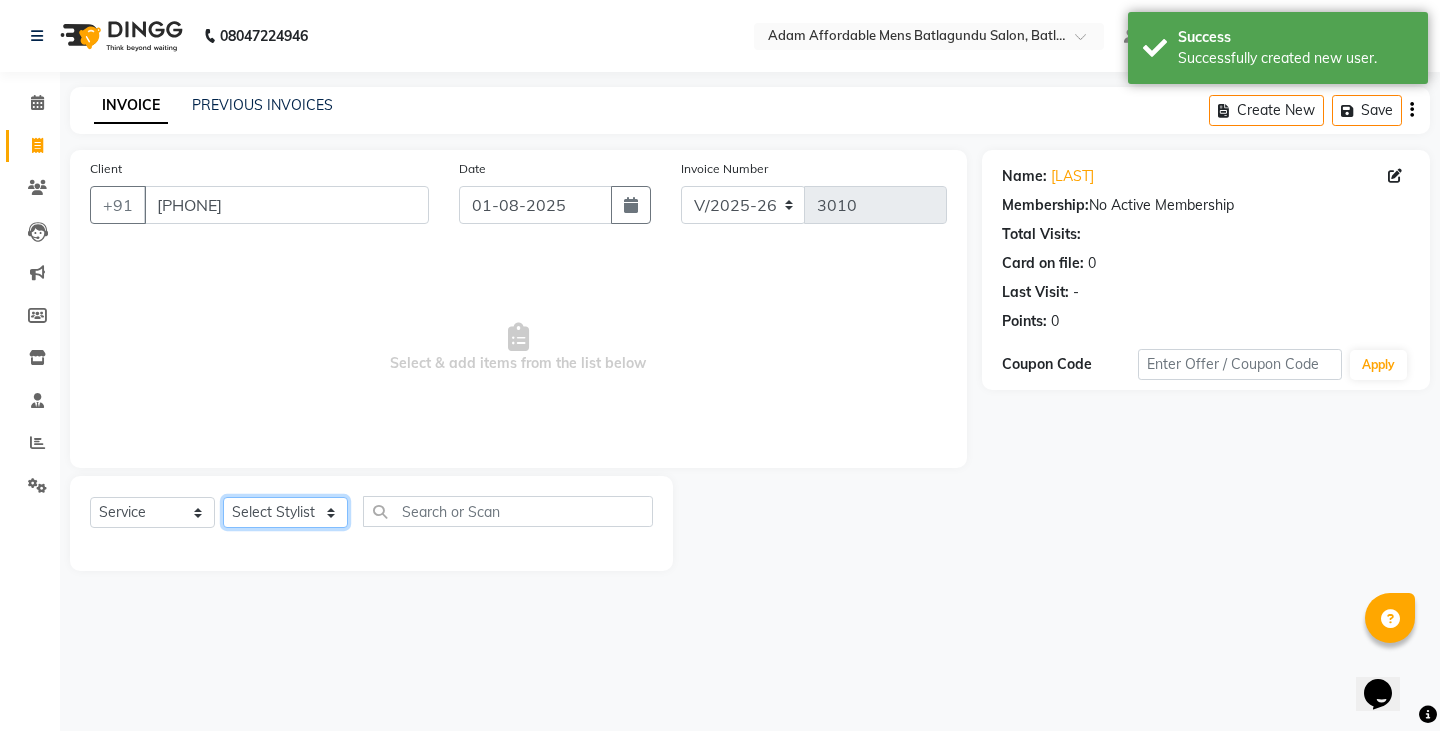 select on "84143" 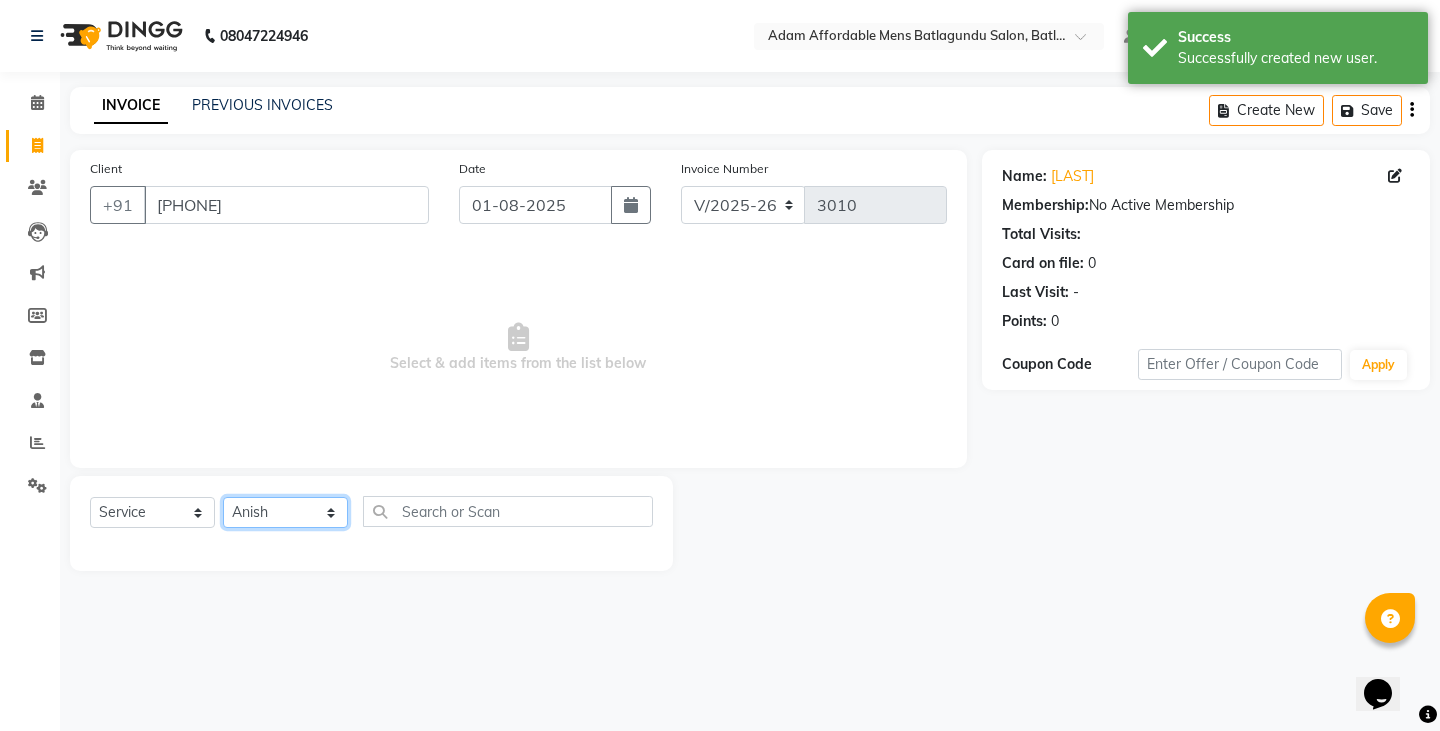 click on "Select Stylist Admin Anish Ovesh Raja SAHIL  SOHAIL SONU" 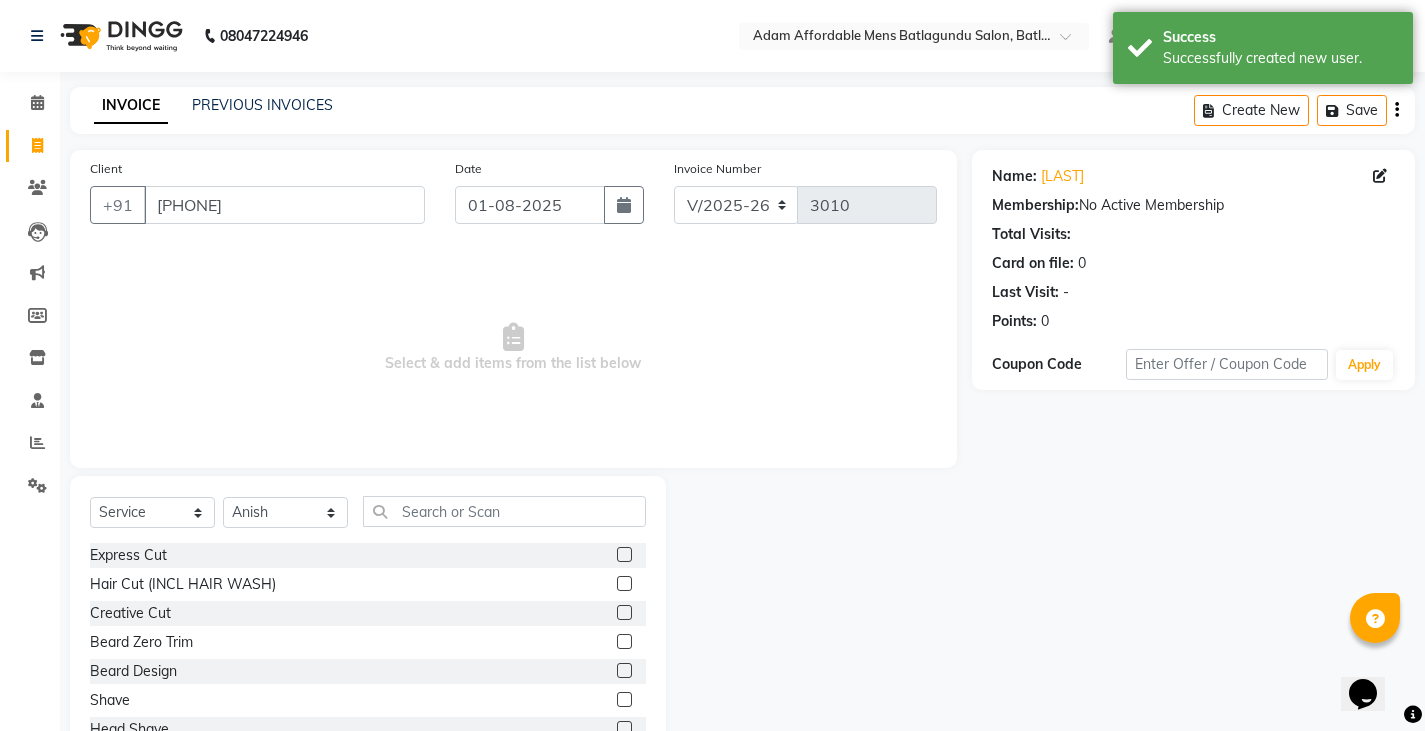 click 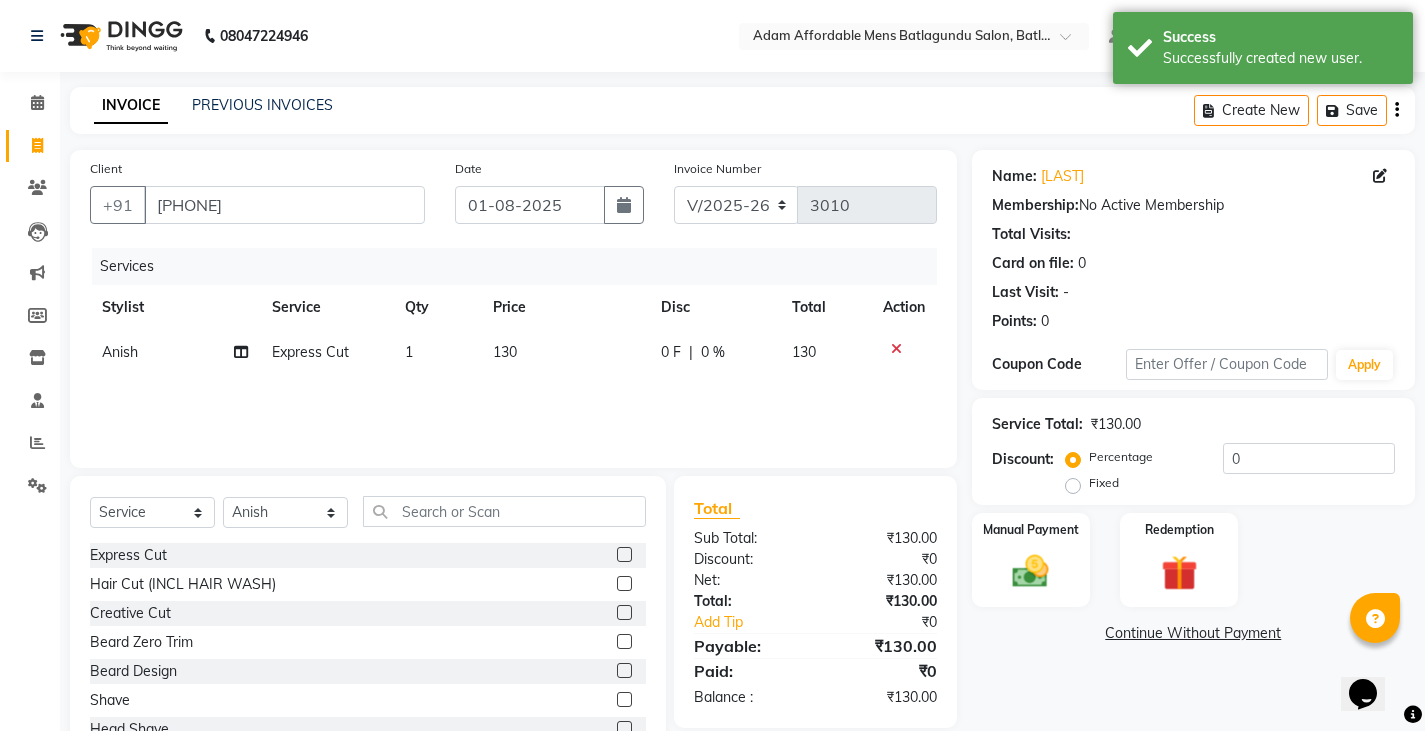 checkbox on "false" 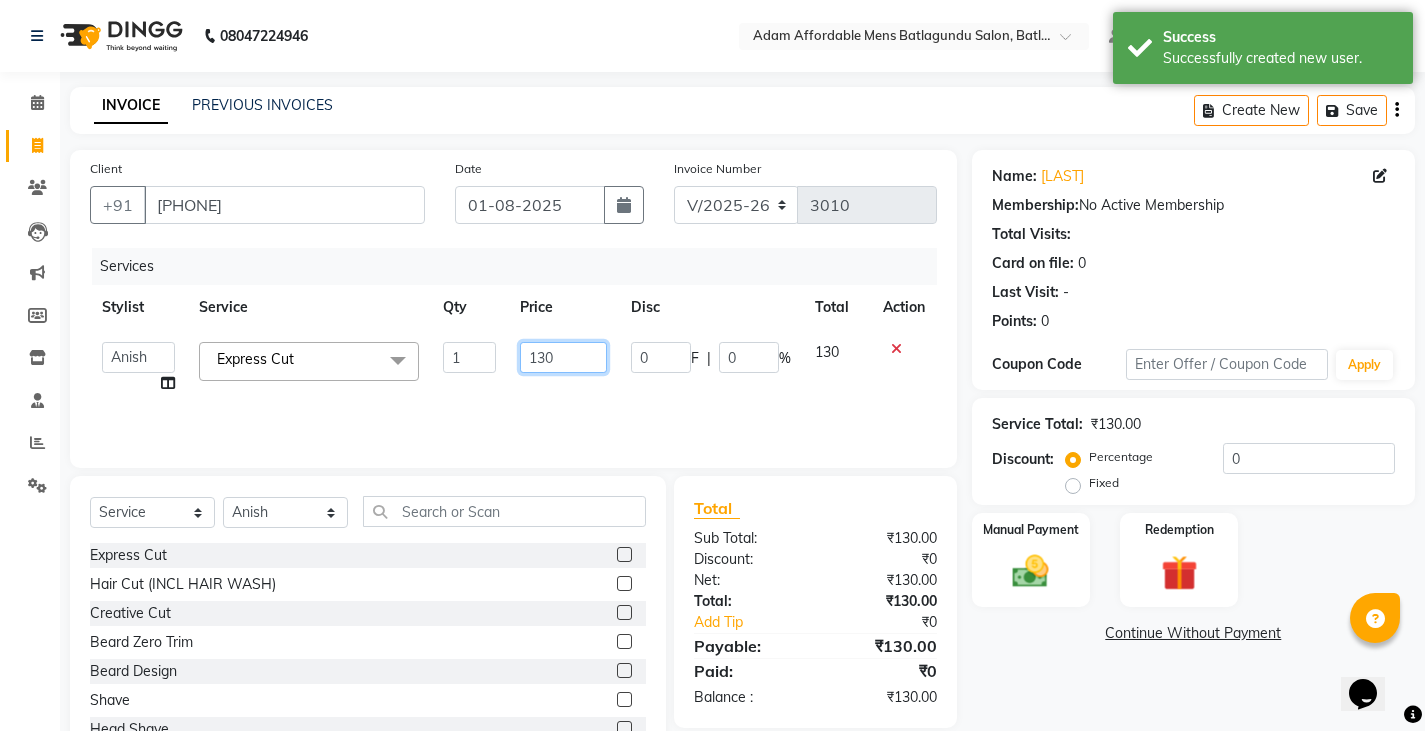 click on "130" 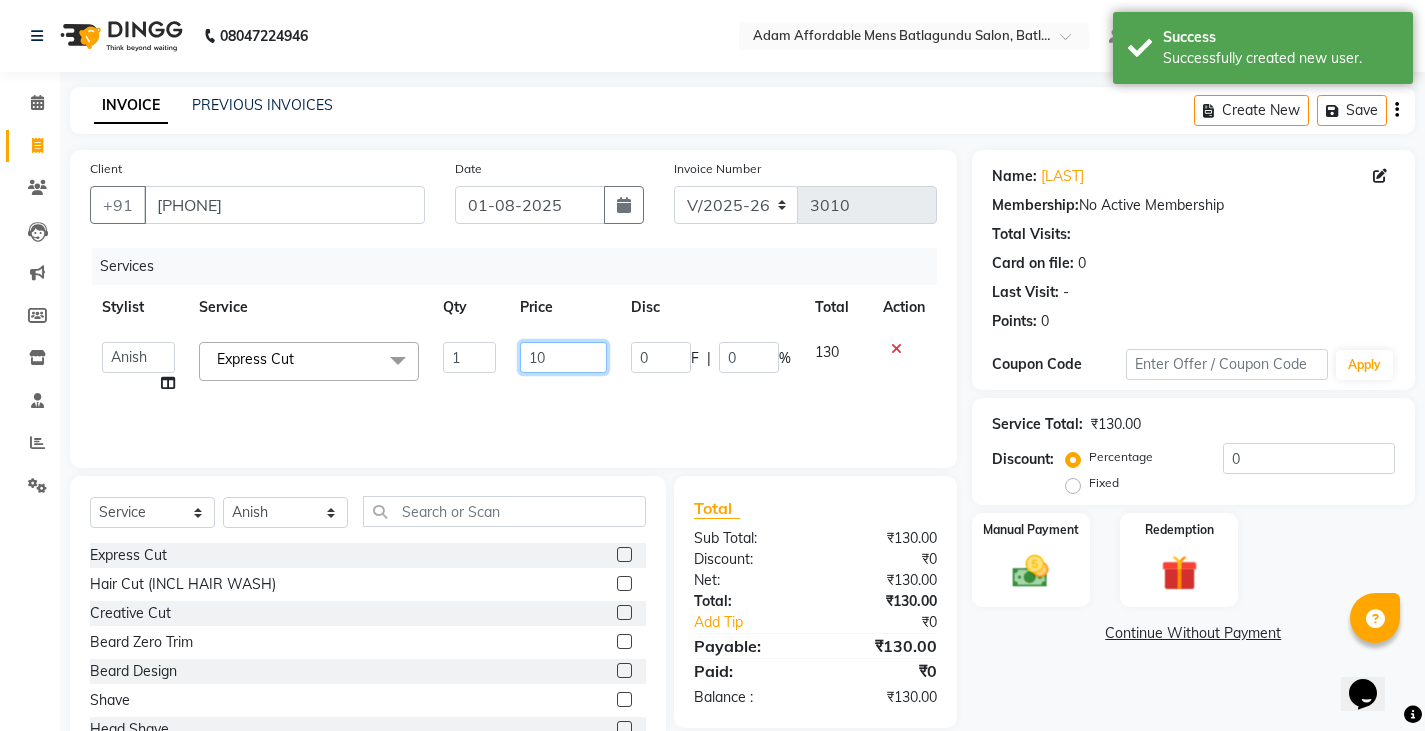 type on "100" 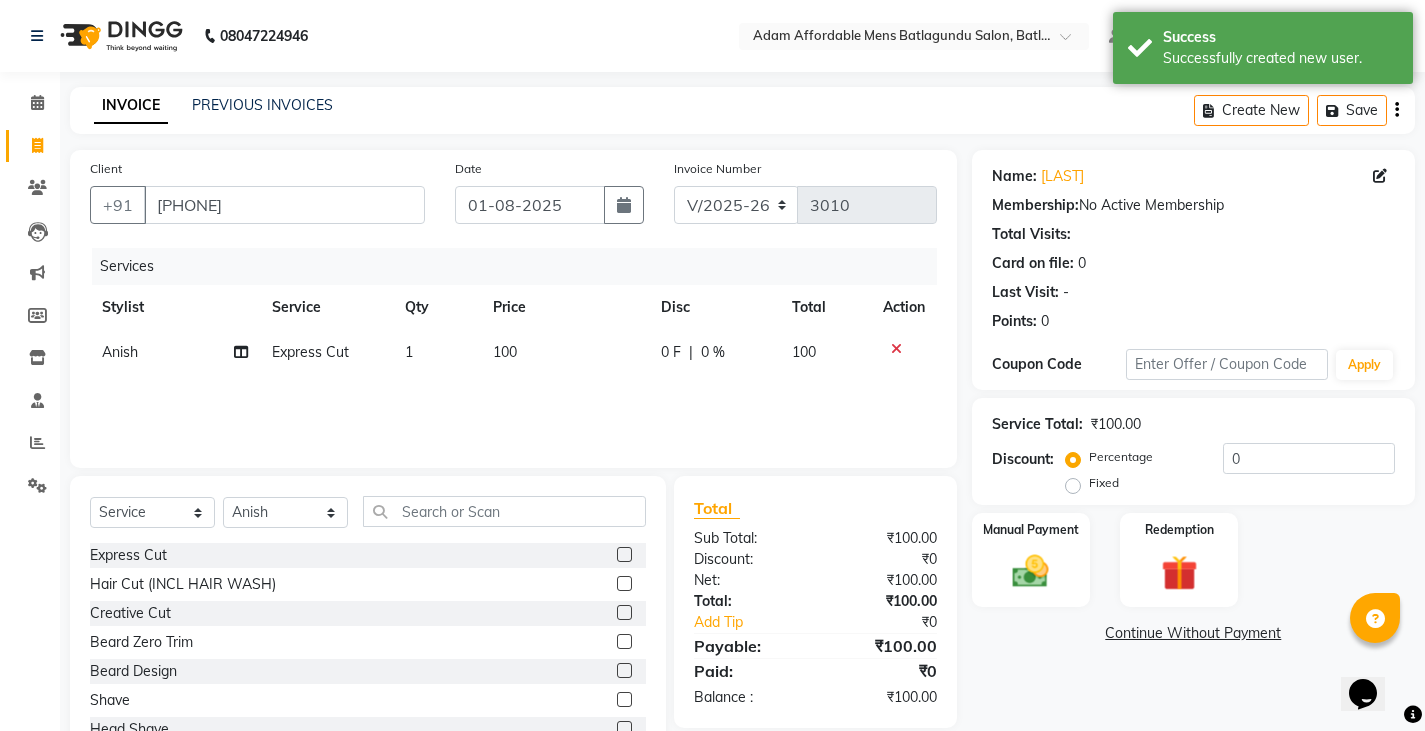 drag, startPoint x: 678, startPoint y: 409, endPoint x: 1368, endPoint y: 251, distance: 707.85876 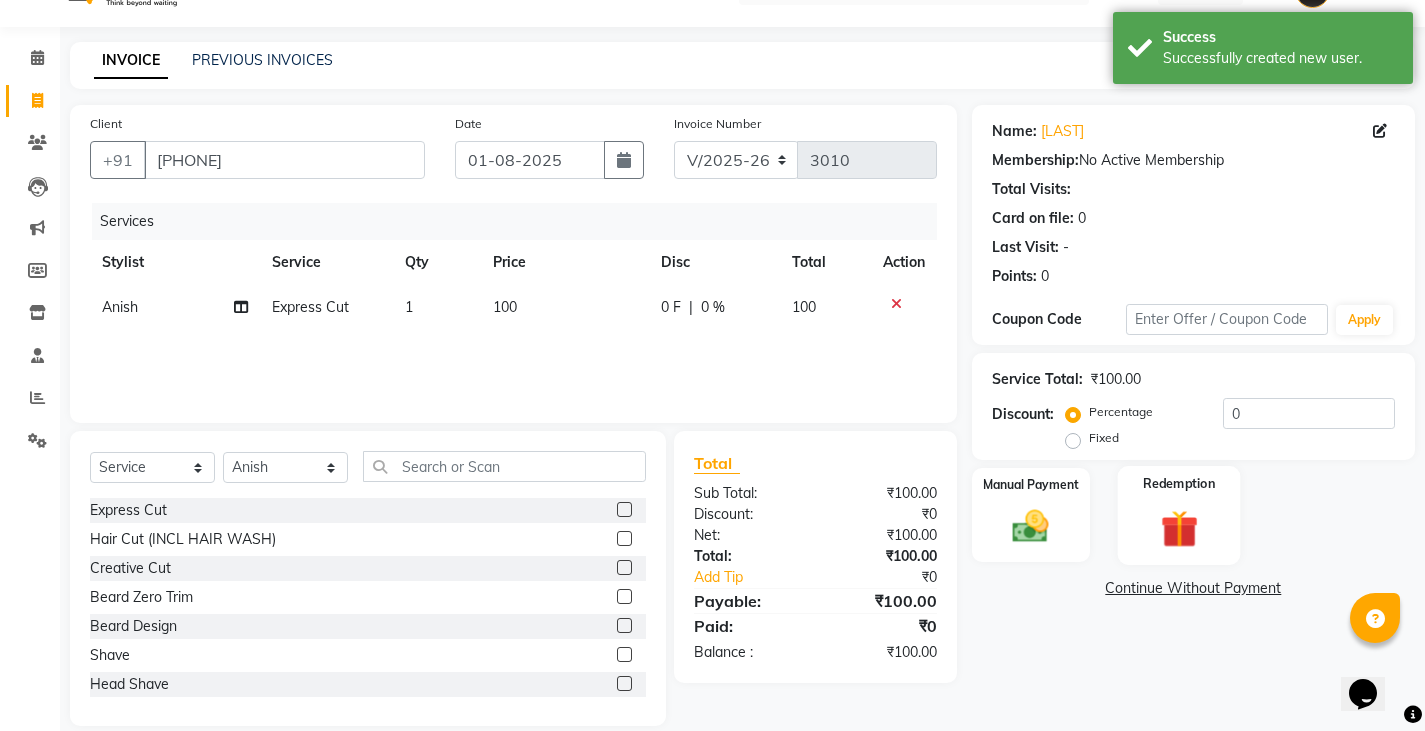 scroll, scrollTop: 70, scrollLeft: 0, axis: vertical 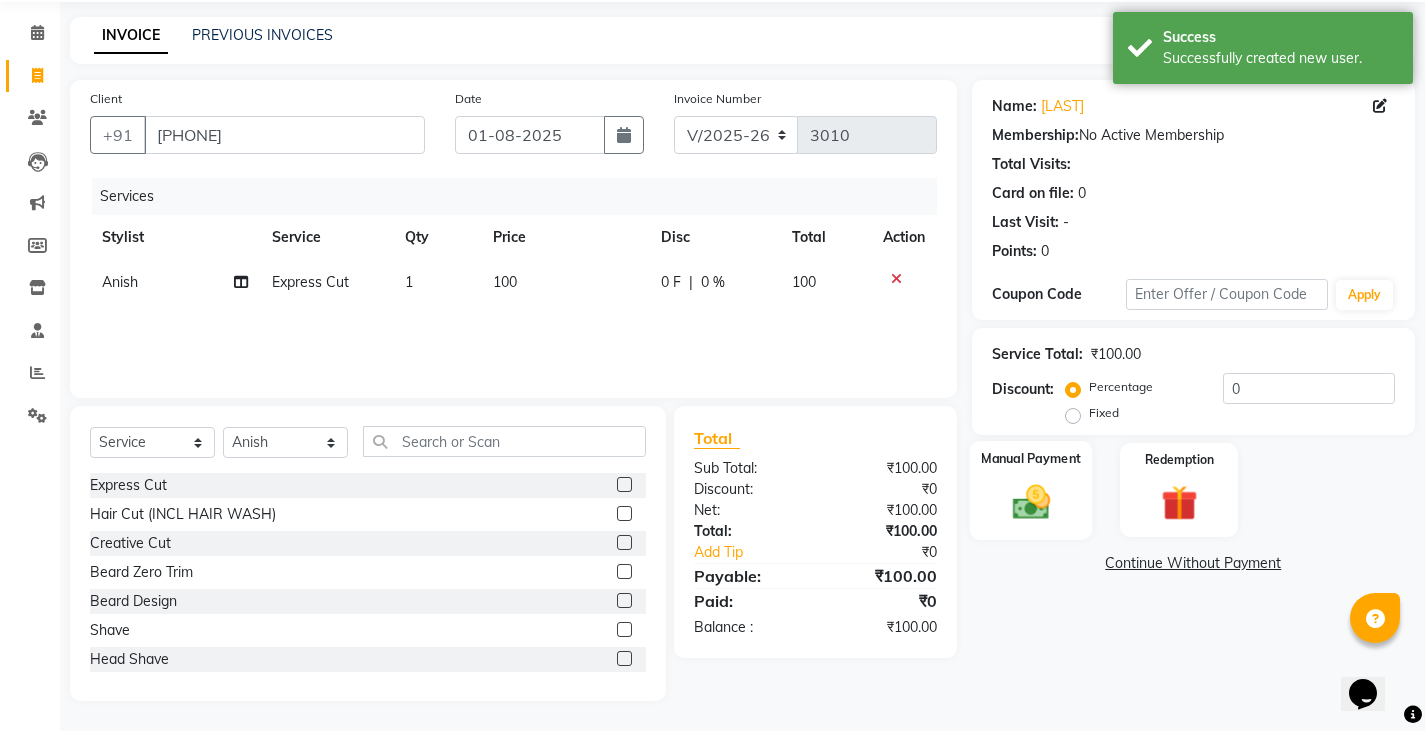 click 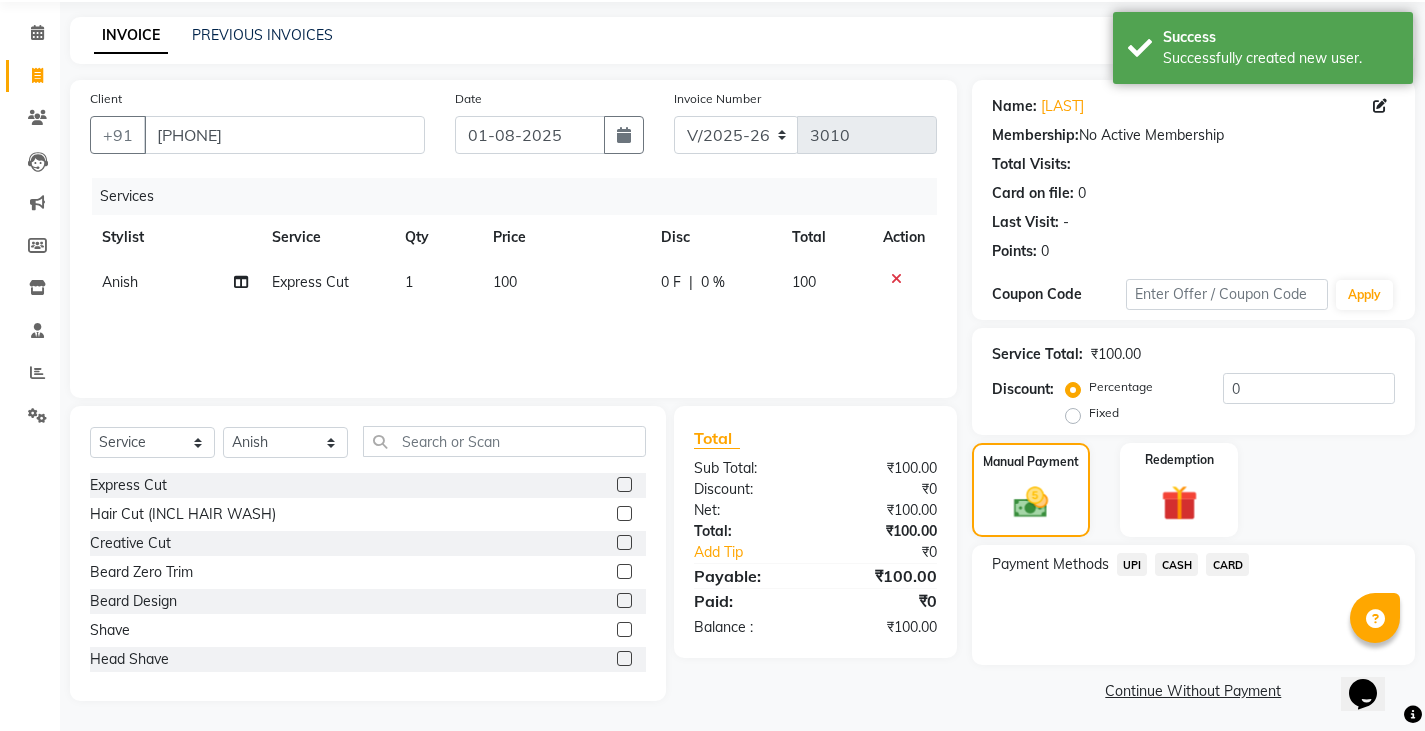 click on "CASH" 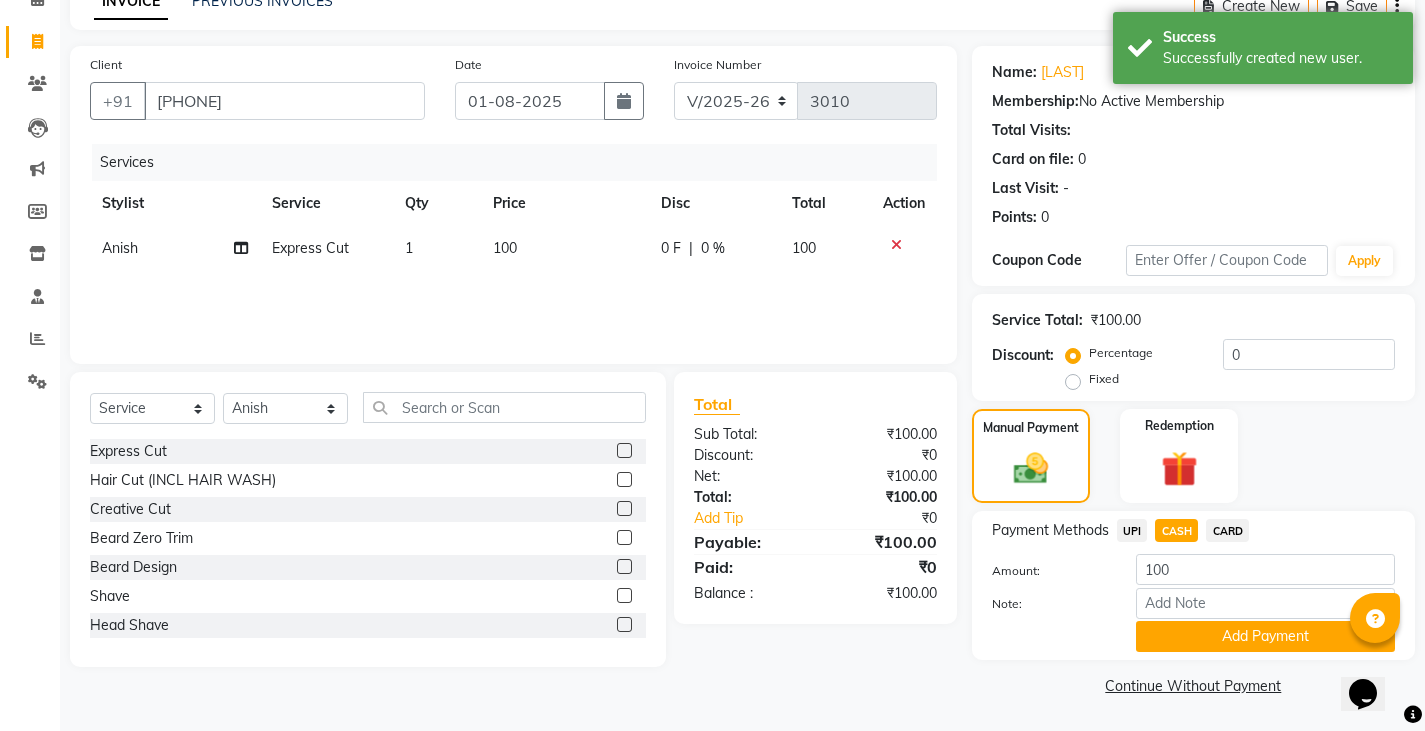 click on "Add Payment" 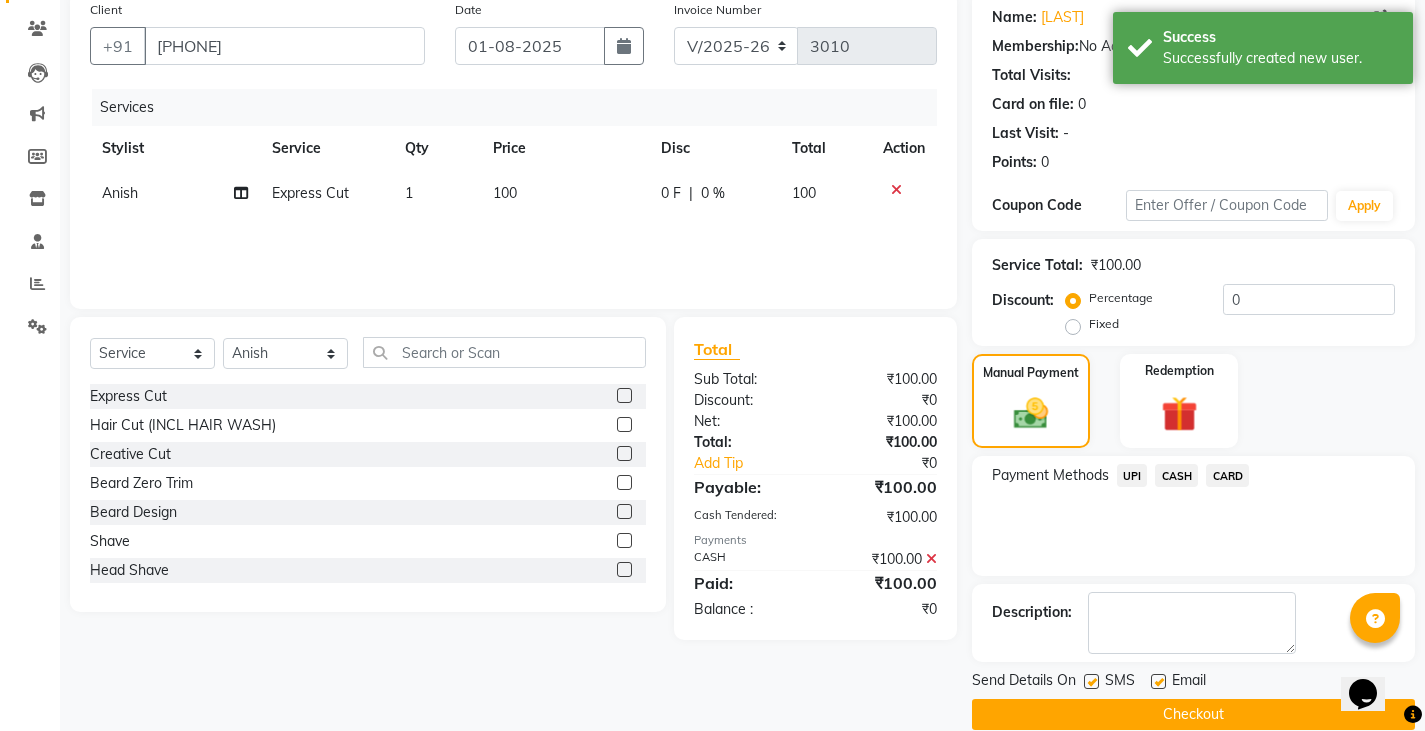 scroll, scrollTop: 188, scrollLeft: 0, axis: vertical 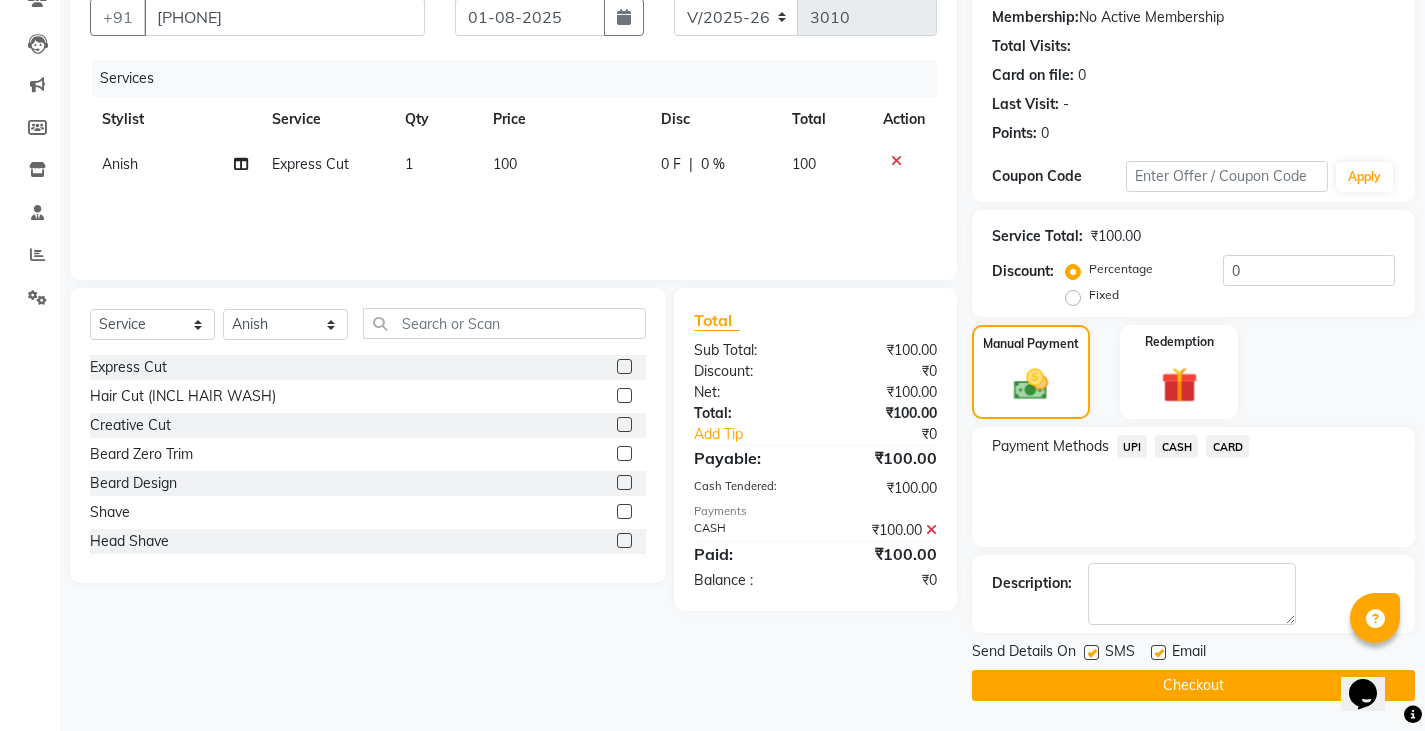 click on "Checkout" 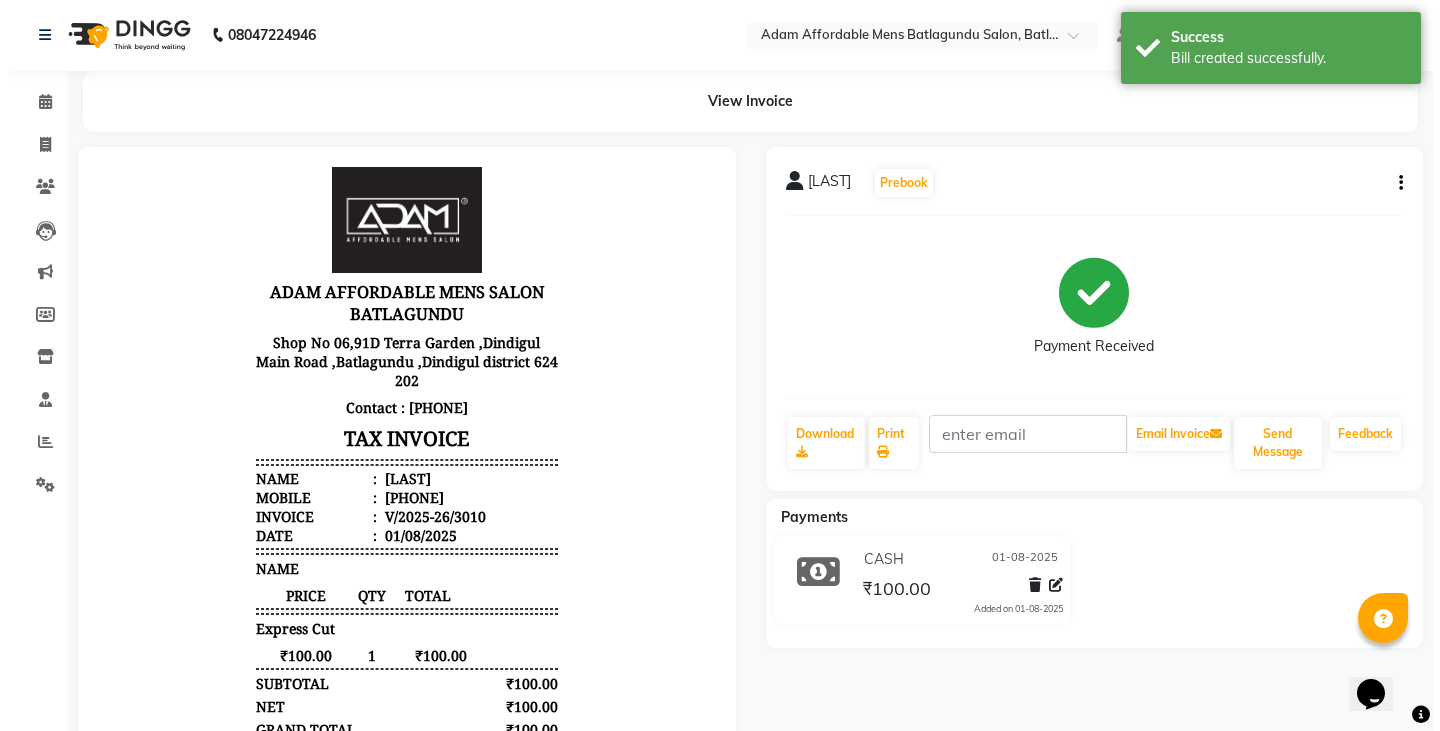 scroll, scrollTop: 0, scrollLeft: 0, axis: both 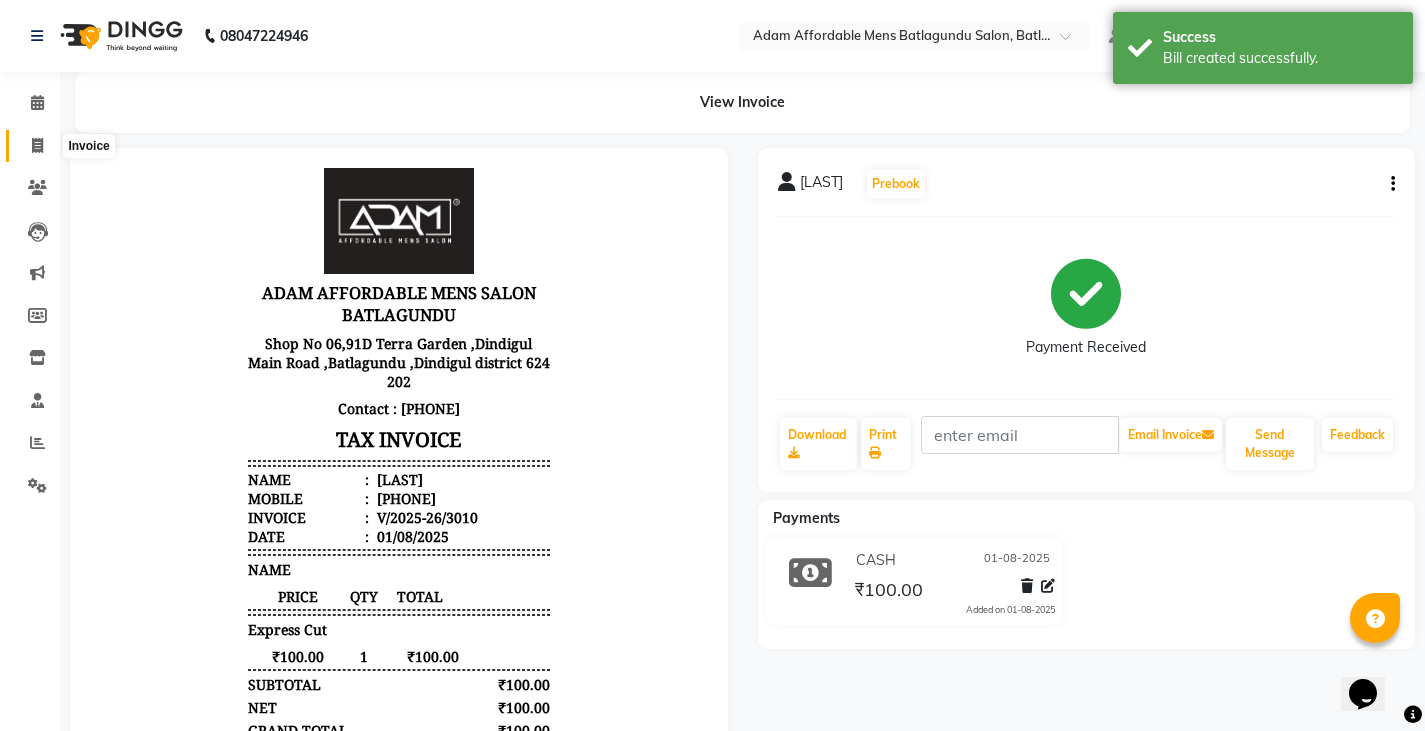 click 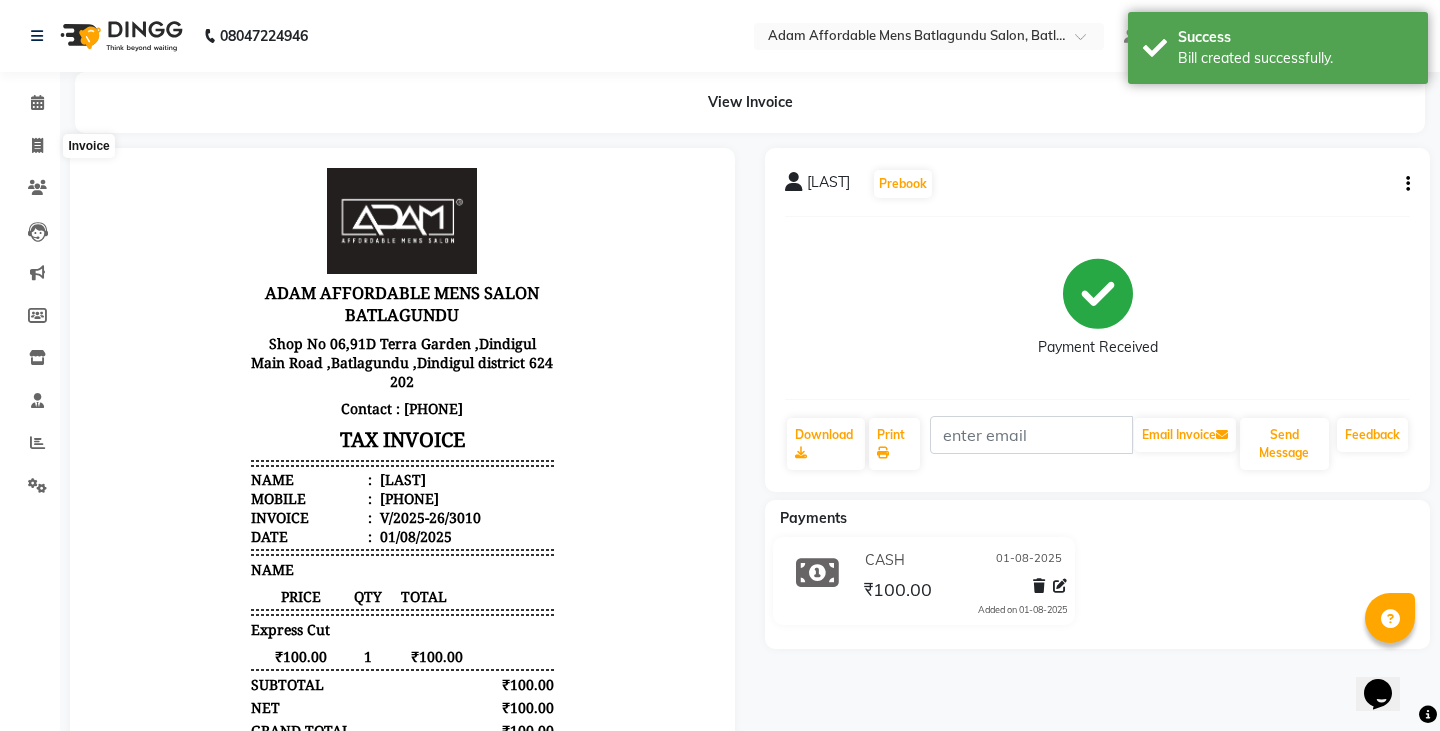 select on "service" 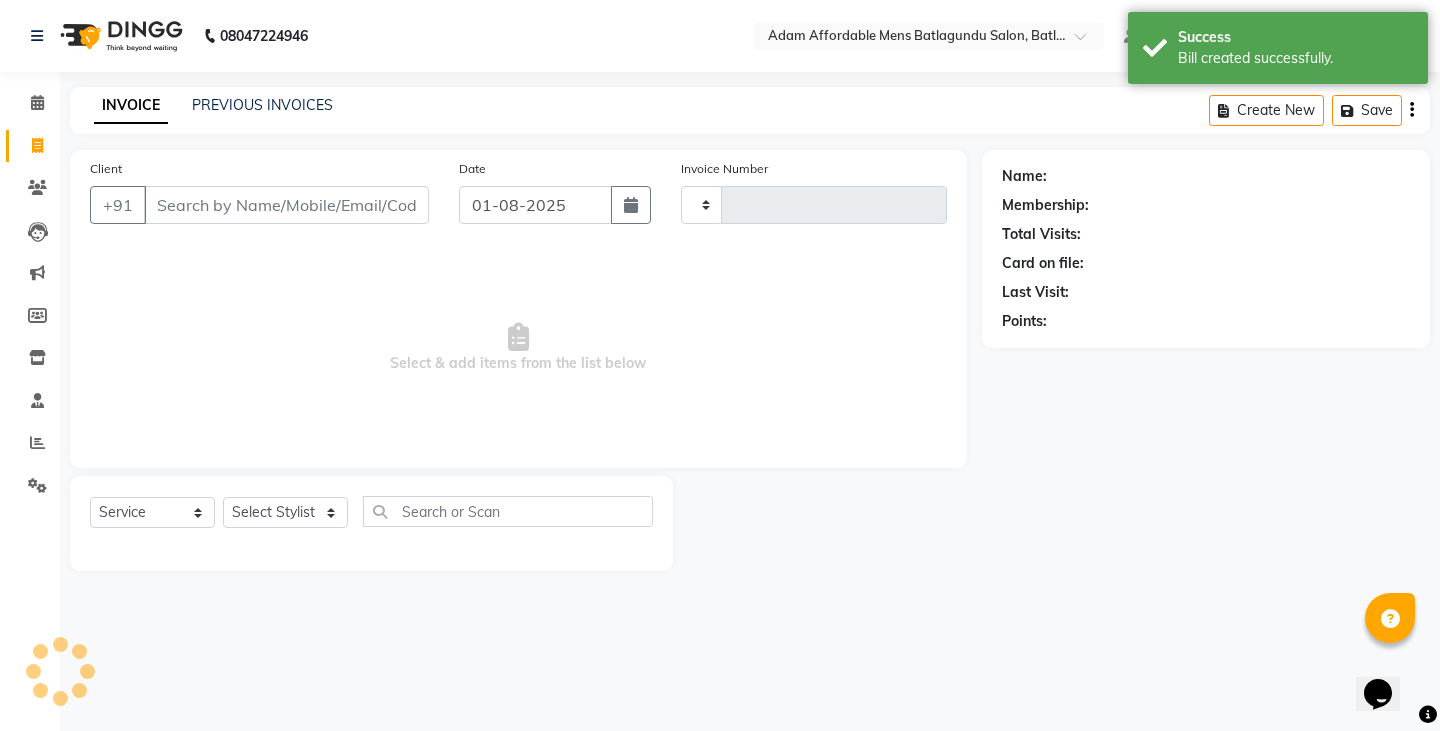 click on "Client" at bounding box center [286, 205] 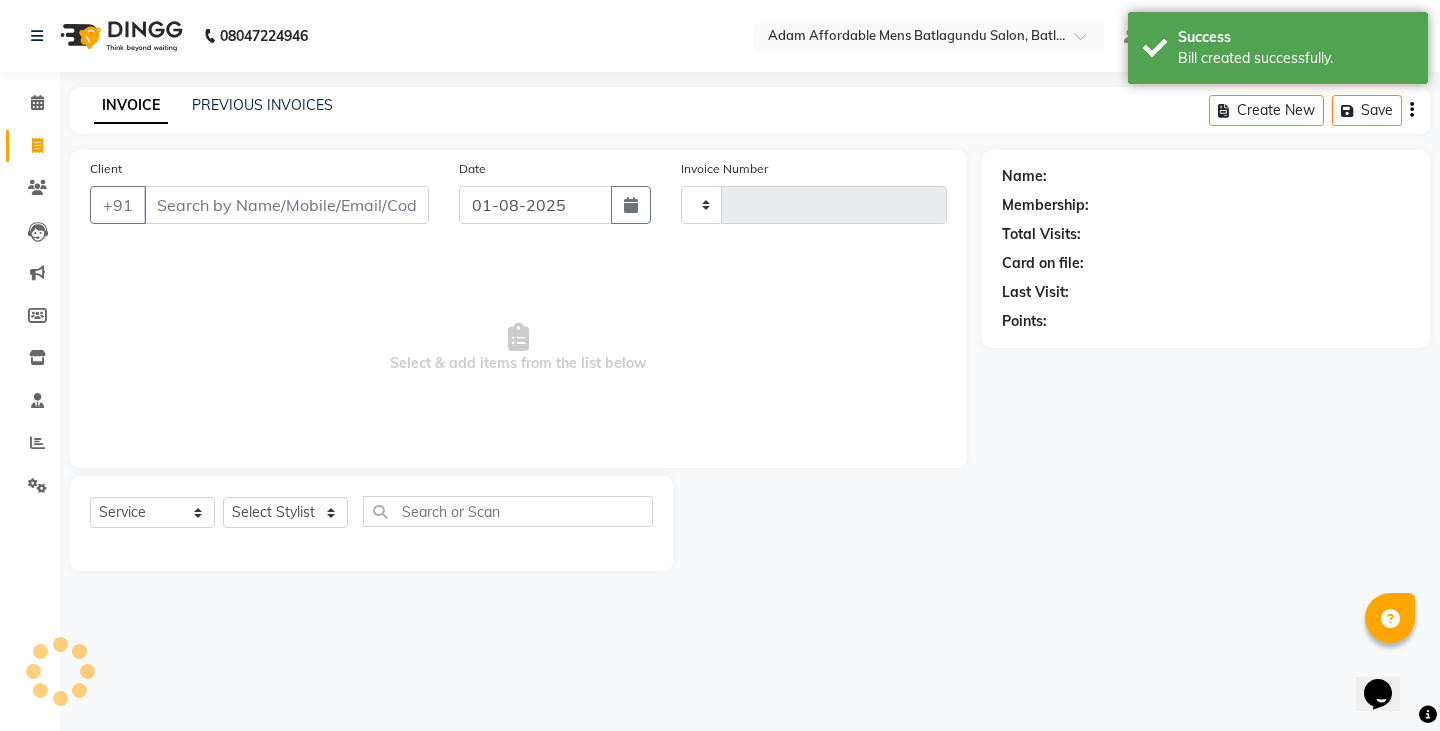 type on "3011" 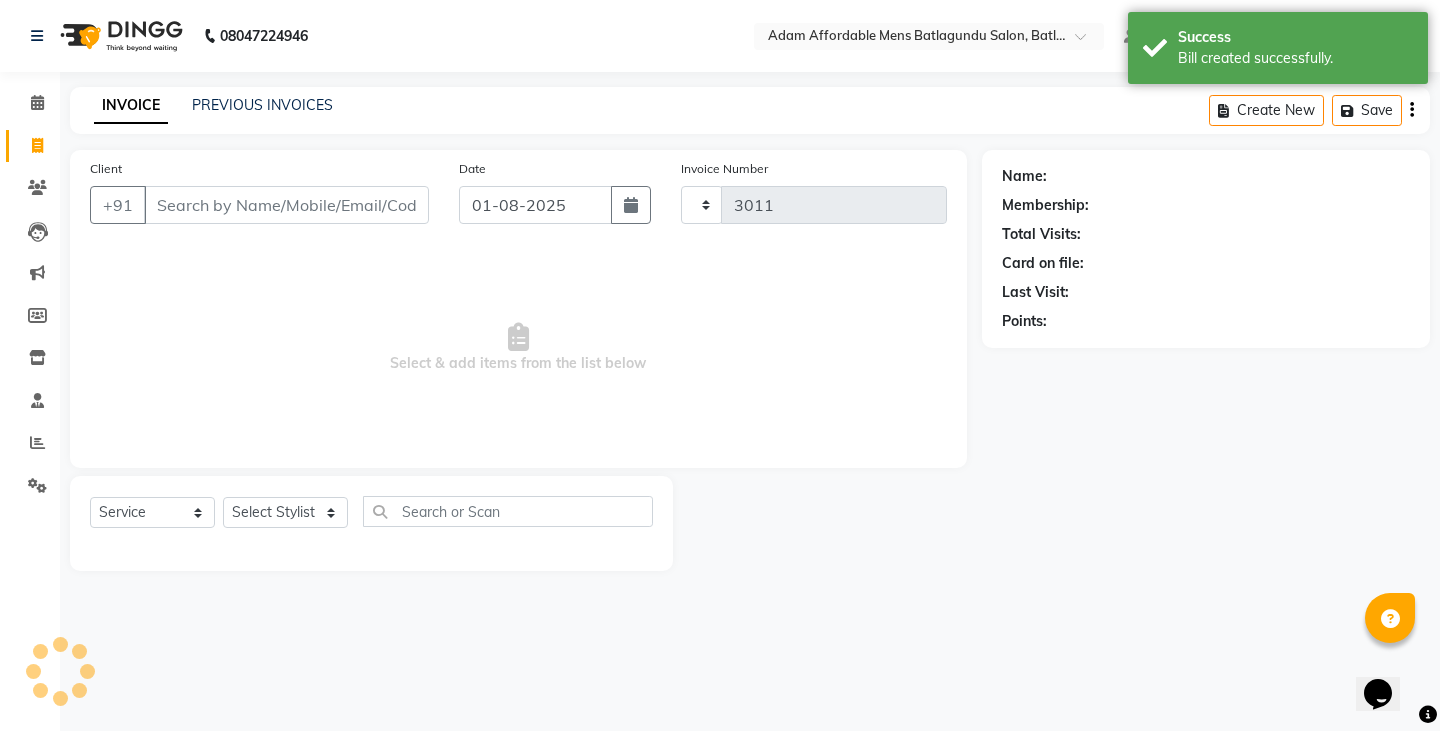 select on "8213" 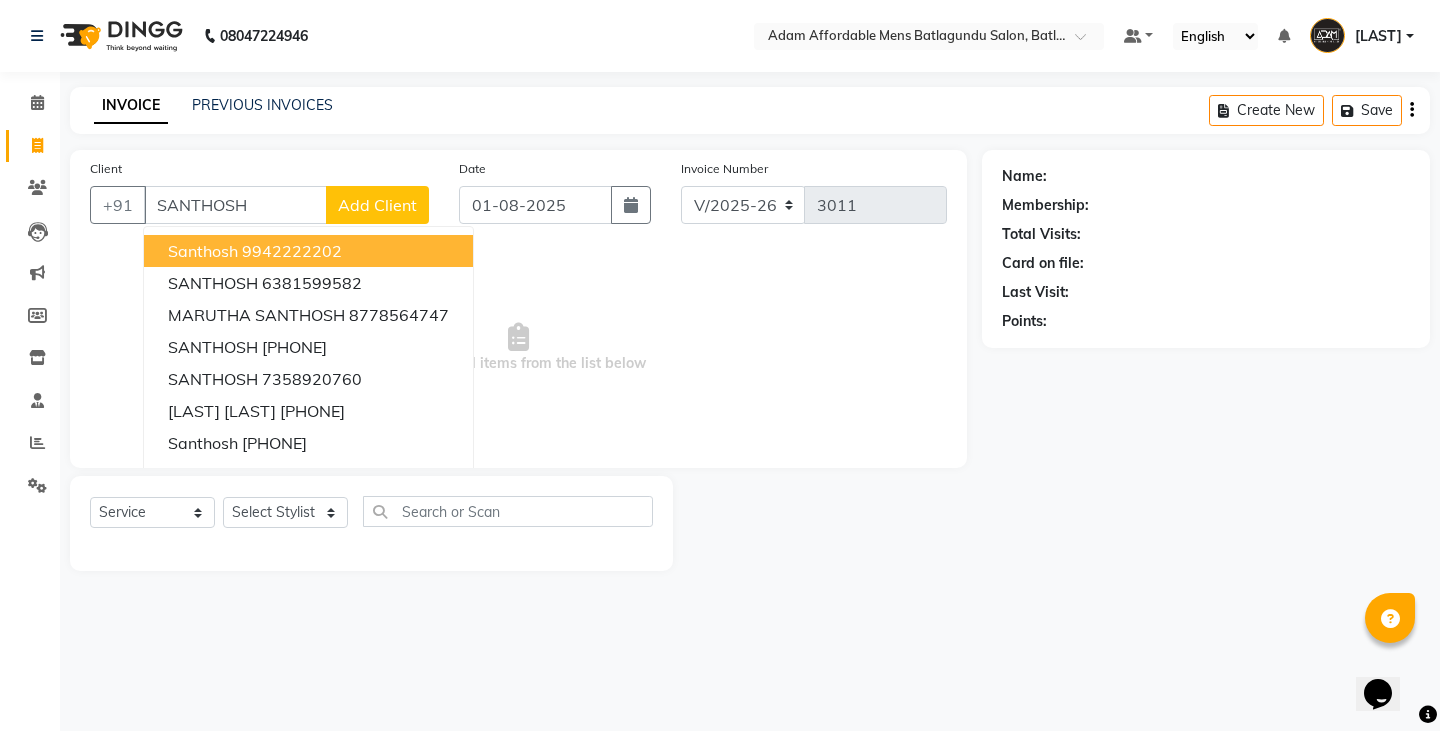 type on "SANTHOSH" 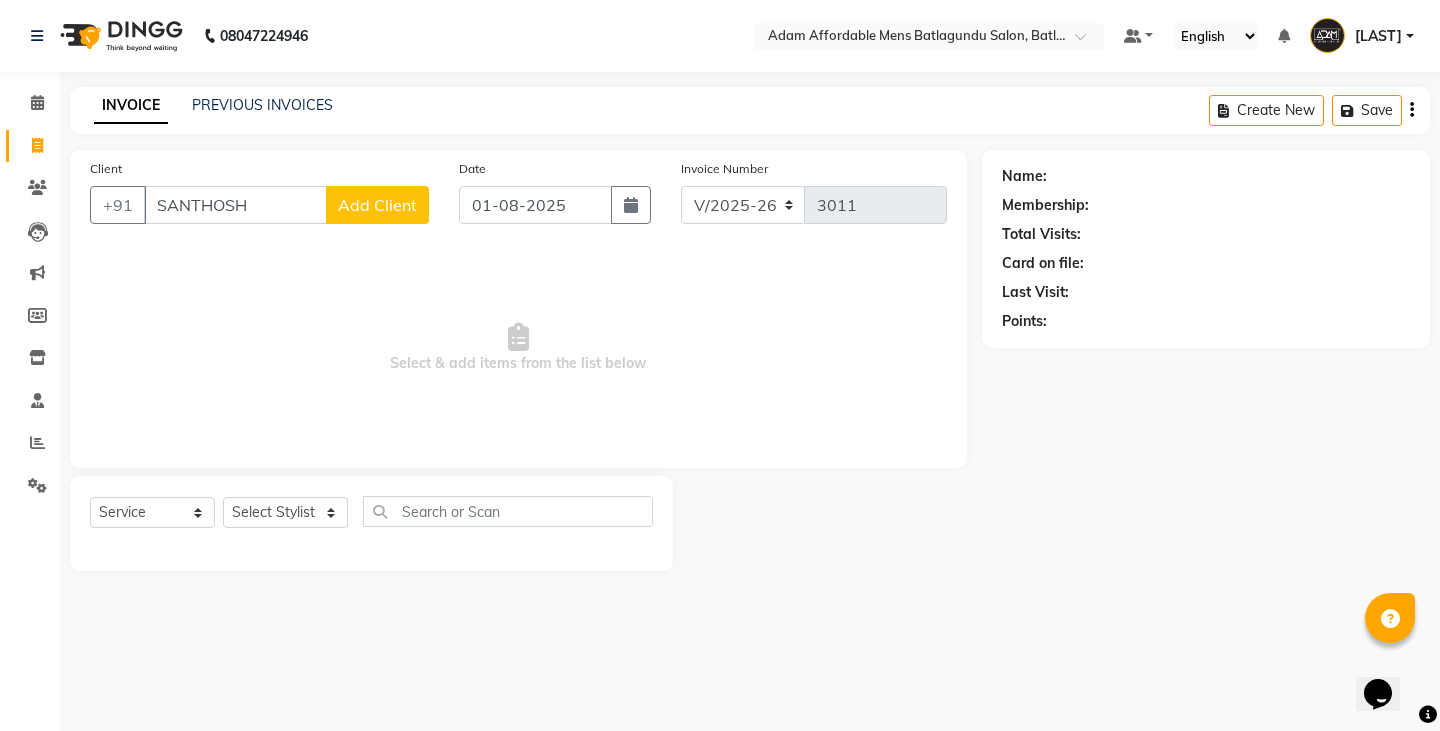 click on "Add Client" 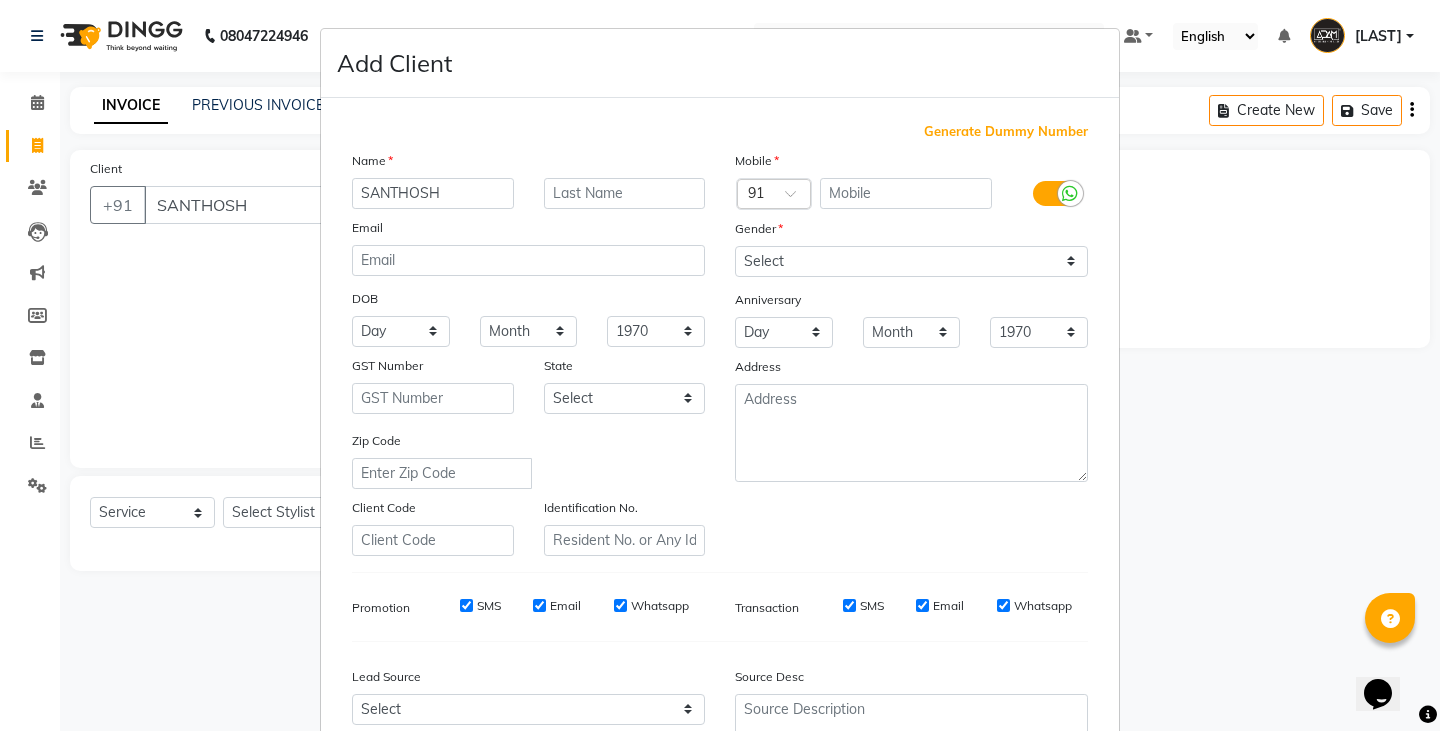 drag, startPoint x: 275, startPoint y: 288, endPoint x: 213, endPoint y: 228, distance: 86.27862 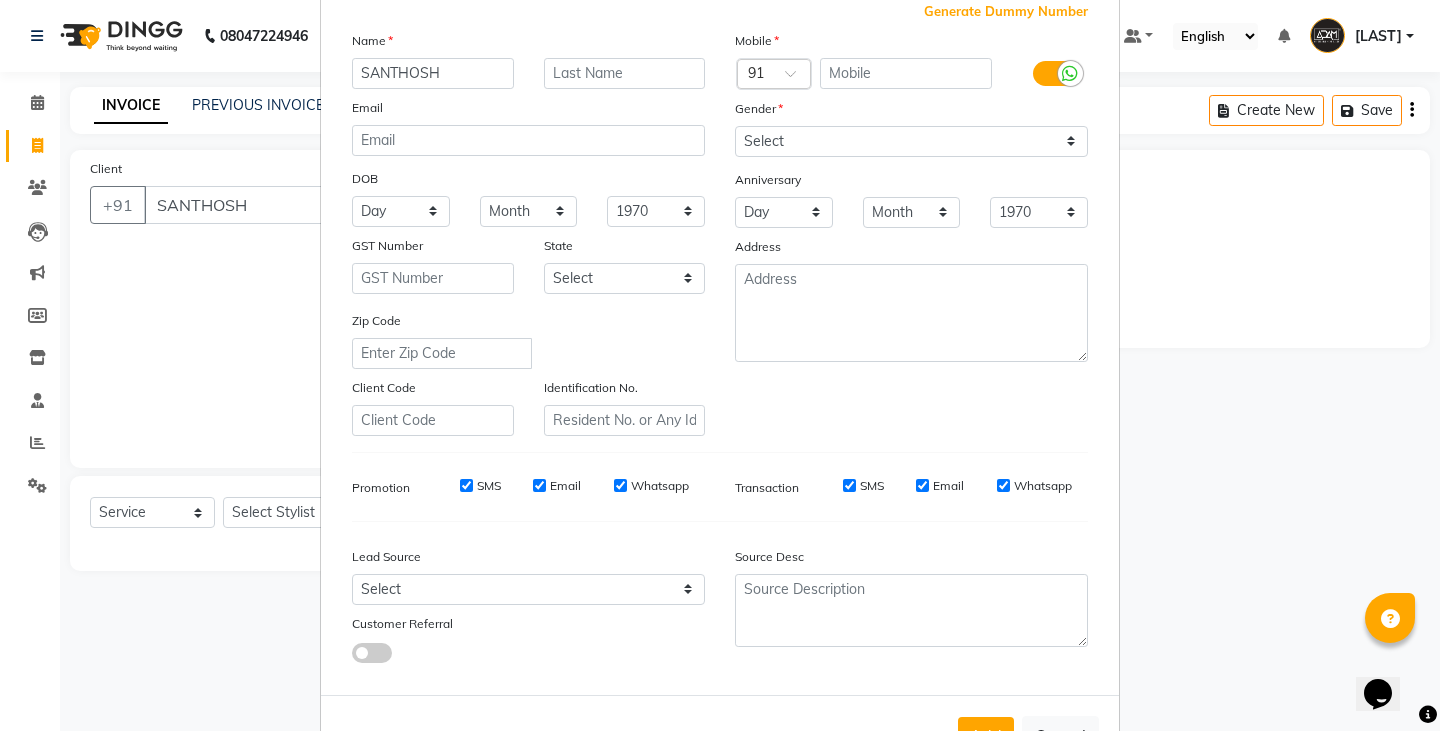 scroll, scrollTop: 192, scrollLeft: 0, axis: vertical 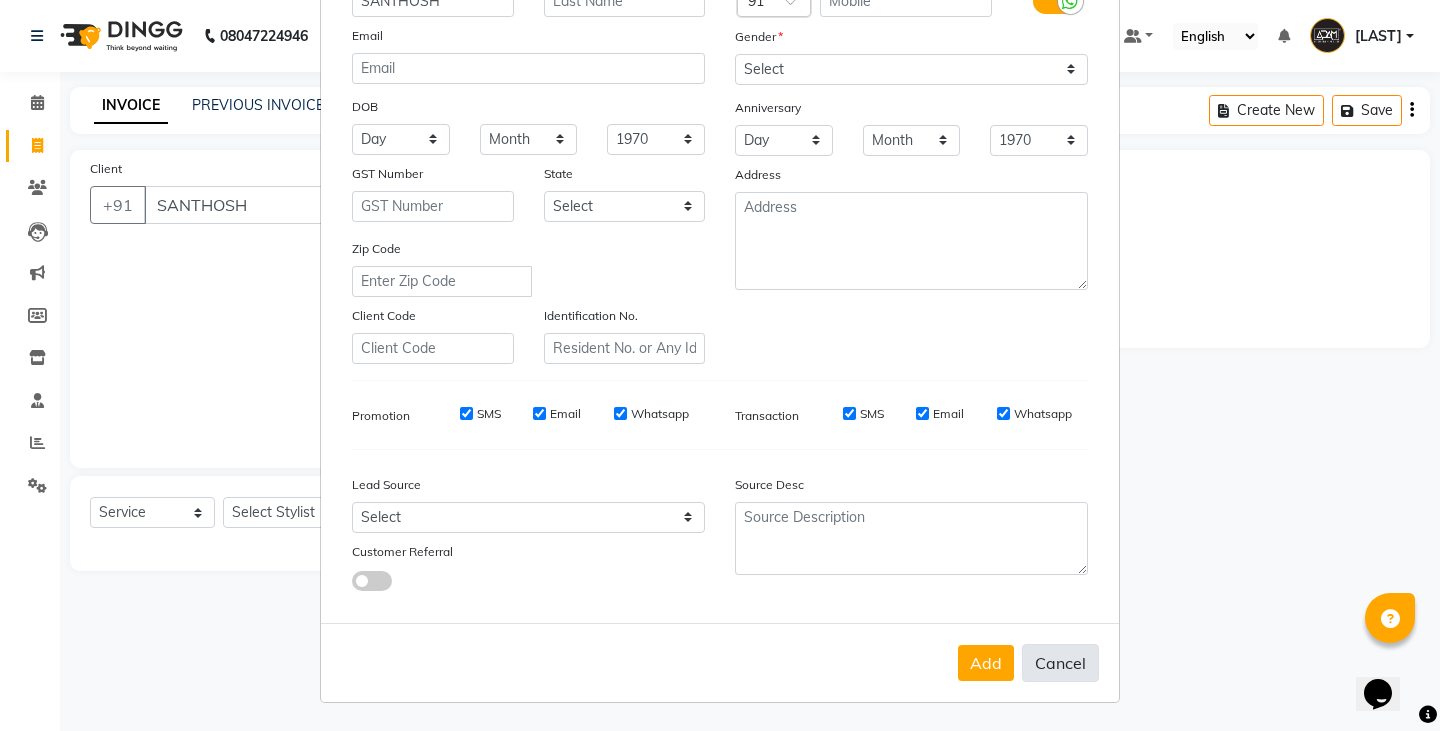 click on "Add   Cancel" at bounding box center [720, 662] 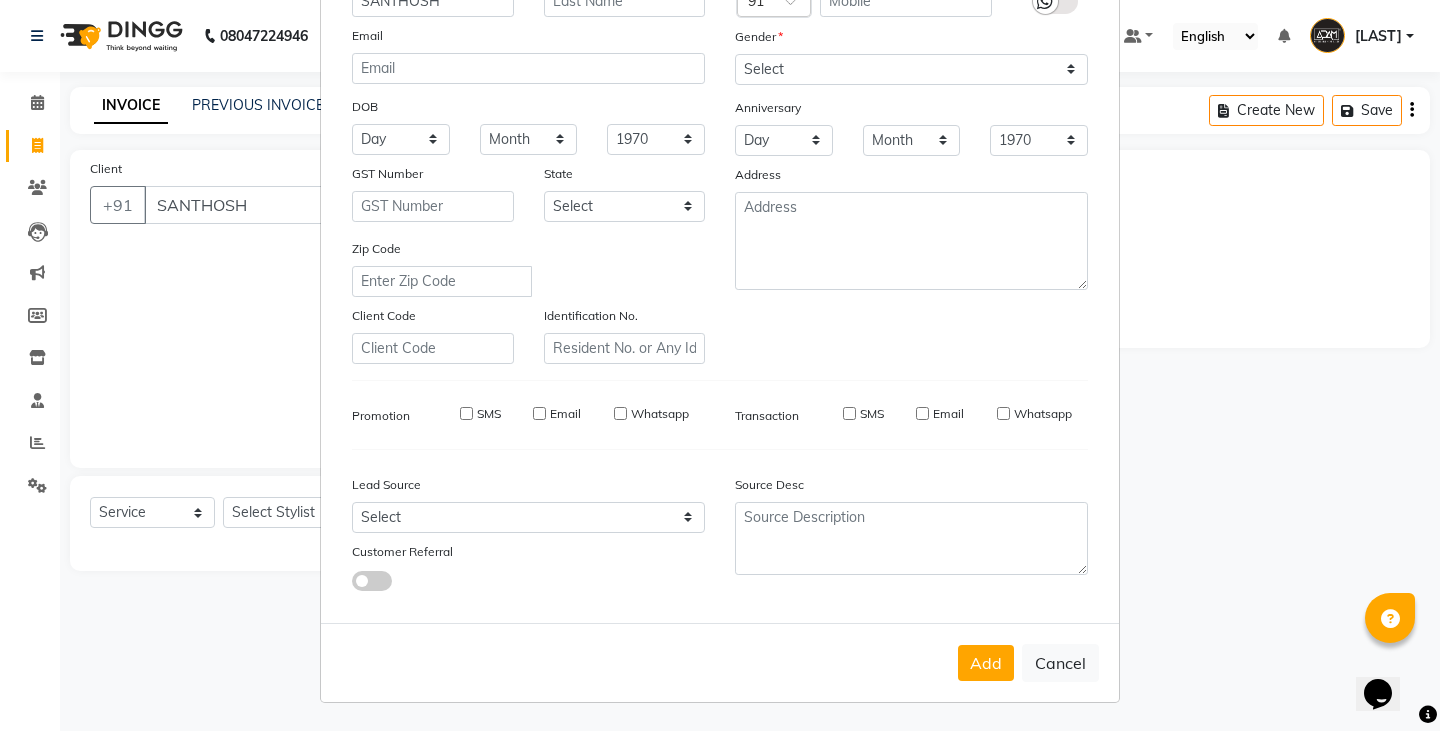 type 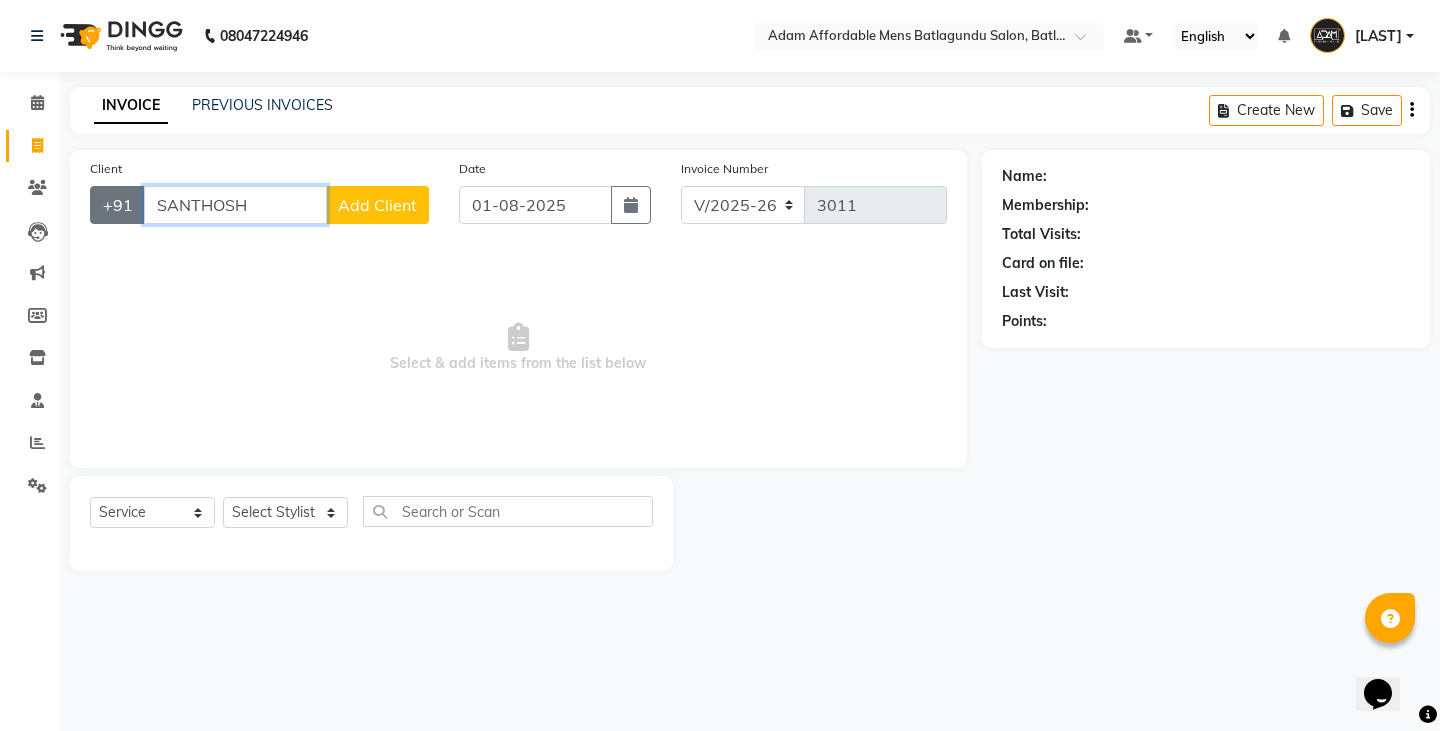 drag, startPoint x: 287, startPoint y: 205, endPoint x: 102, endPoint y: 202, distance: 185.02432 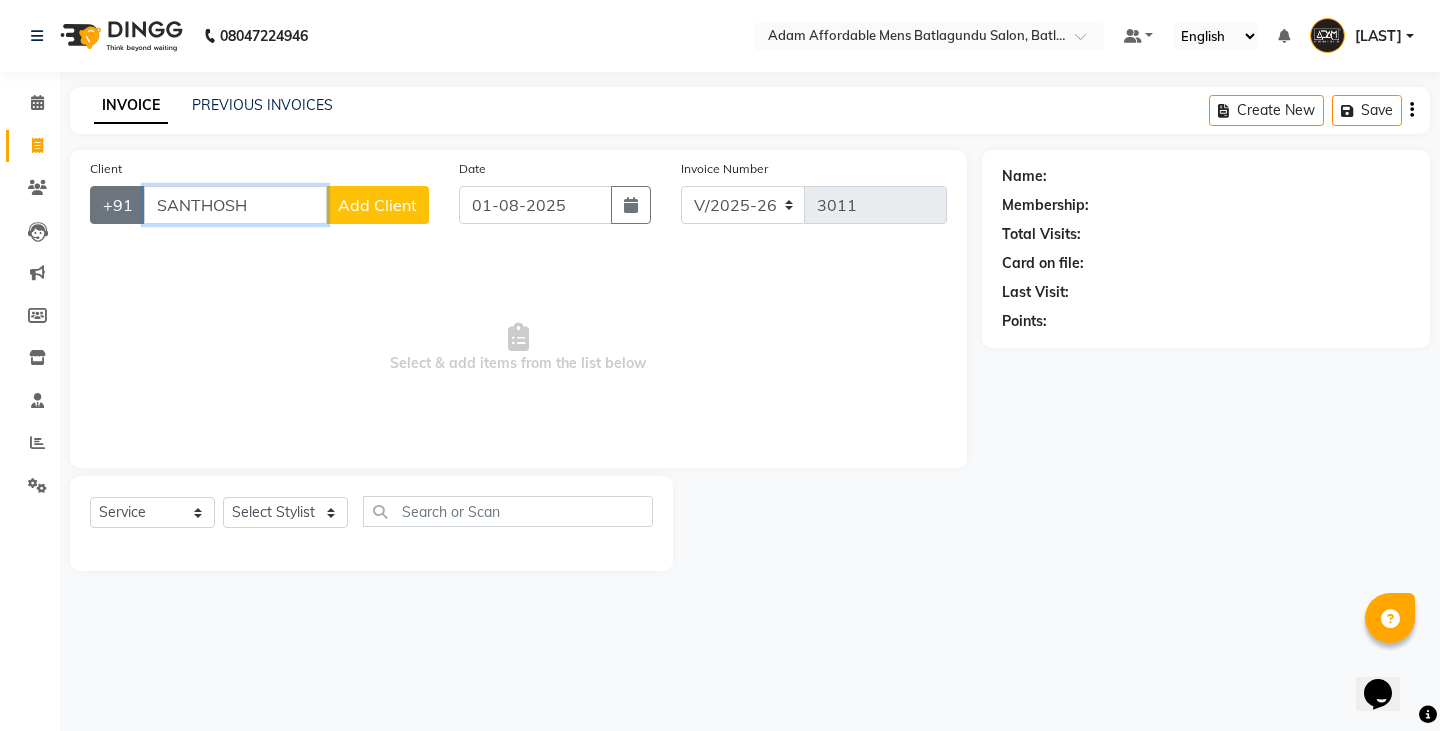 click on "+91 SANTHOSH Add Client" 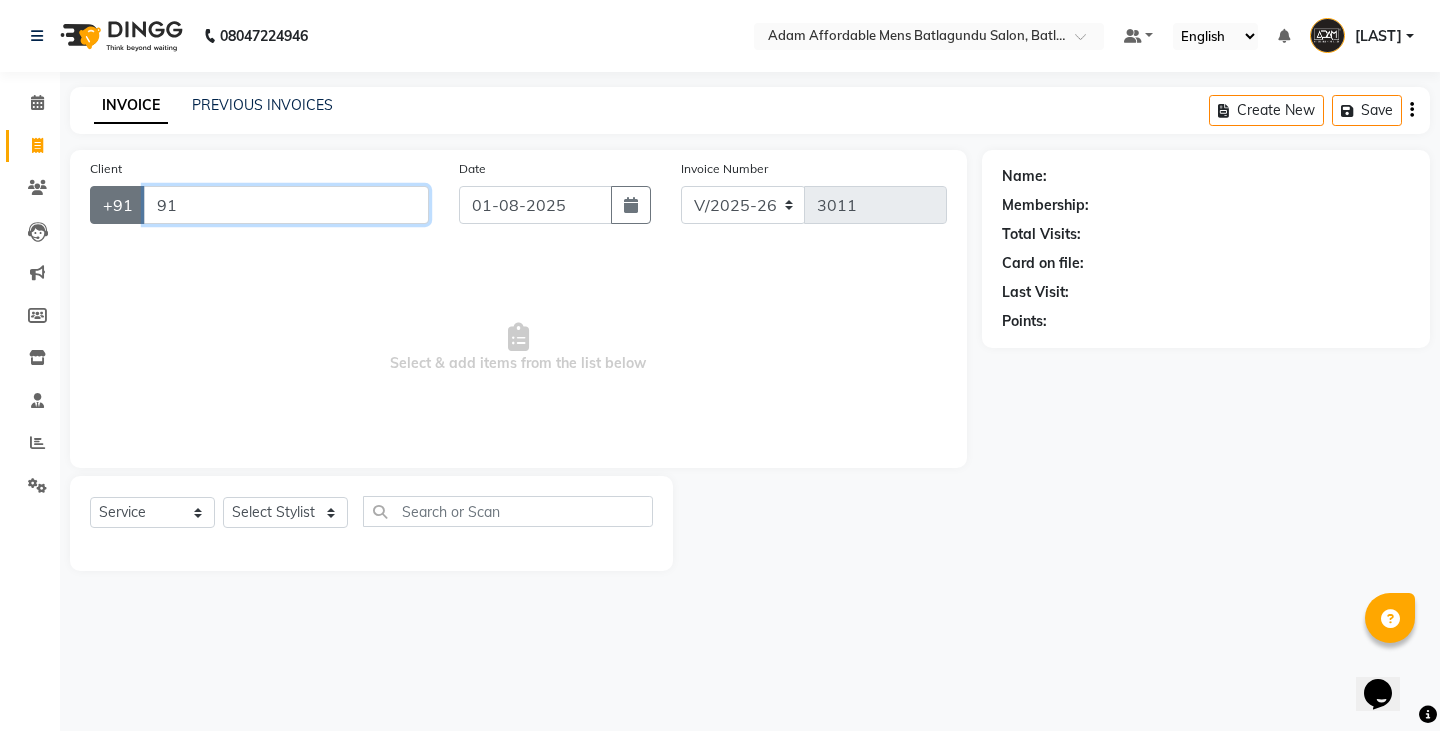 type on "9" 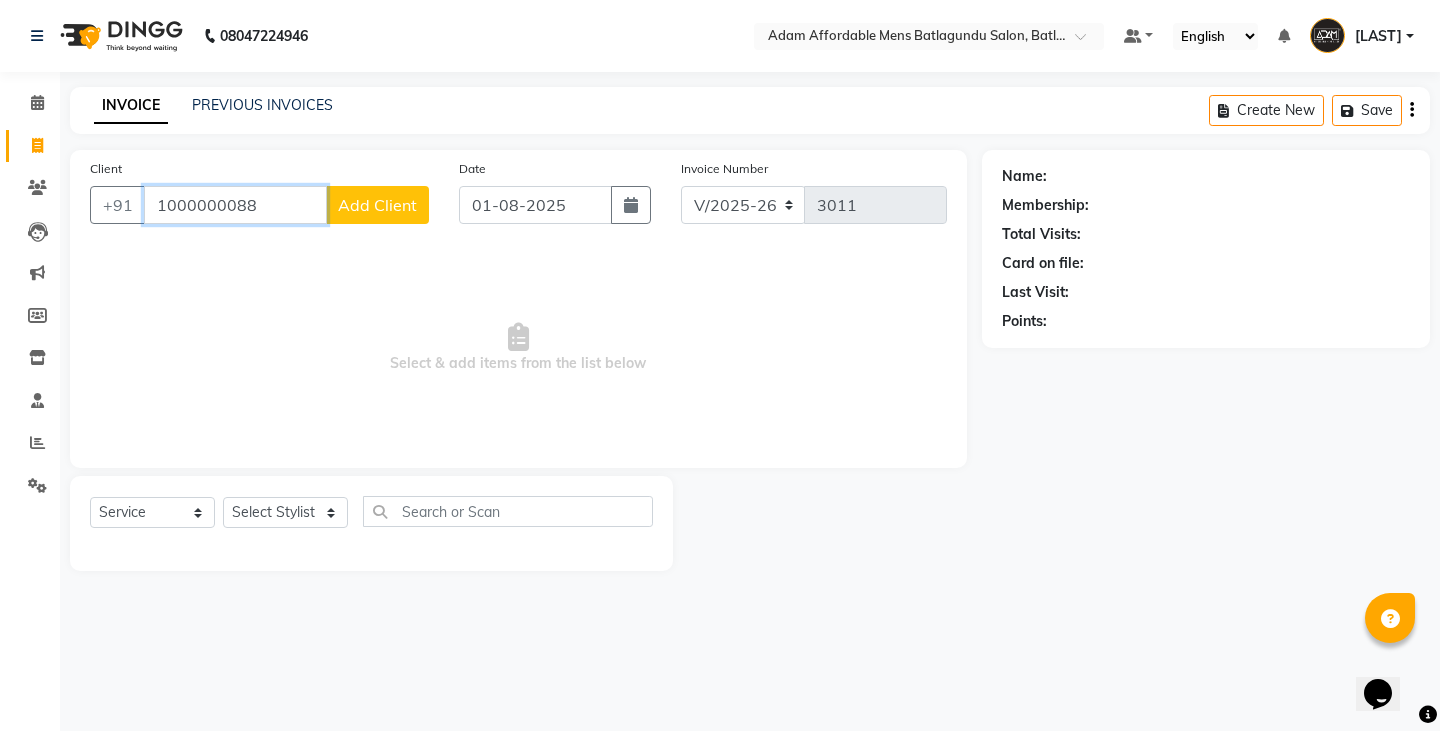 type on "1000000088" 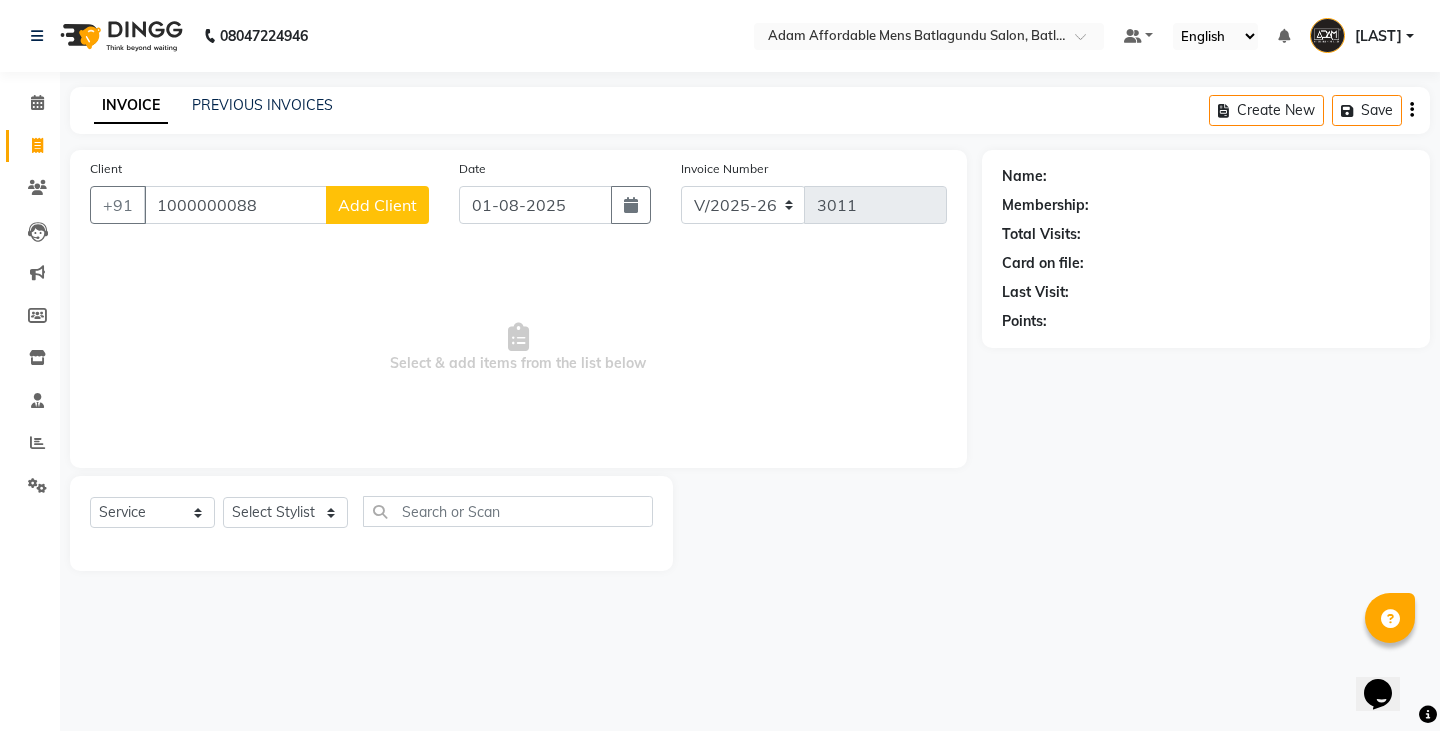 click on "Add Client" 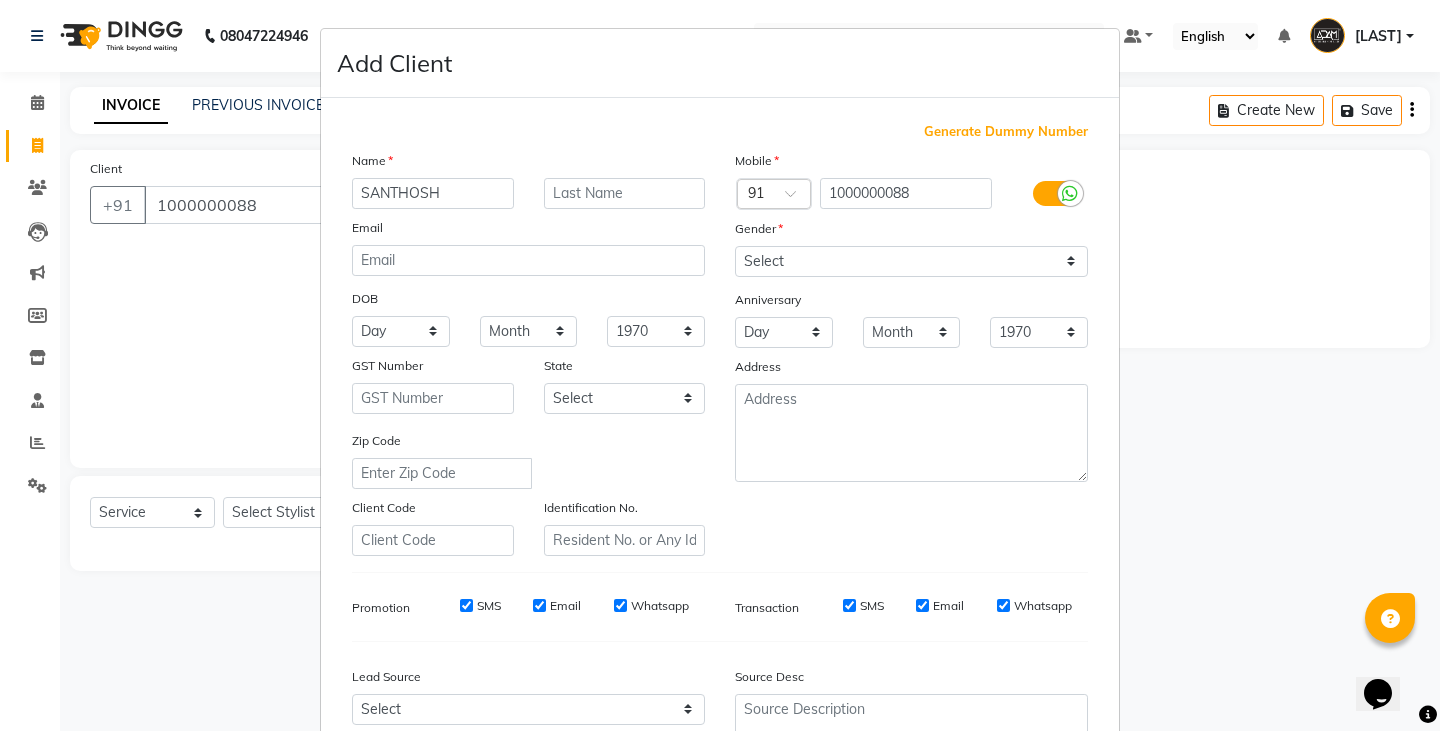 type on "SANTHOSH" 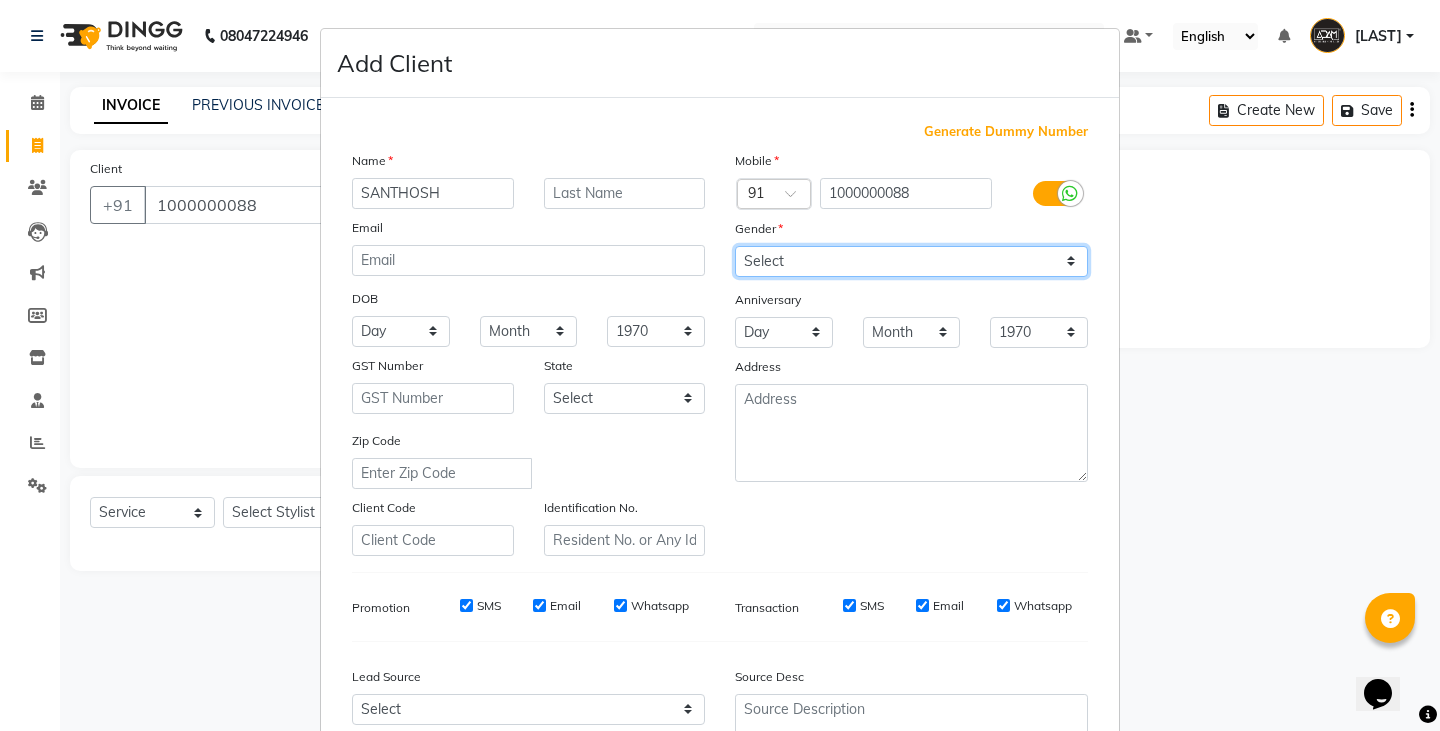 click on "Select Male Female Other Prefer Not To Say" at bounding box center [911, 261] 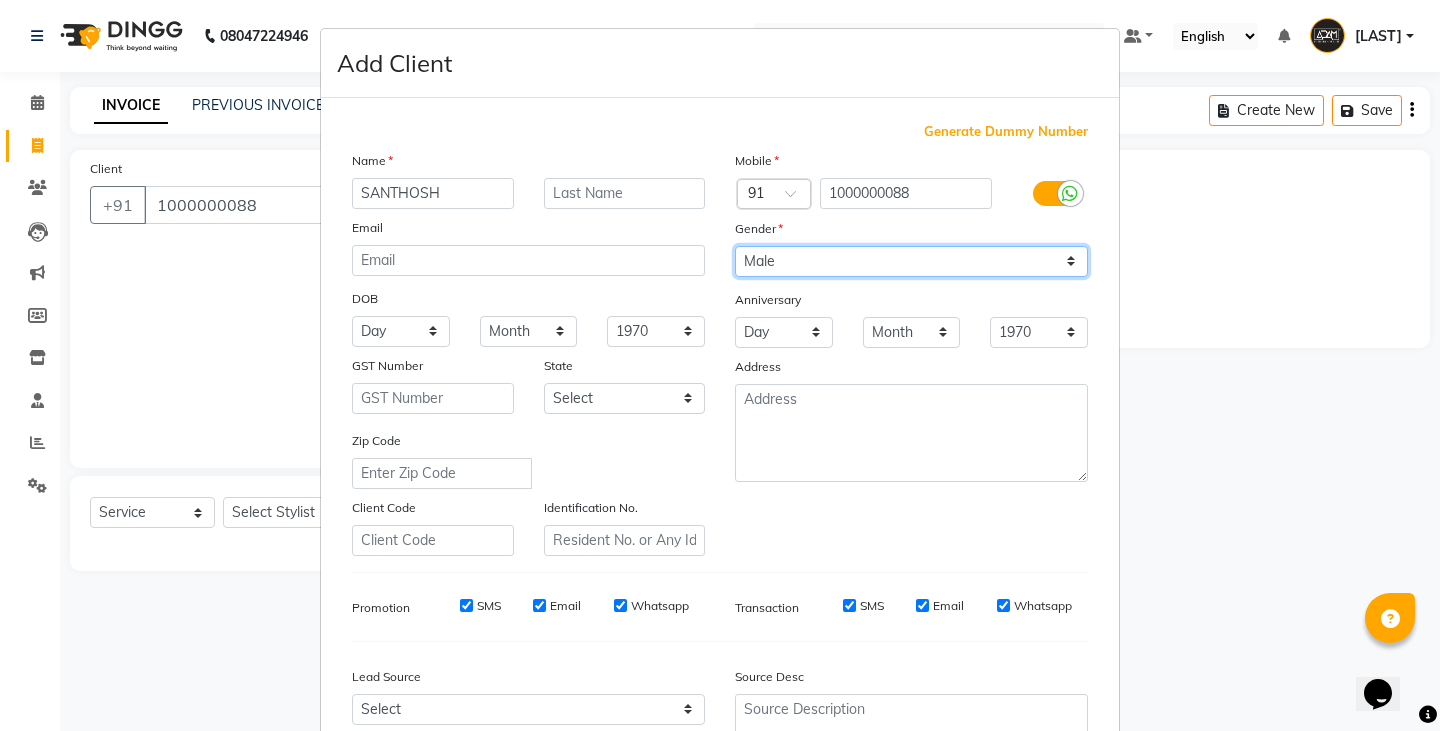 click on "Select Male Female Other Prefer Not To Say" at bounding box center (911, 261) 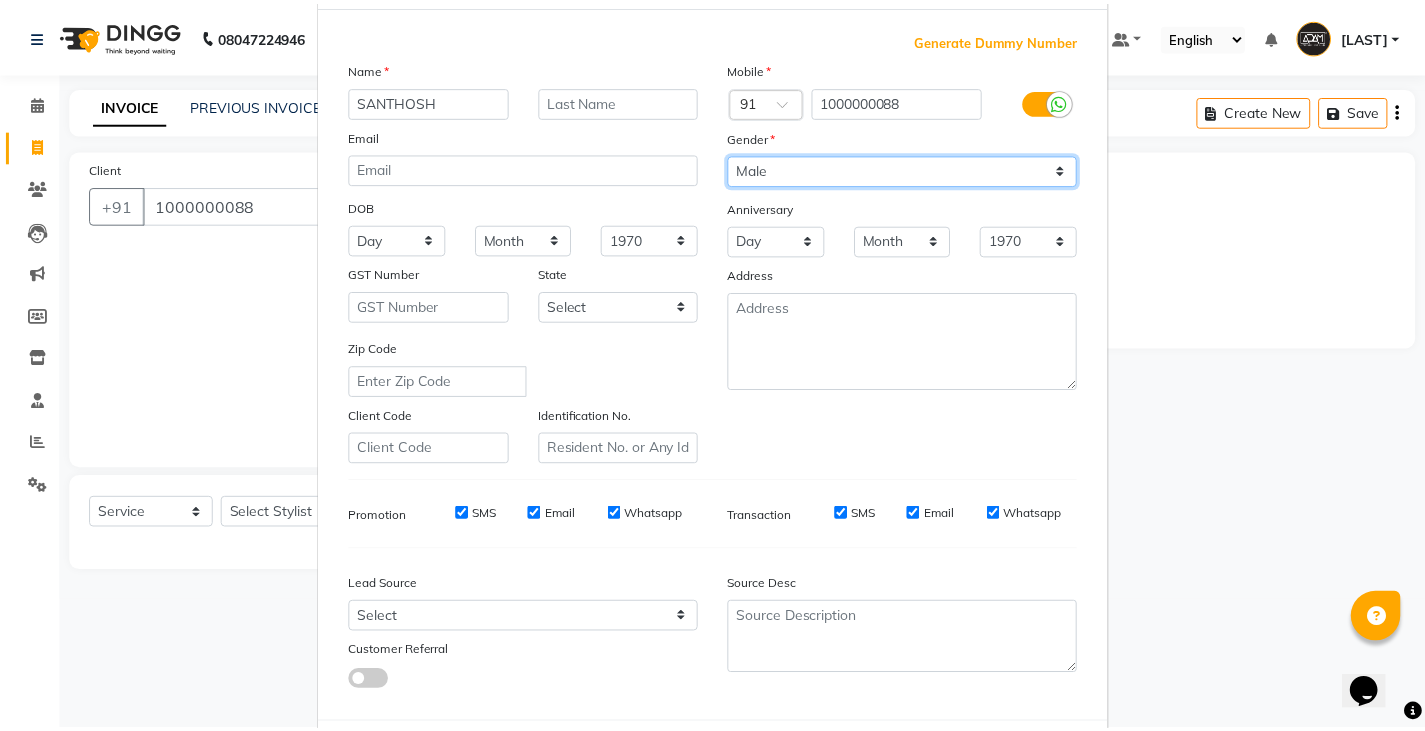 scroll, scrollTop: 192, scrollLeft: 0, axis: vertical 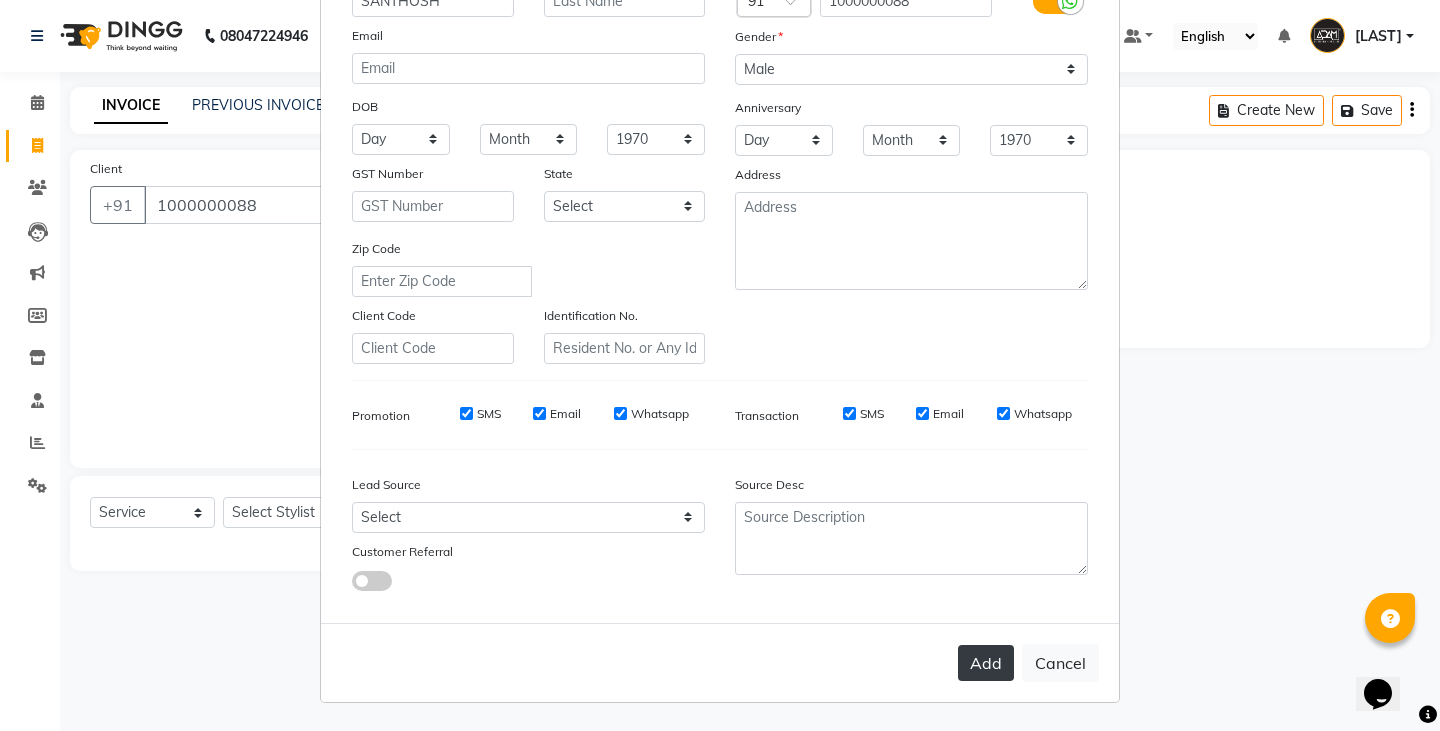click on "Add" at bounding box center [986, 663] 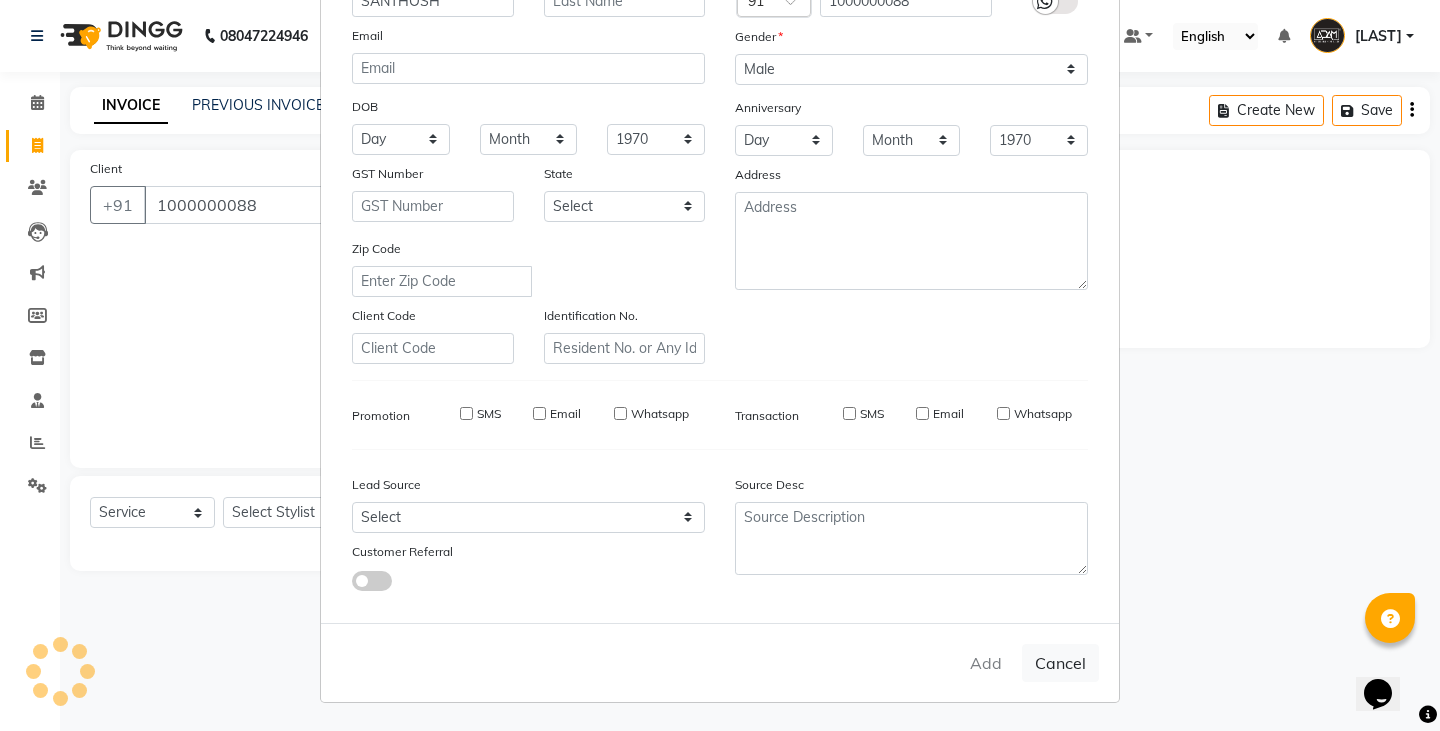 type 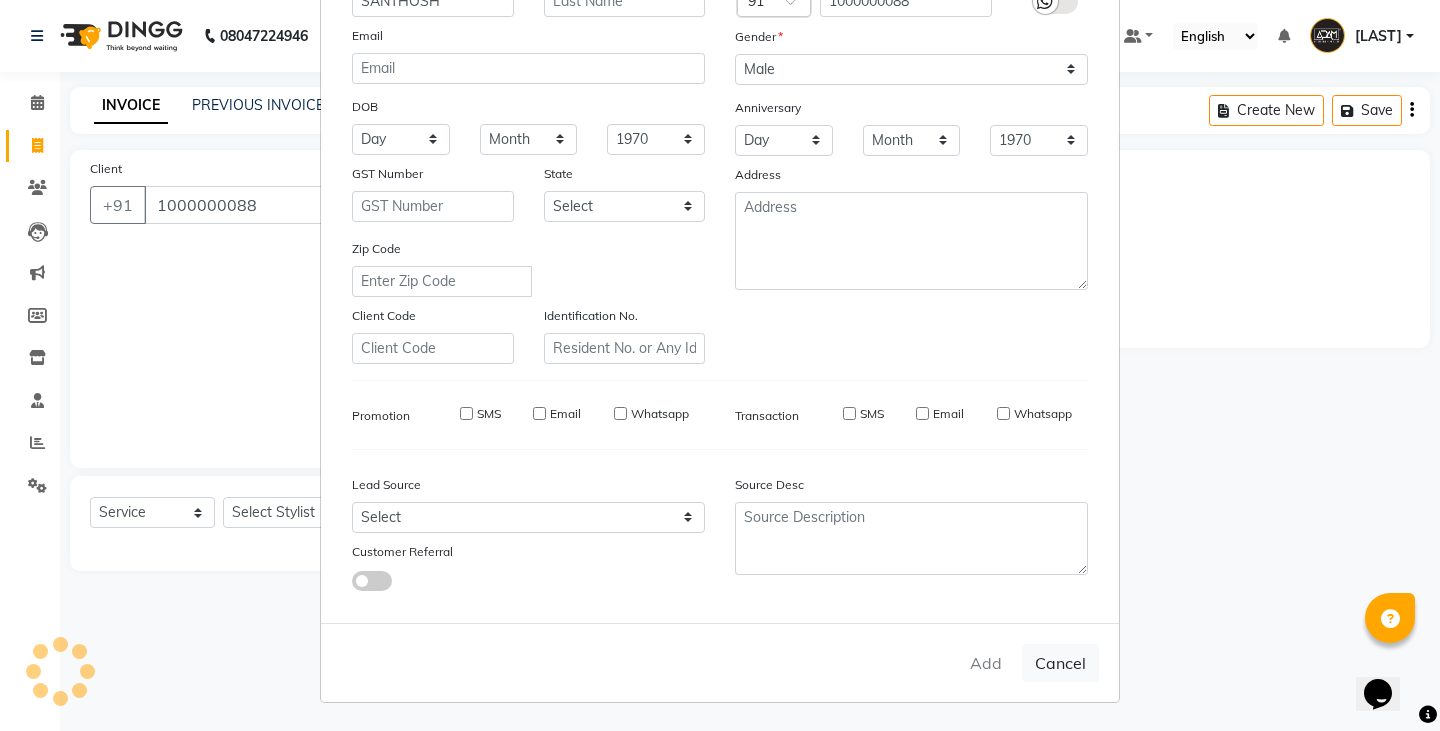 select 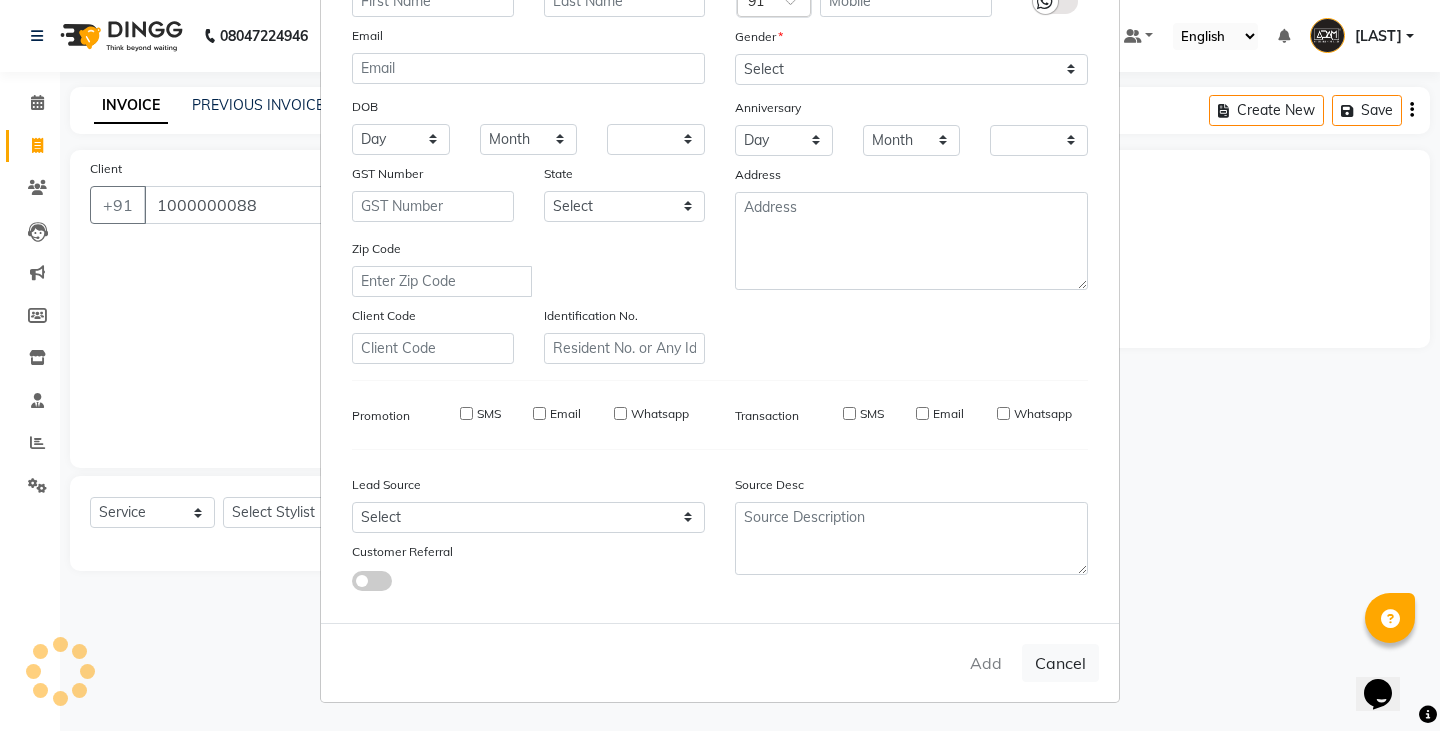 checkbox on "false" 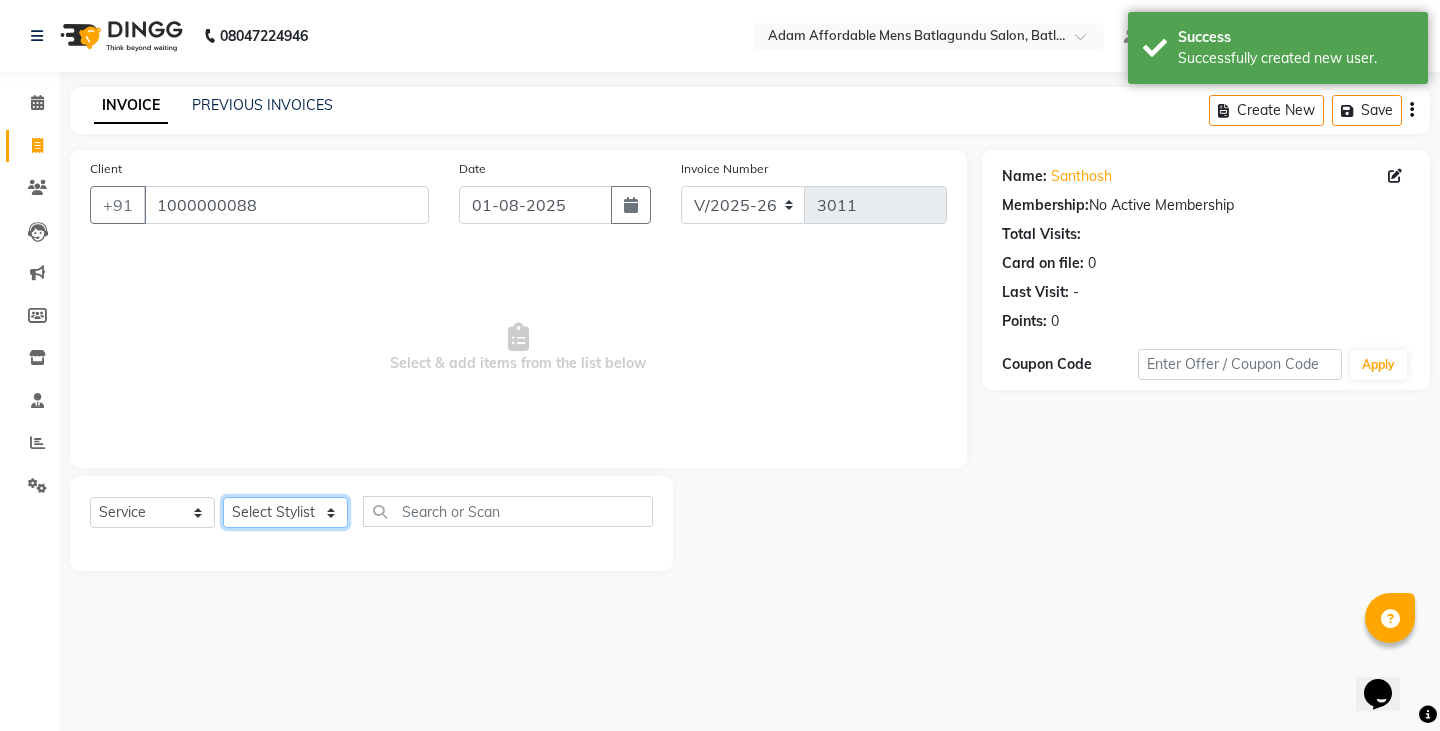click on "Select Stylist Admin Anish Ovesh Raja SAHIL  SOHAIL SONU" 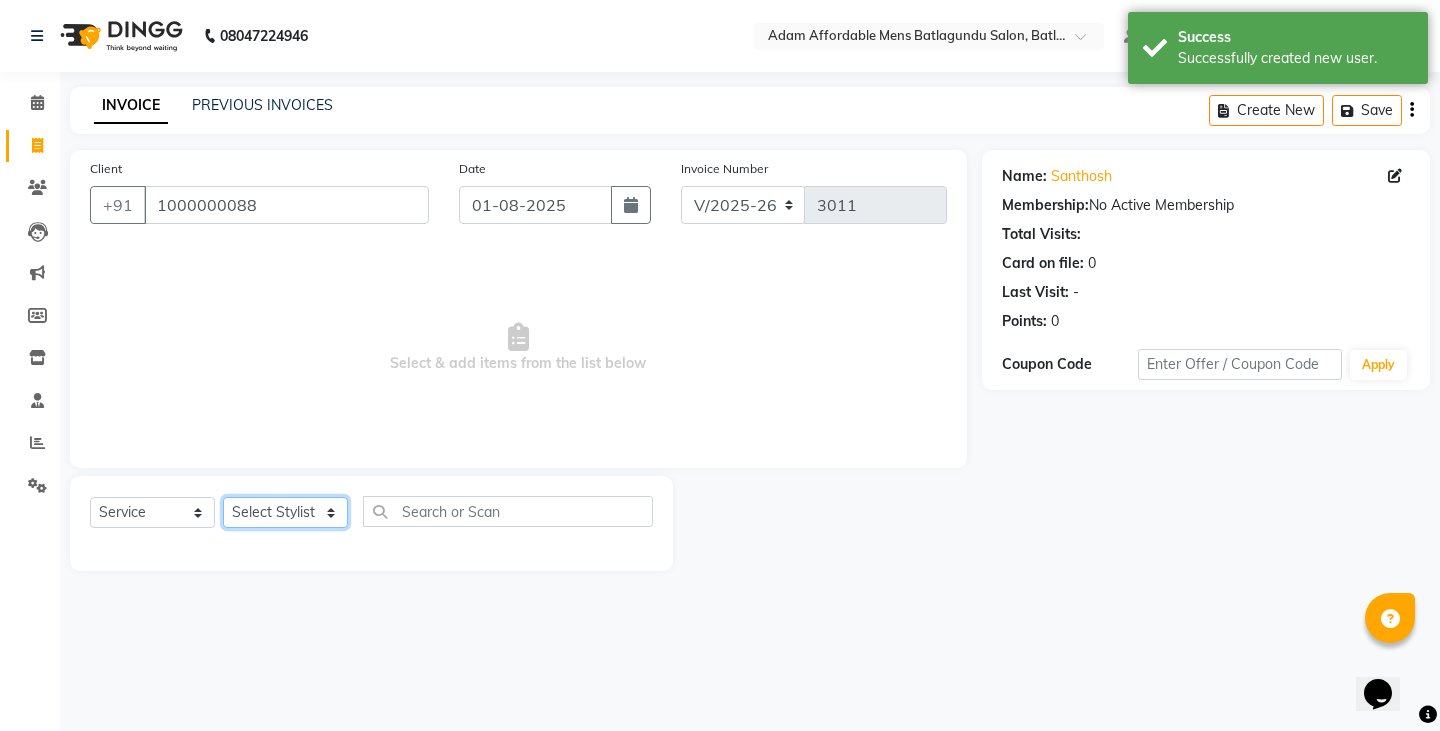 select on "84143" 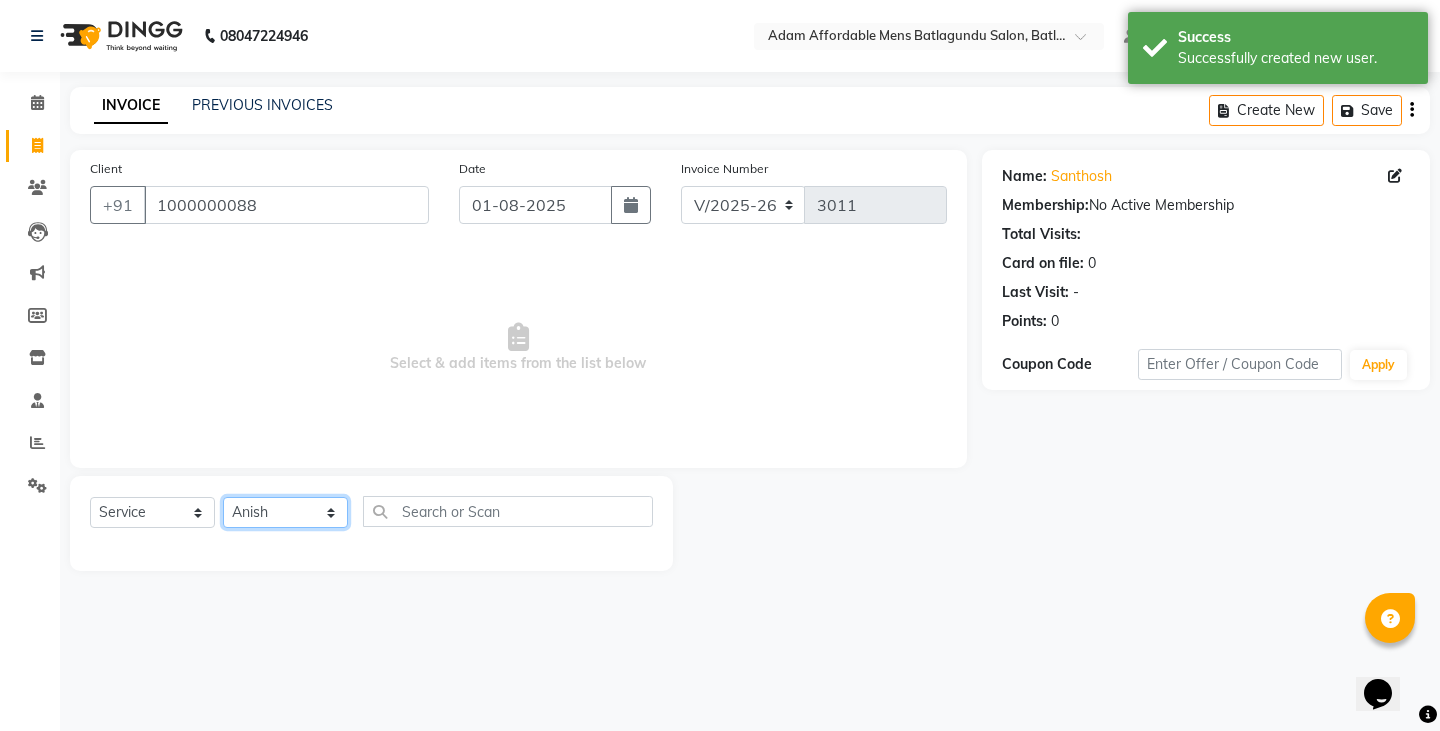 click on "Select Stylist Admin Anish Ovesh Raja SAHIL  SOHAIL SONU" 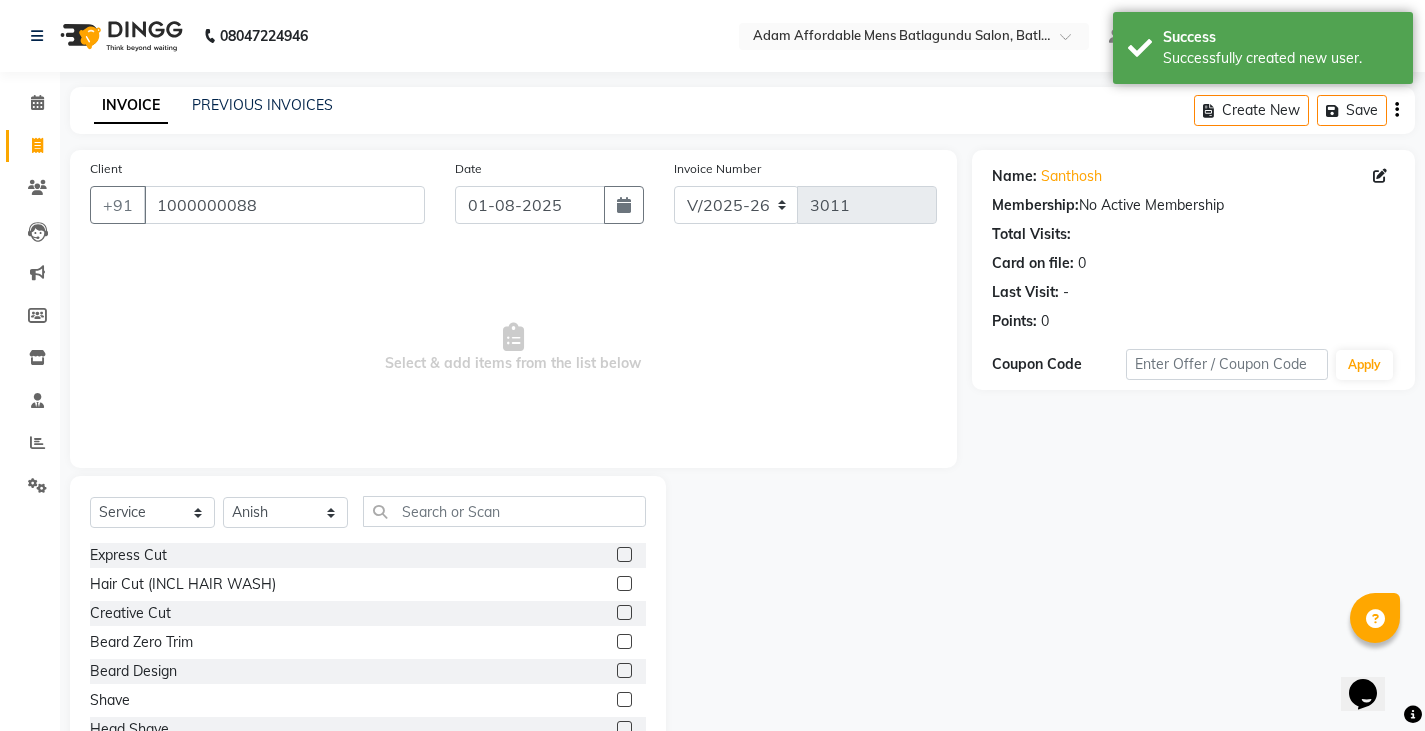 click 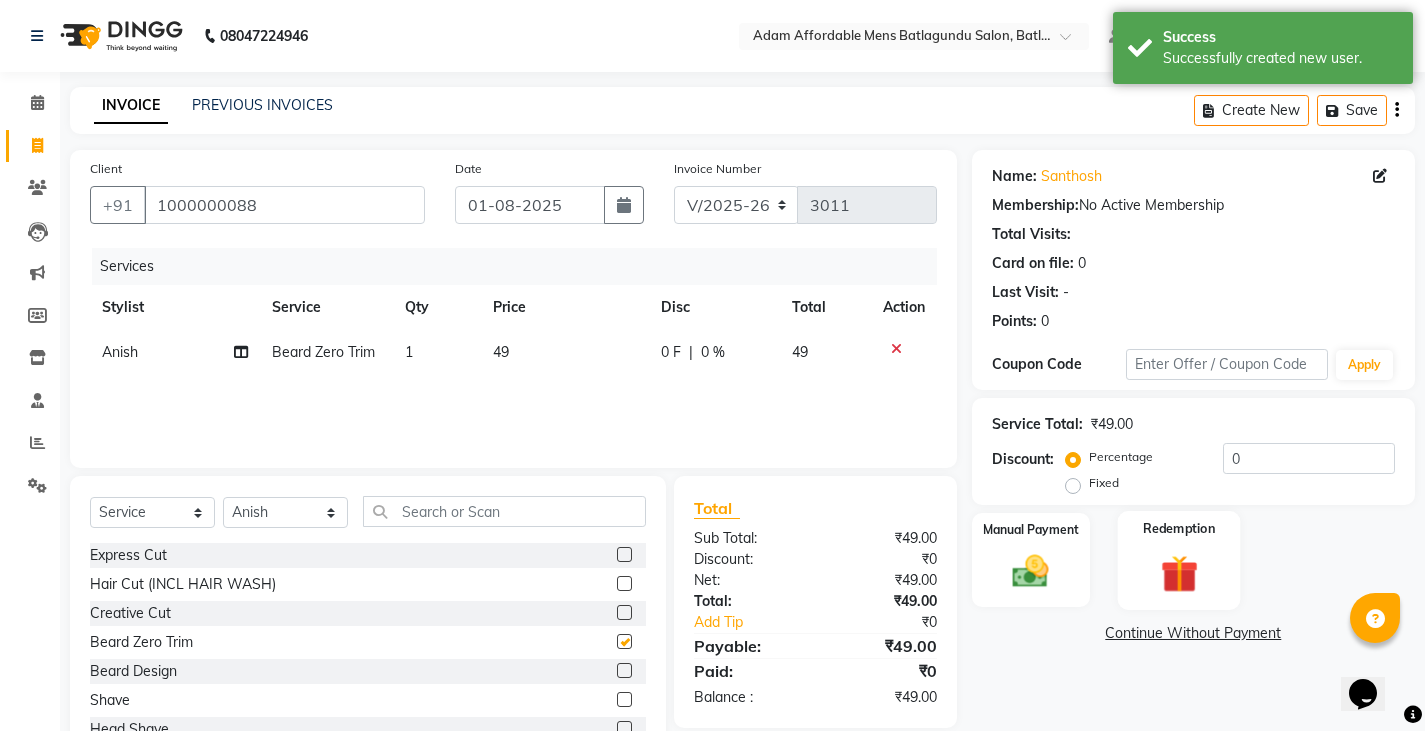 checkbox on "false" 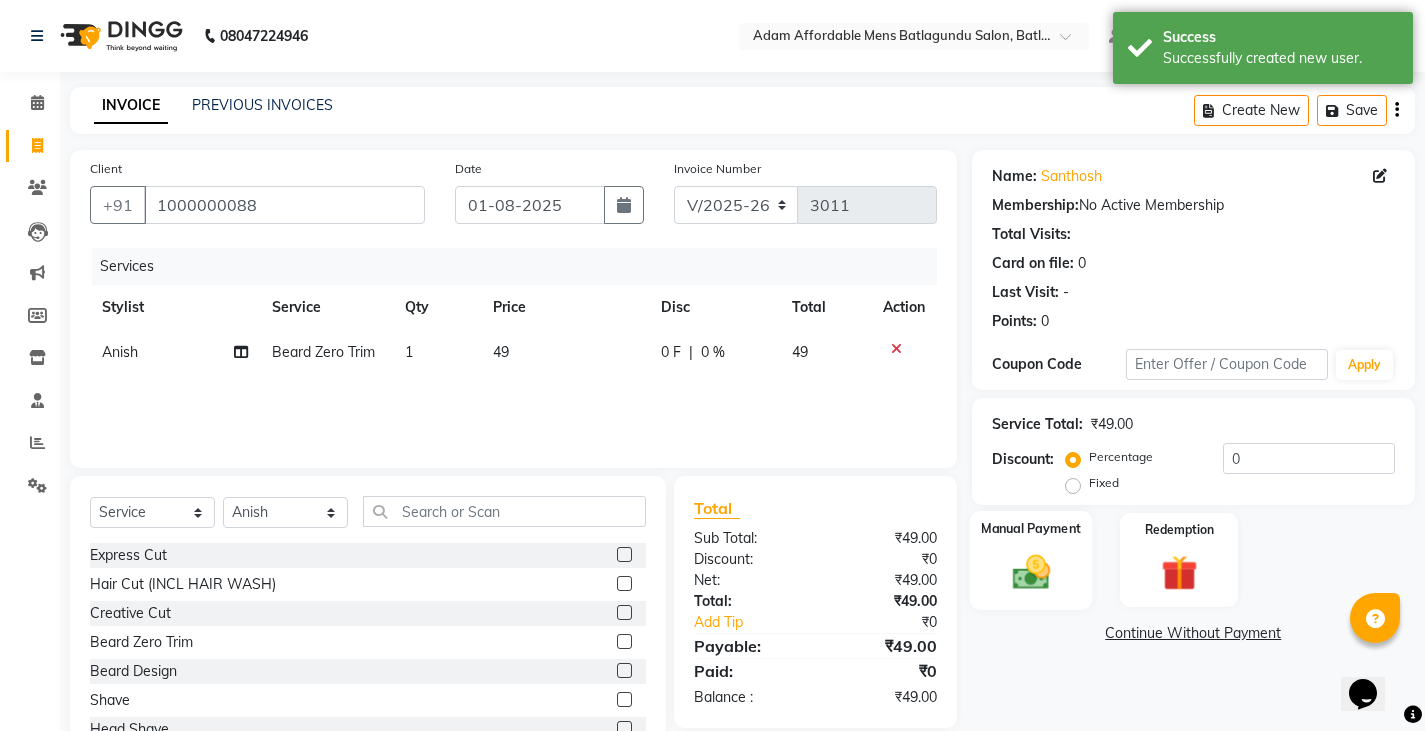 drag, startPoint x: 1066, startPoint y: 556, endPoint x: 1080, endPoint y: 524, distance: 34.928497 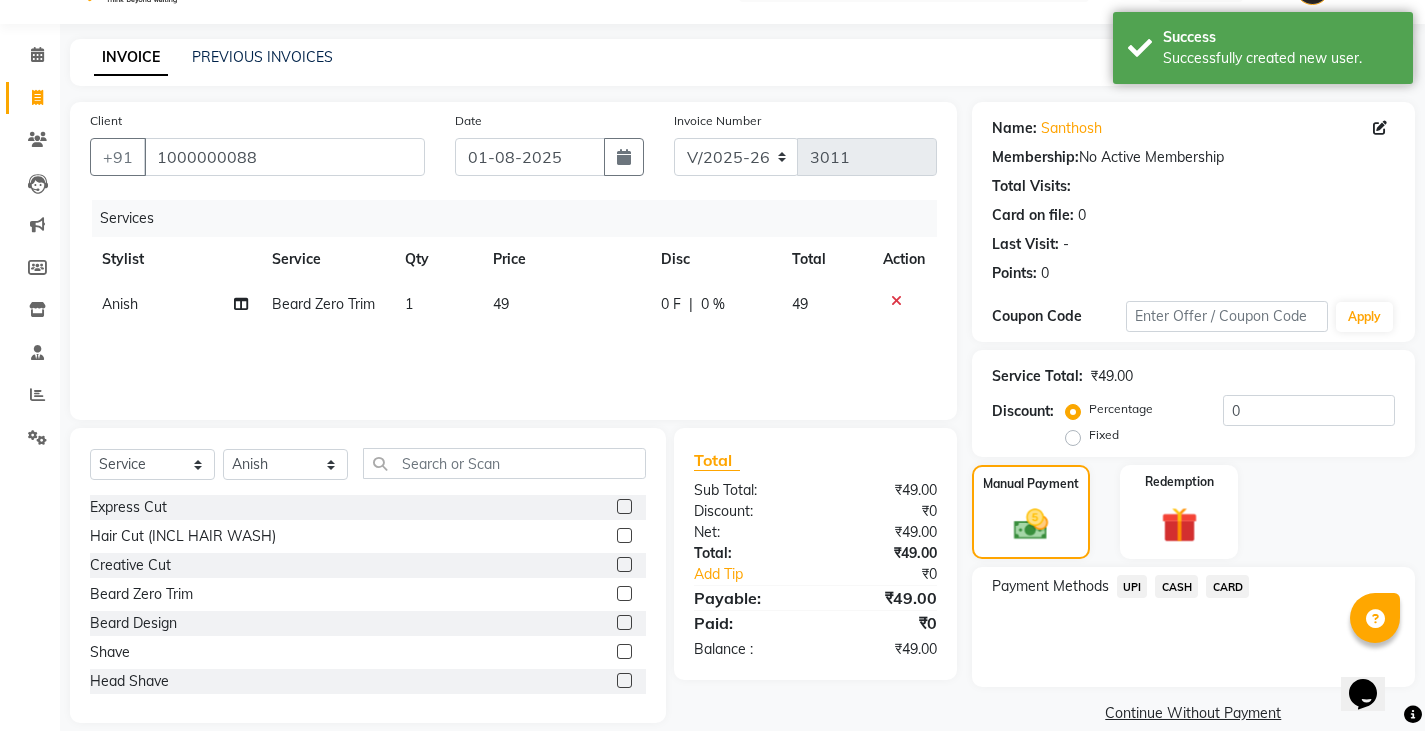 scroll, scrollTop: 75, scrollLeft: 0, axis: vertical 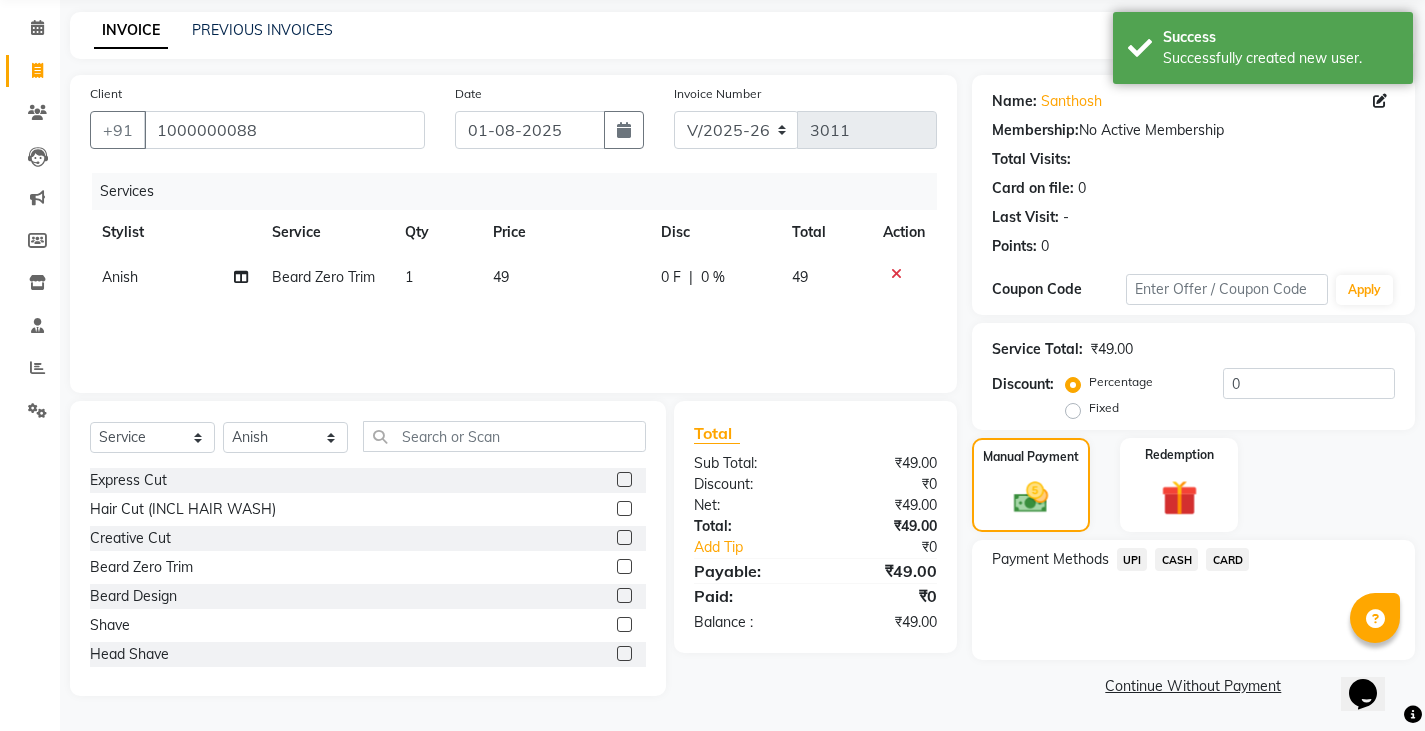 click on "UPI" 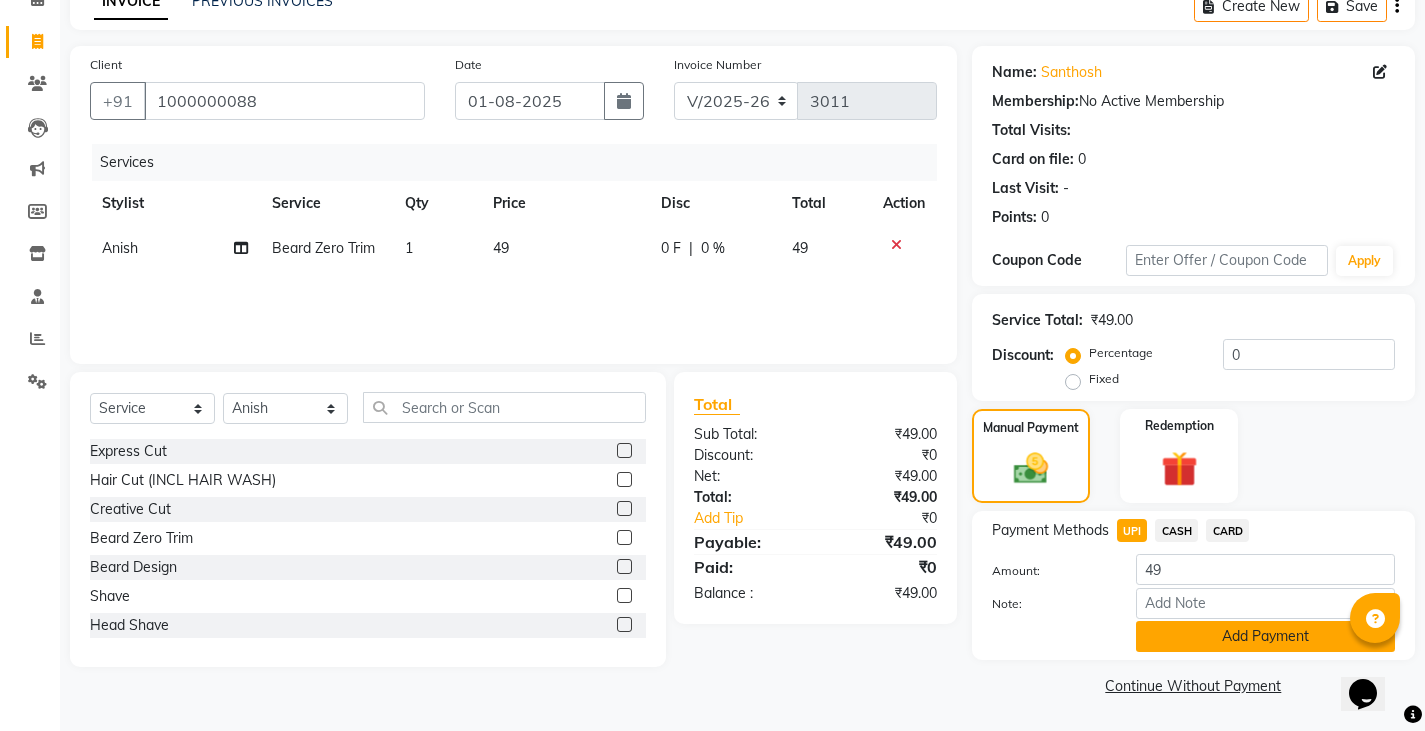 click on "Add Payment" 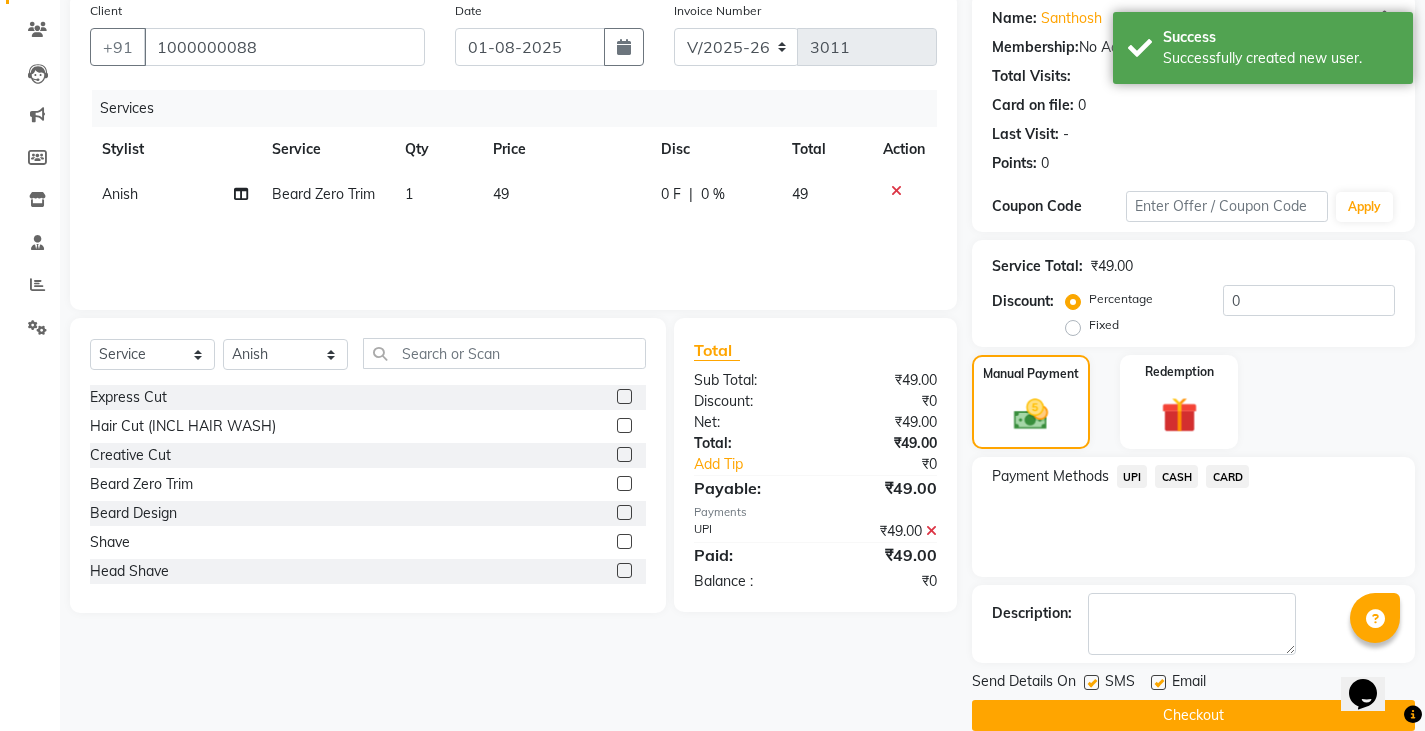 scroll, scrollTop: 188, scrollLeft: 0, axis: vertical 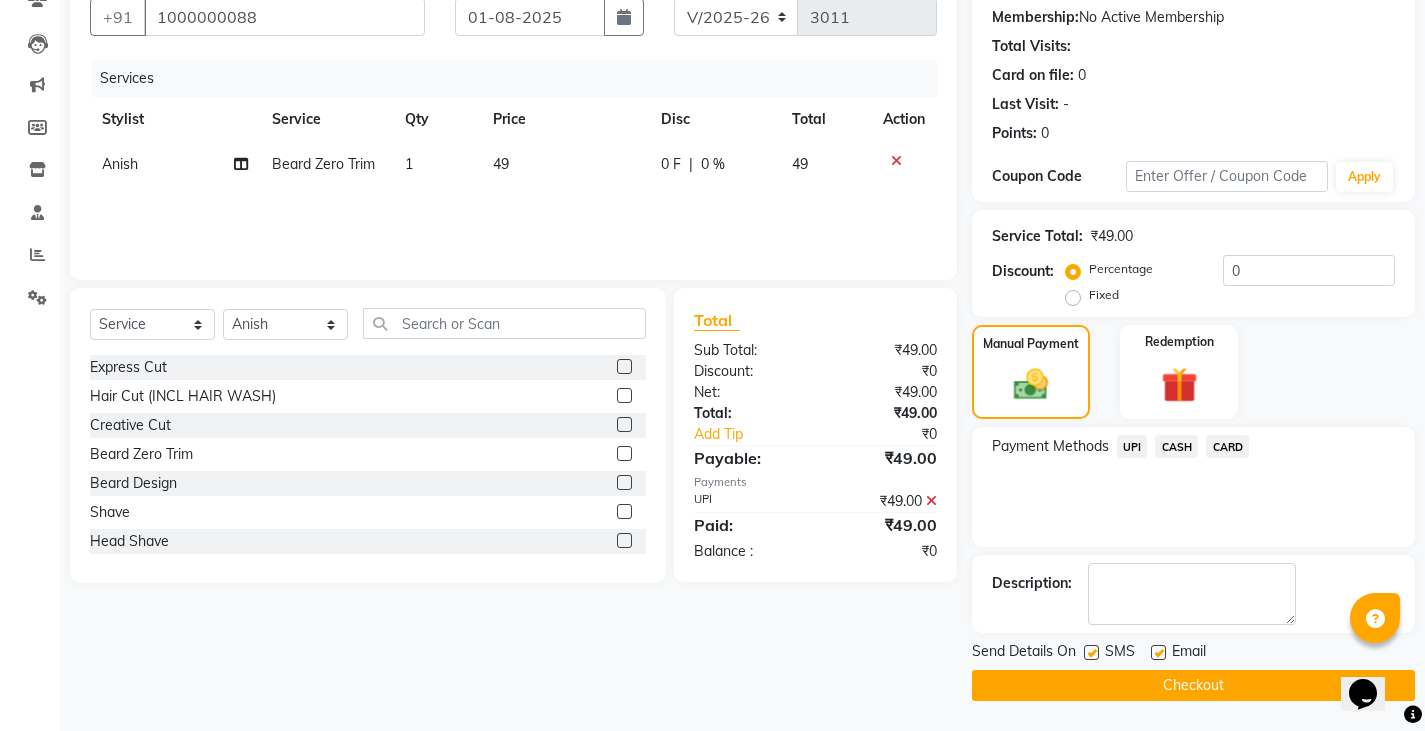 click on "Send Details On SMS Email  Checkout" 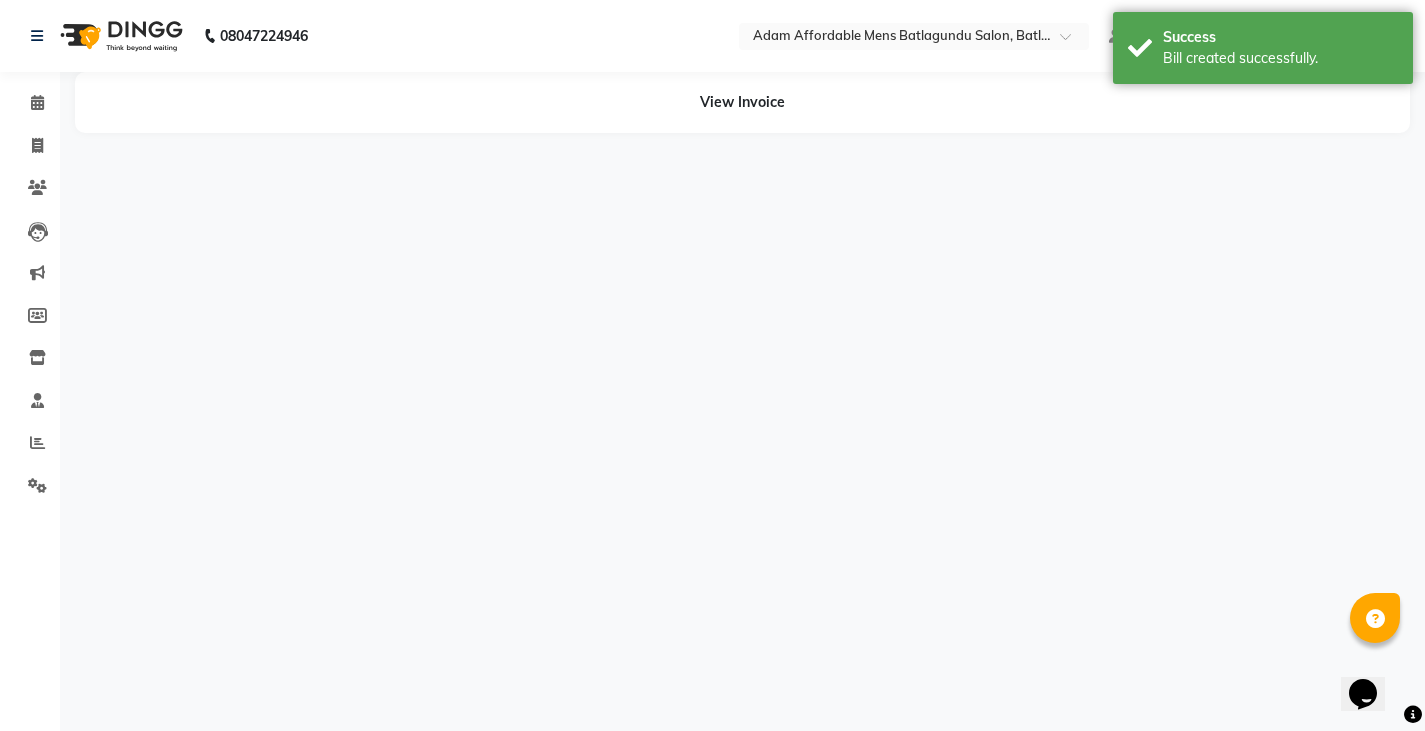 scroll, scrollTop: 0, scrollLeft: 0, axis: both 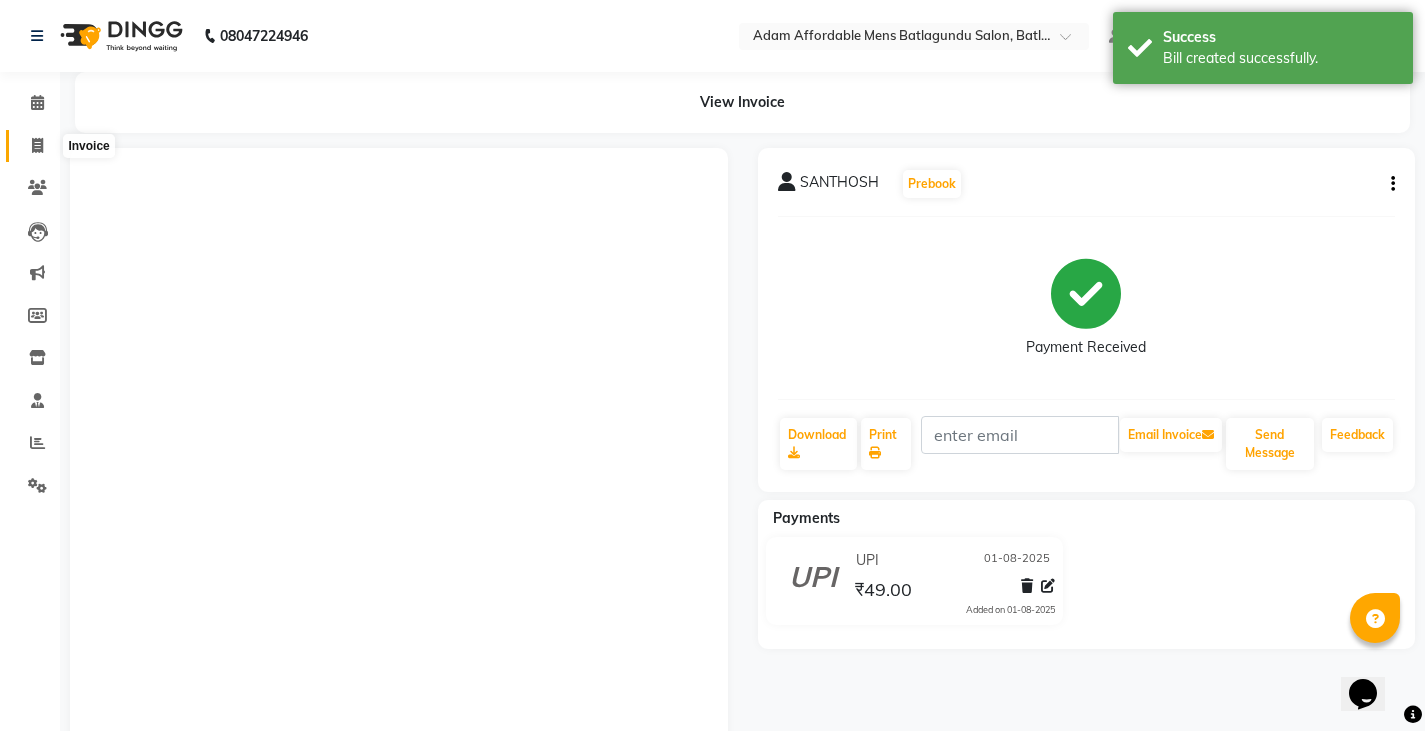 click 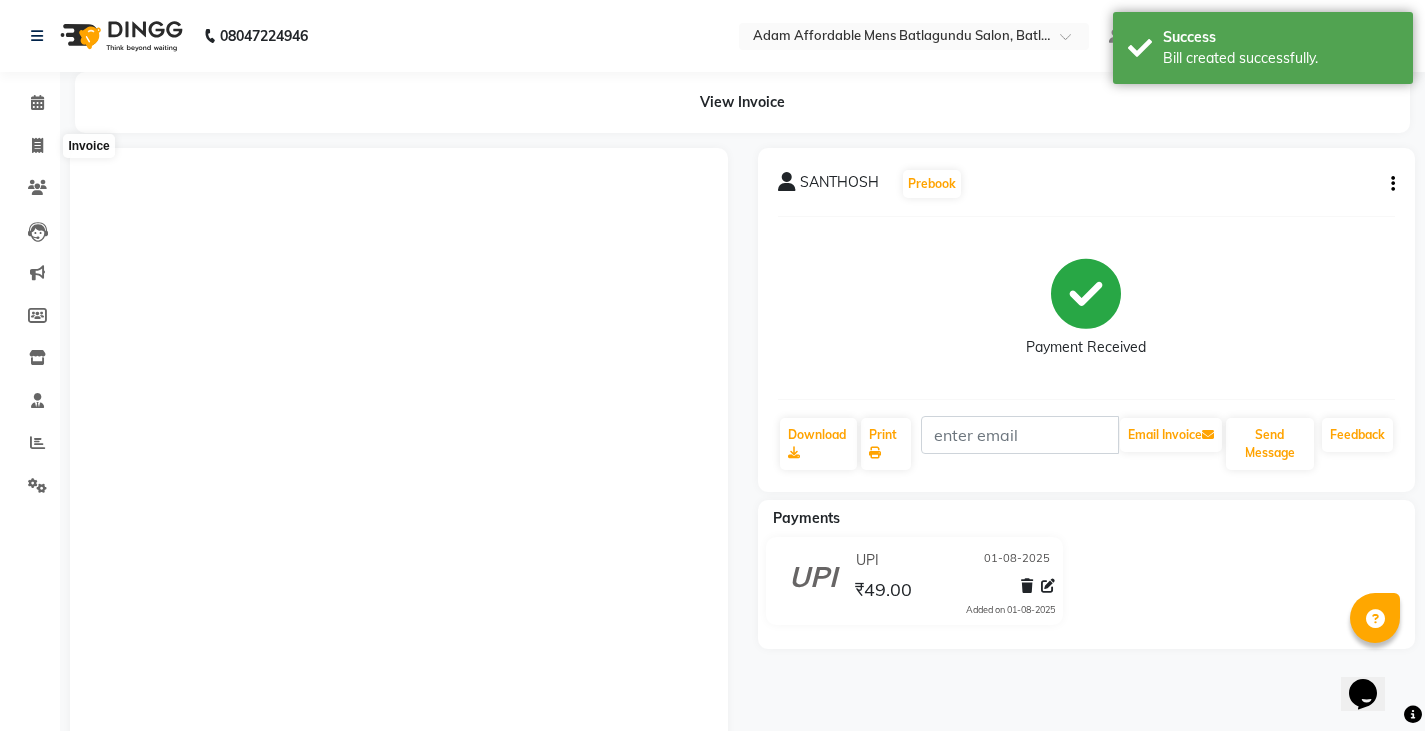 select on "service" 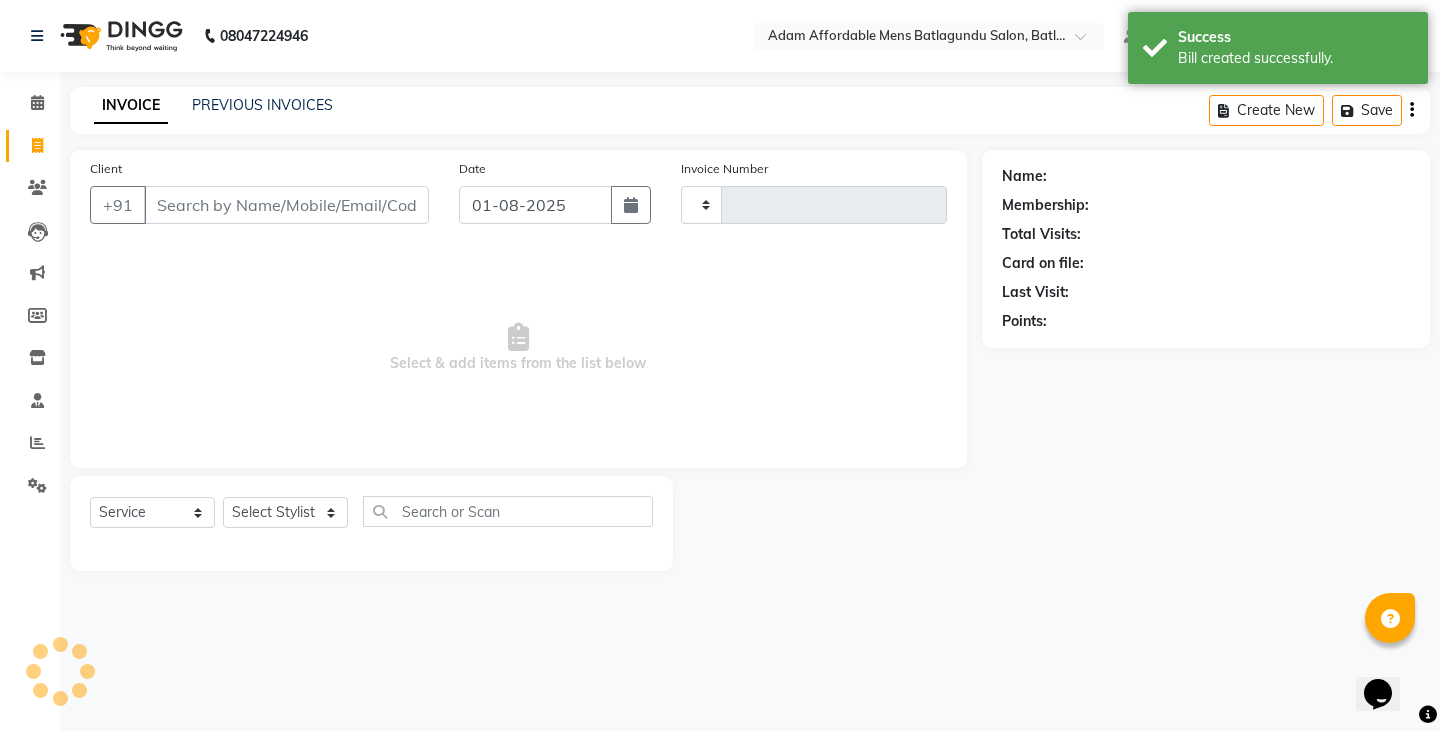type on "3012" 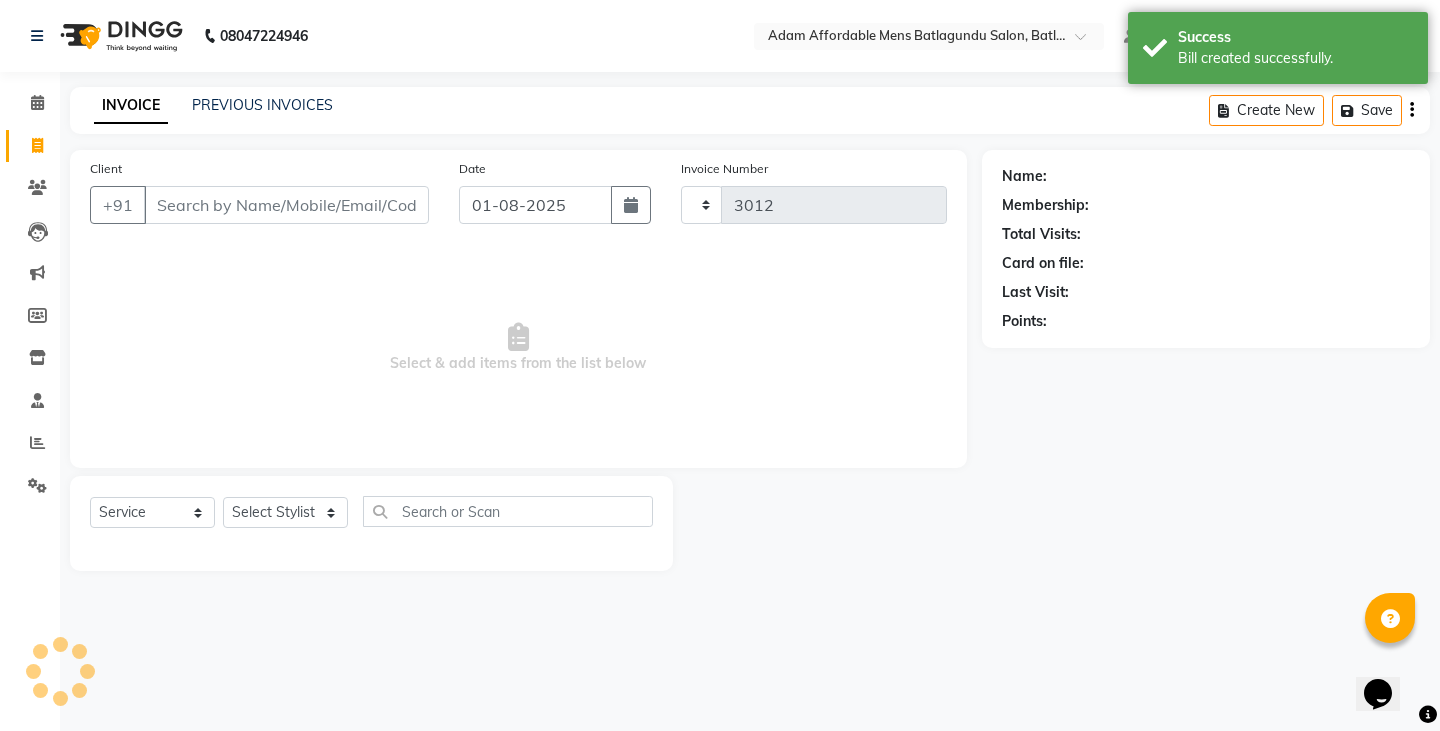 select on "8213" 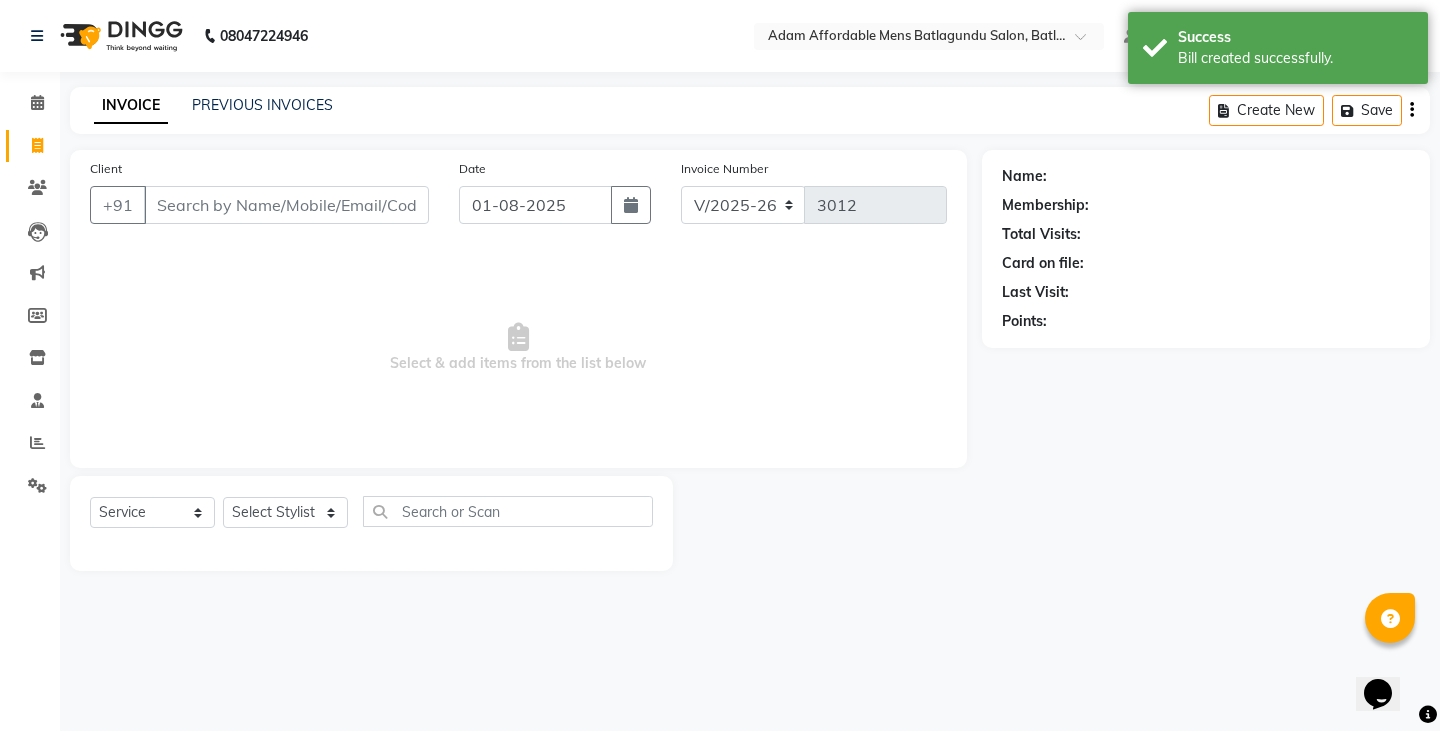 click on "Client" at bounding box center [286, 205] 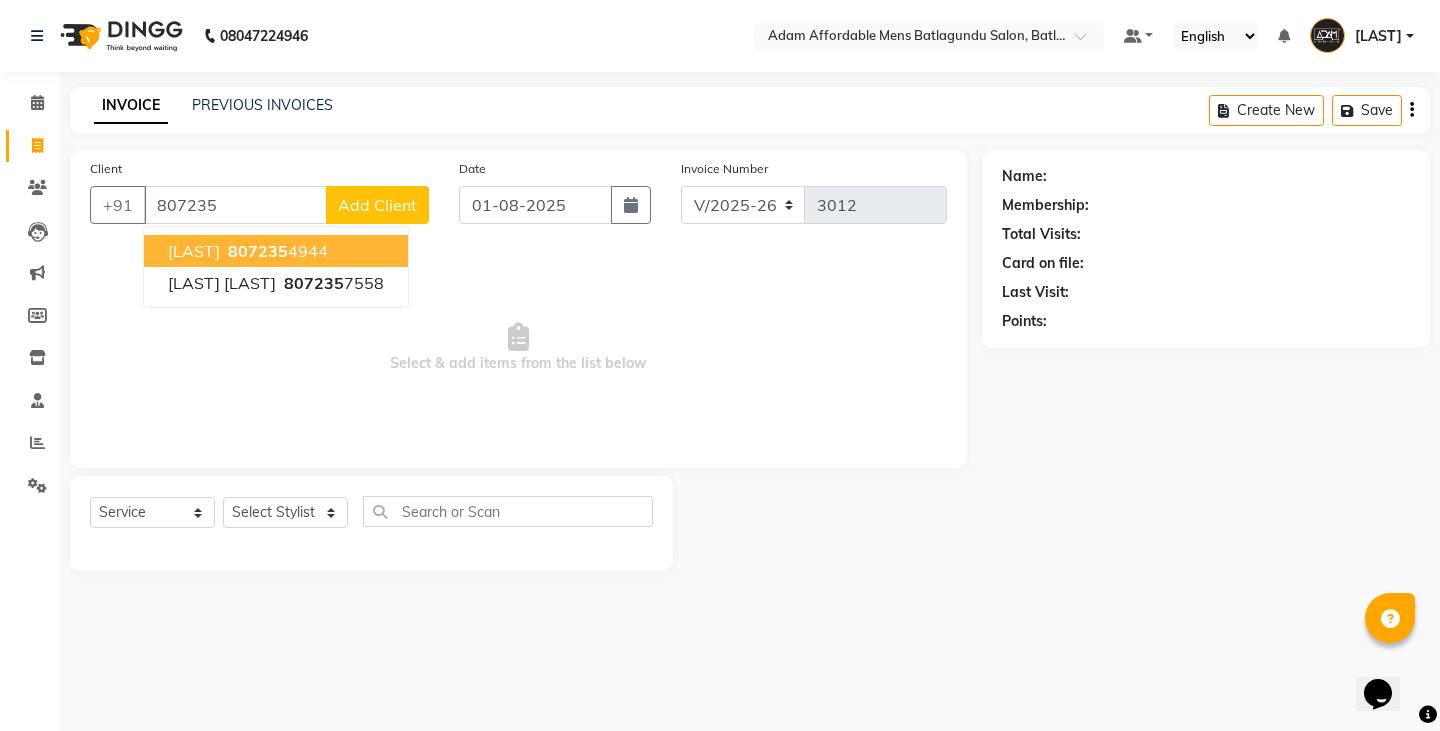 click on "807235" at bounding box center (258, 251) 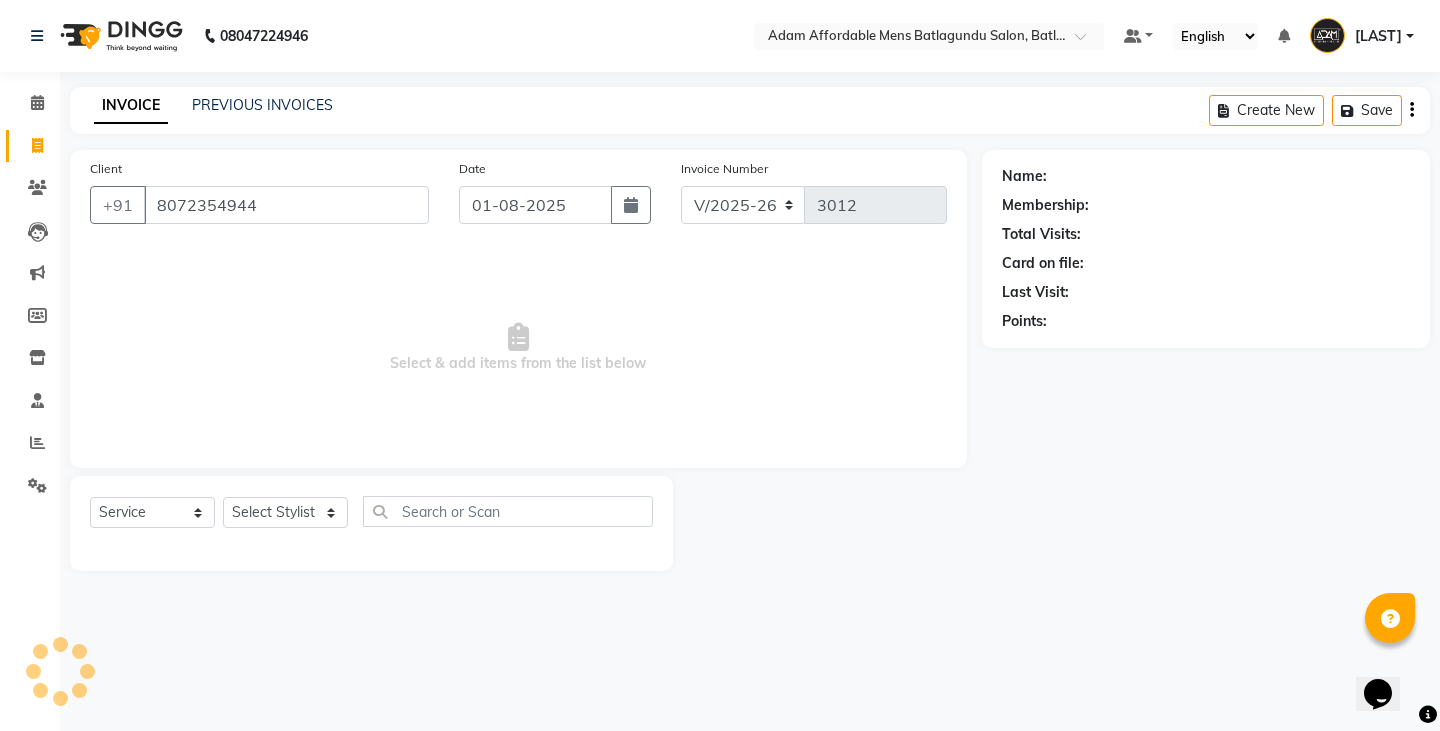 type on "8072354944" 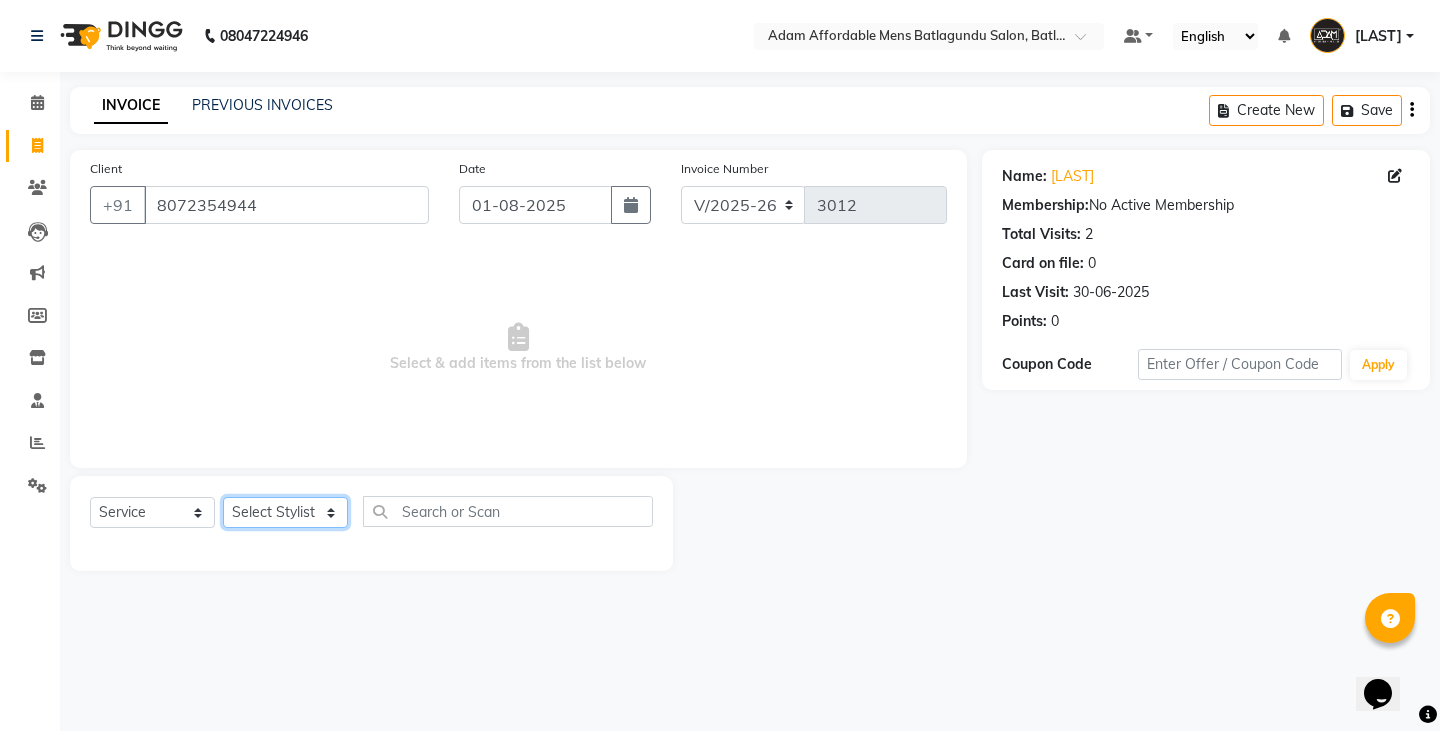 click on "Select Stylist Admin Anish Ovesh Raja SAHIL  SOHAIL SONU" 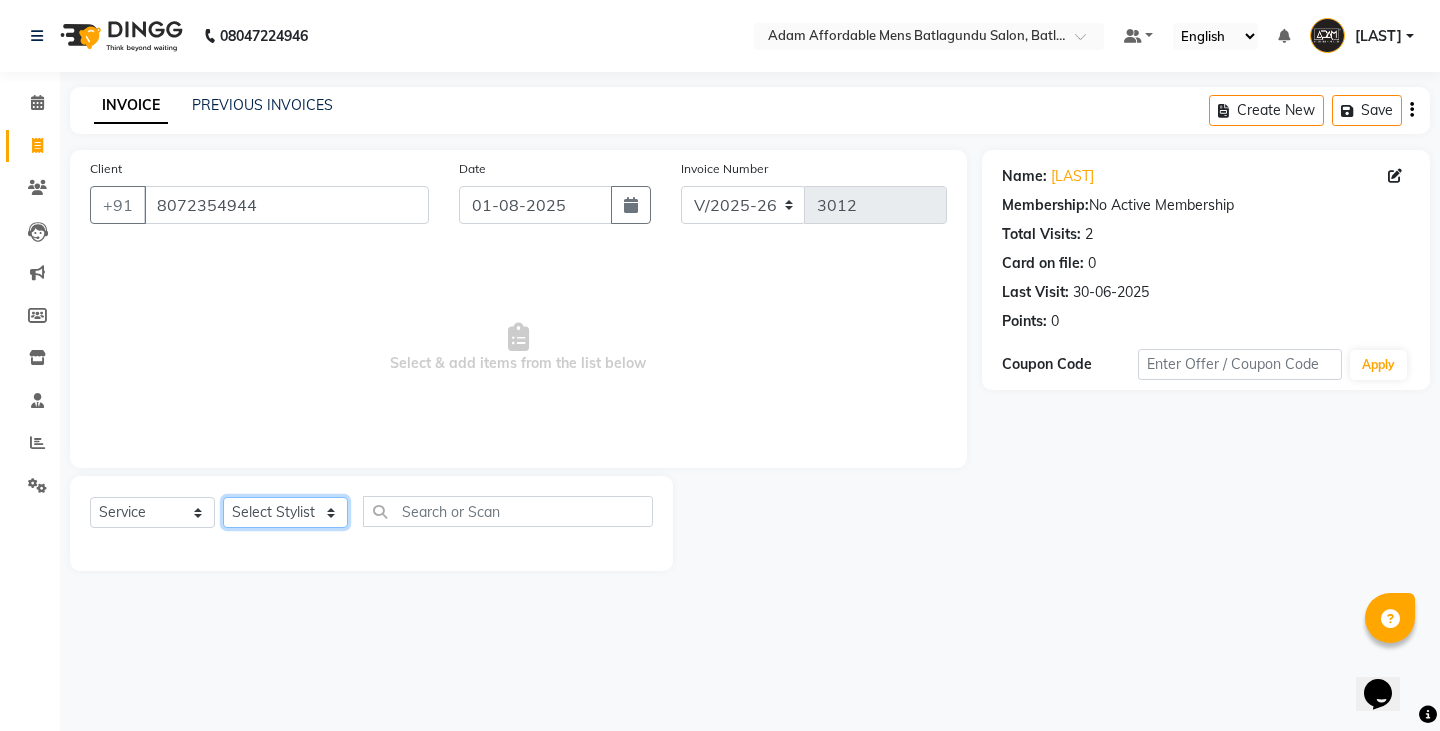 select on "78652" 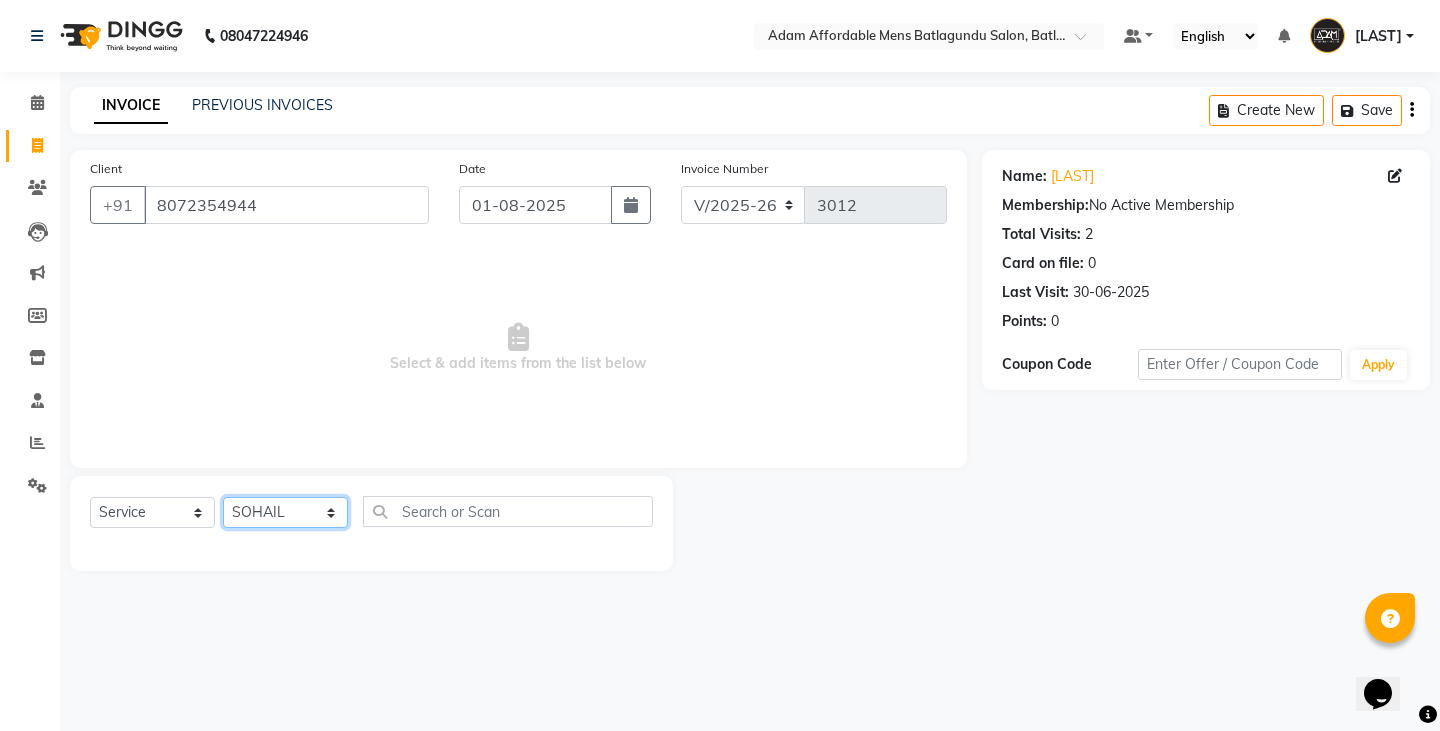 click on "Select Stylist Admin Anish Ovesh Raja SAHIL  SOHAIL SONU" 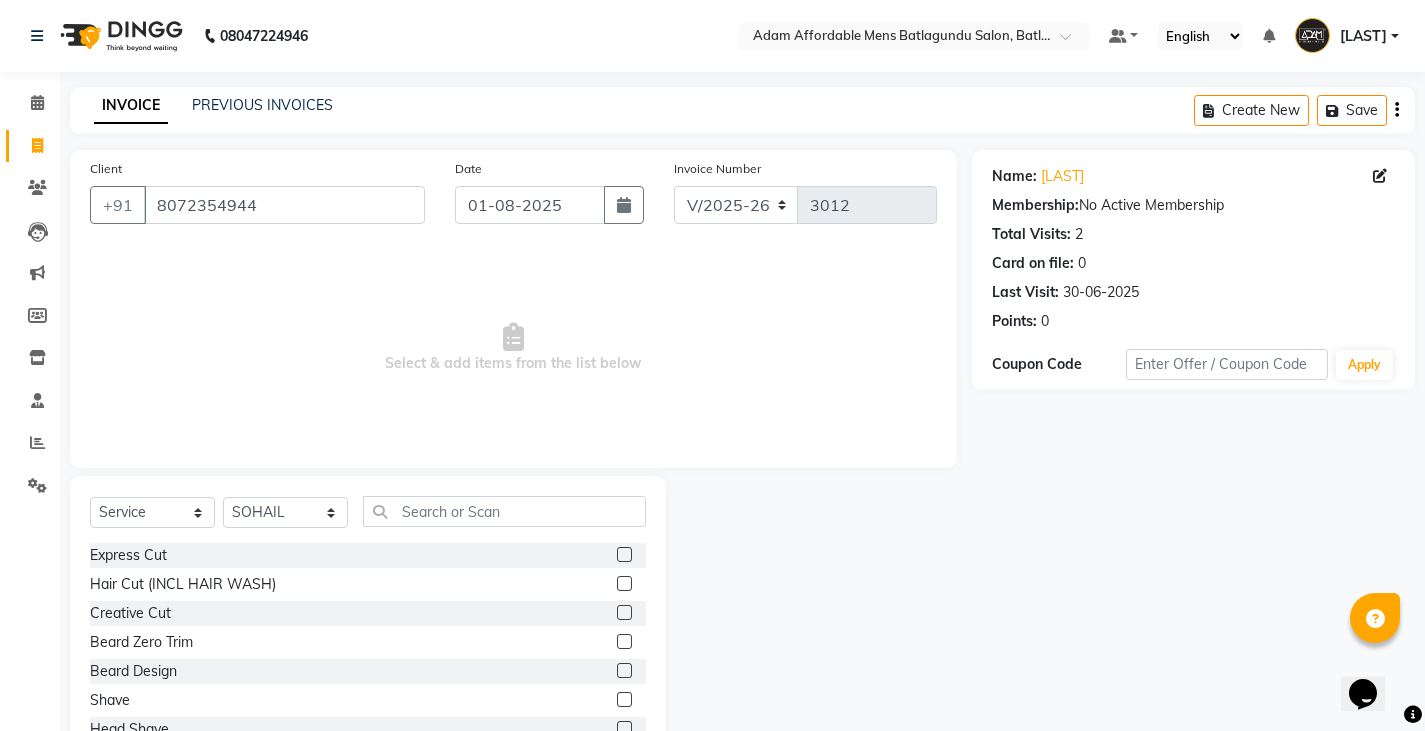 click 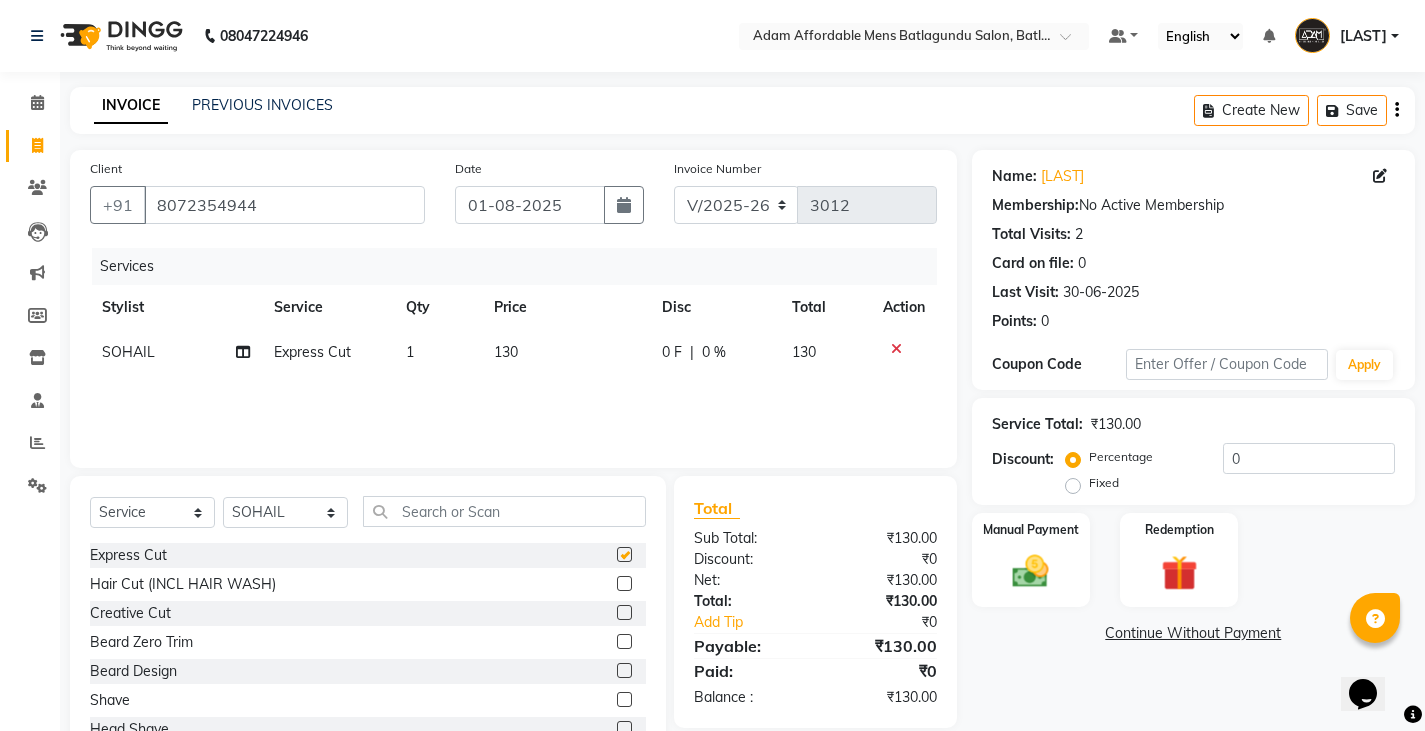 checkbox on "false" 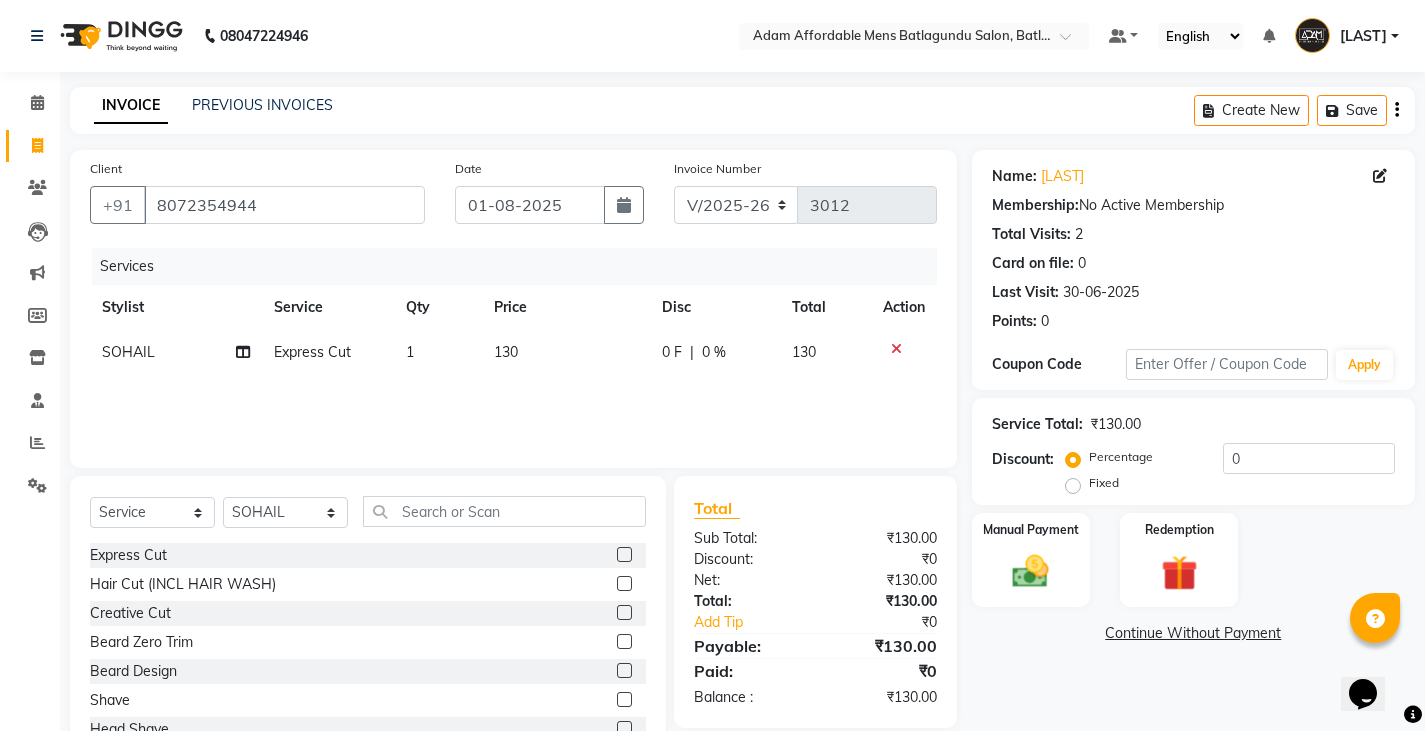 click on "Beard Design" 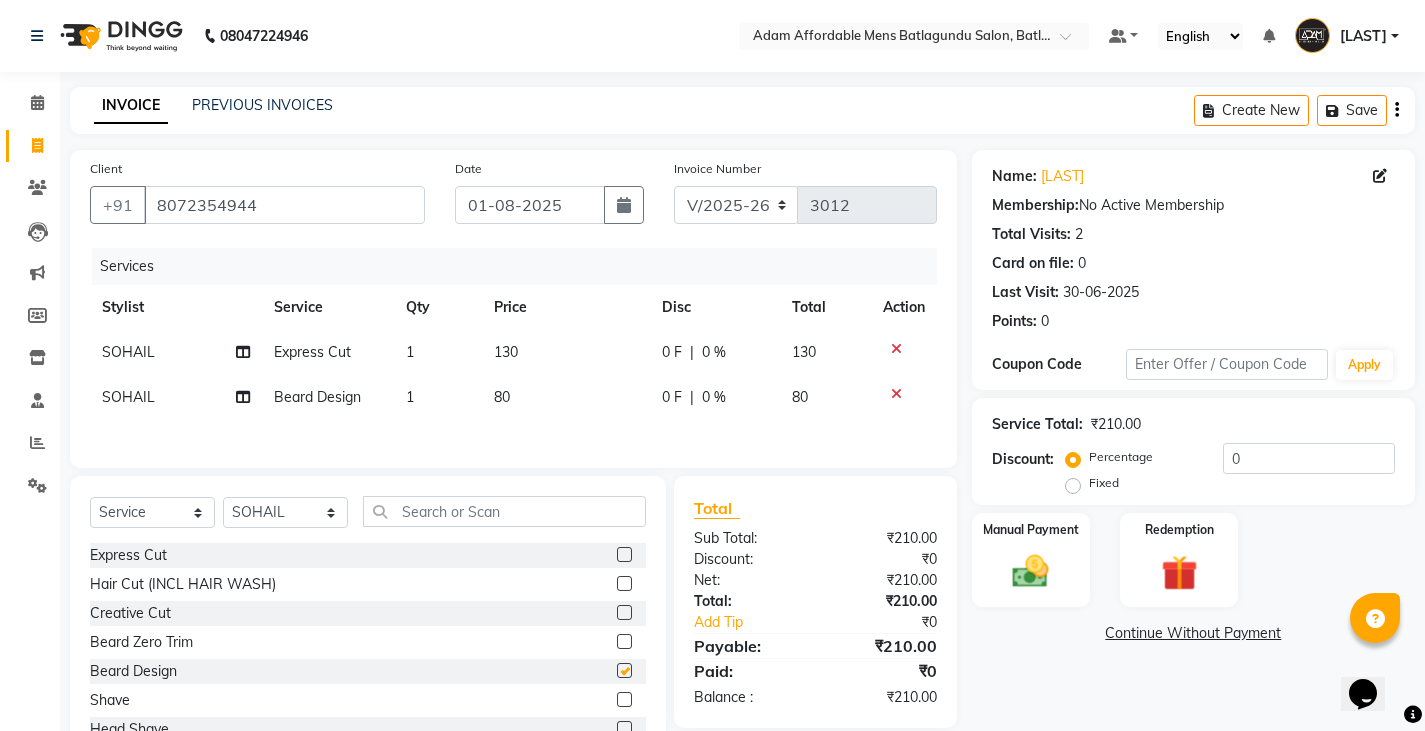 checkbox on "false" 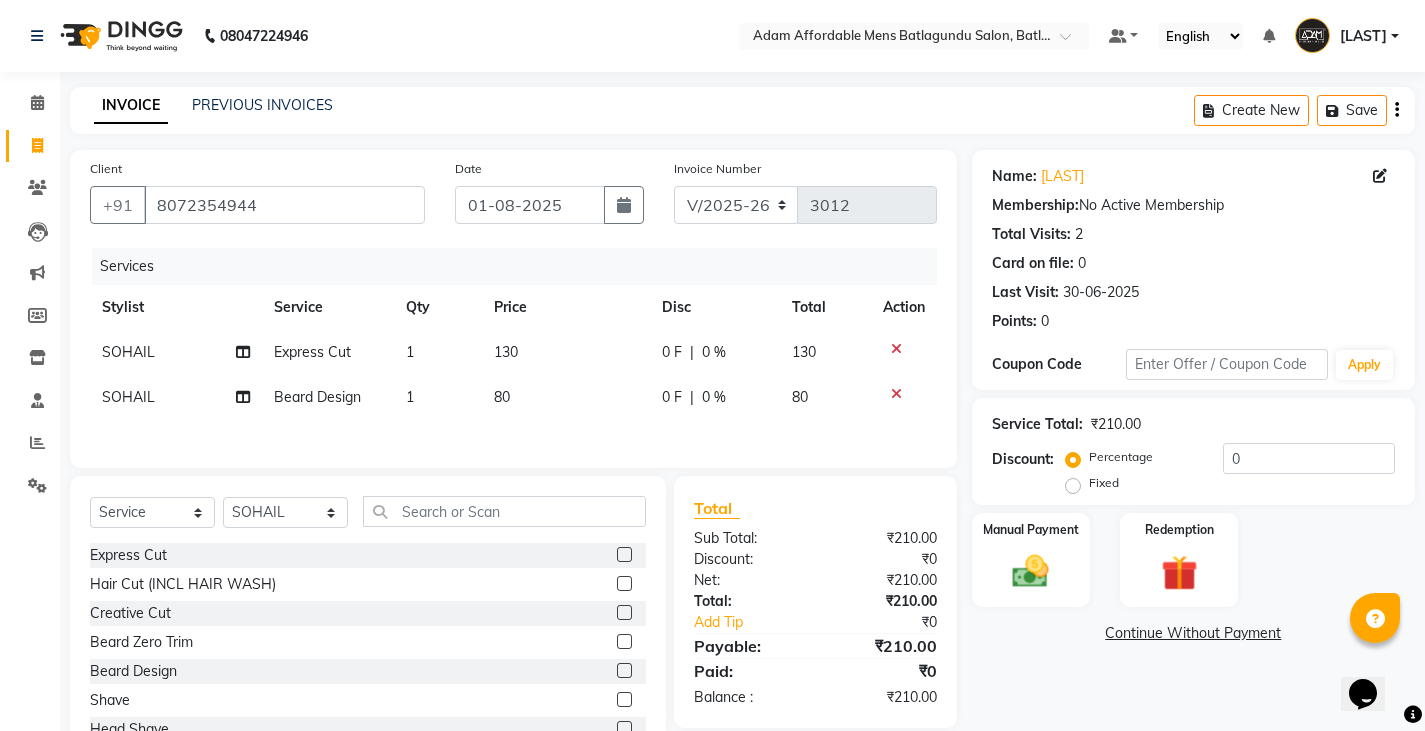 click on "0 F" 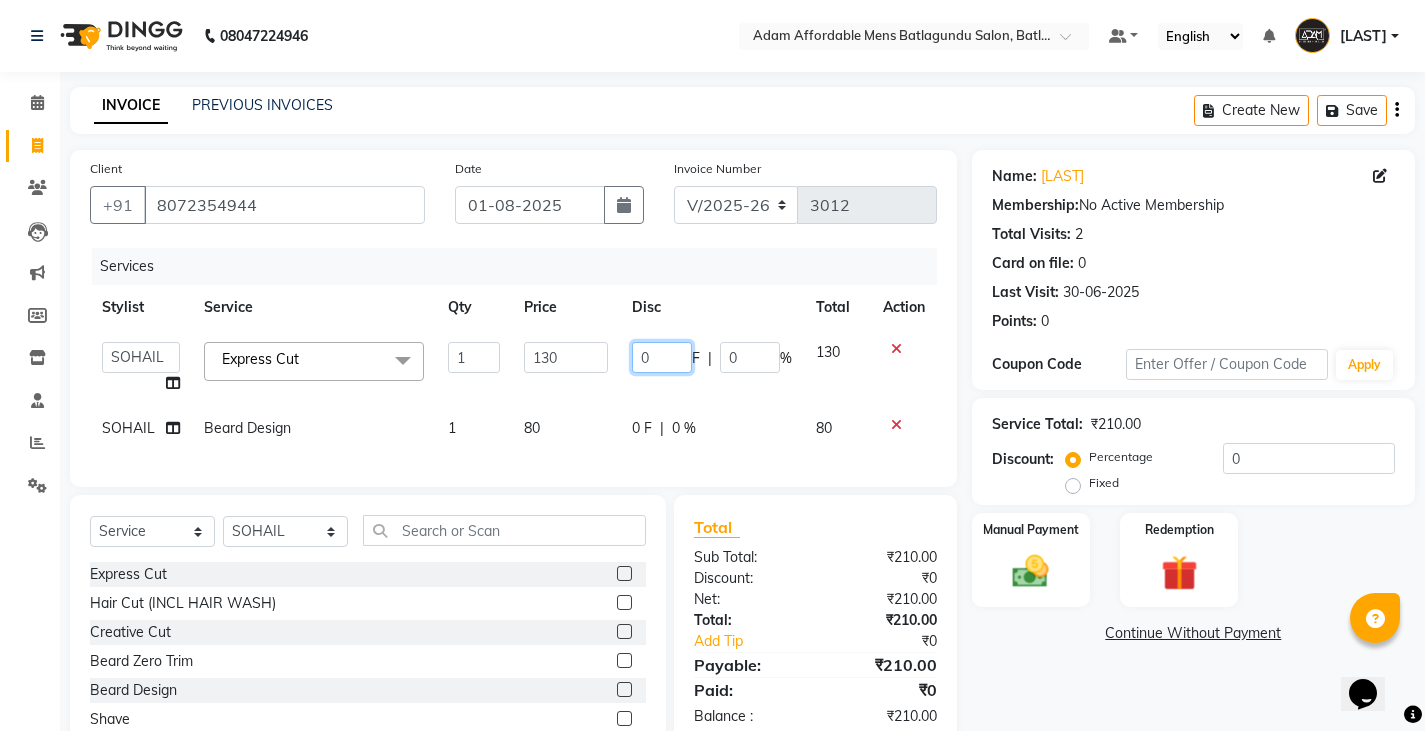 click on "0" 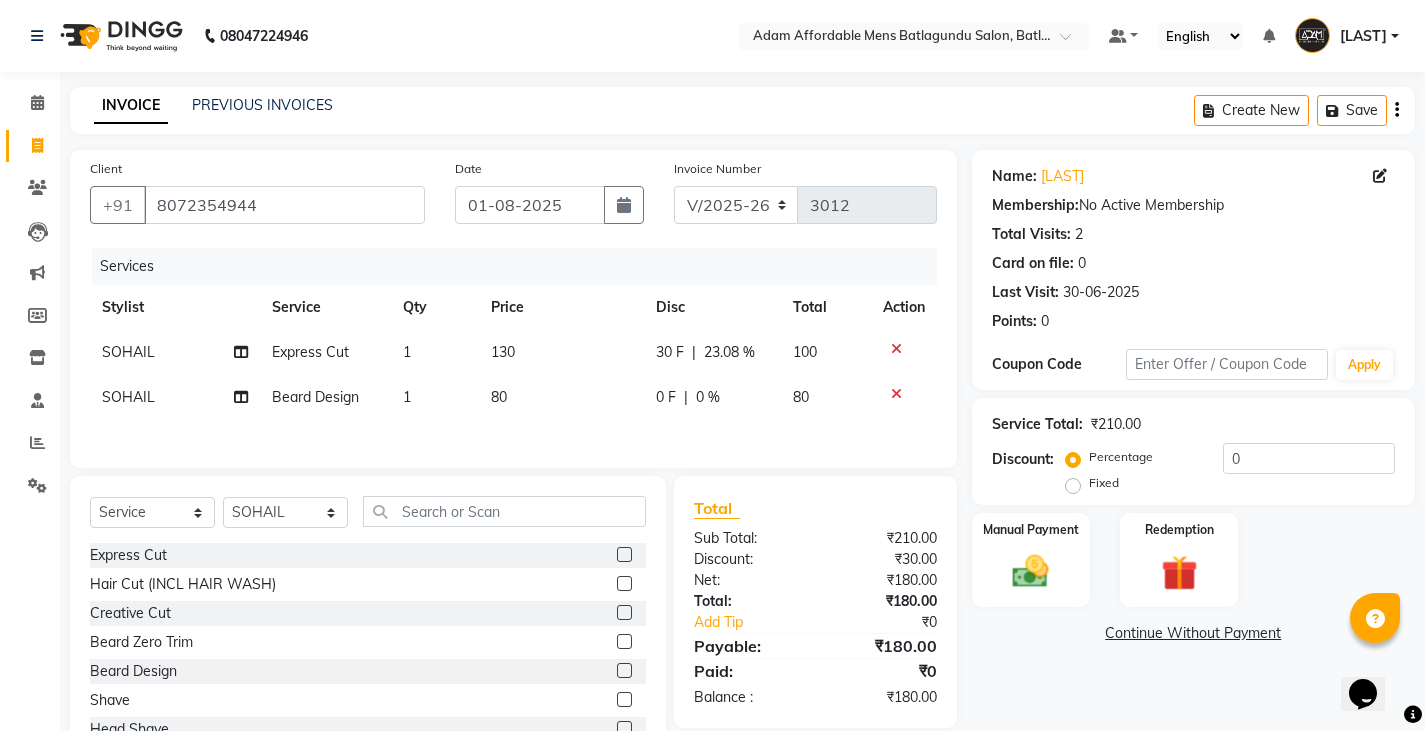 click on "Services Stylist Service Qty Price Disc Total Action SOHAIL Express Cut 1 130 30 F | 23.08 % 100 SOHAIL Beard Design 1 80 0 F | 0 % 80" 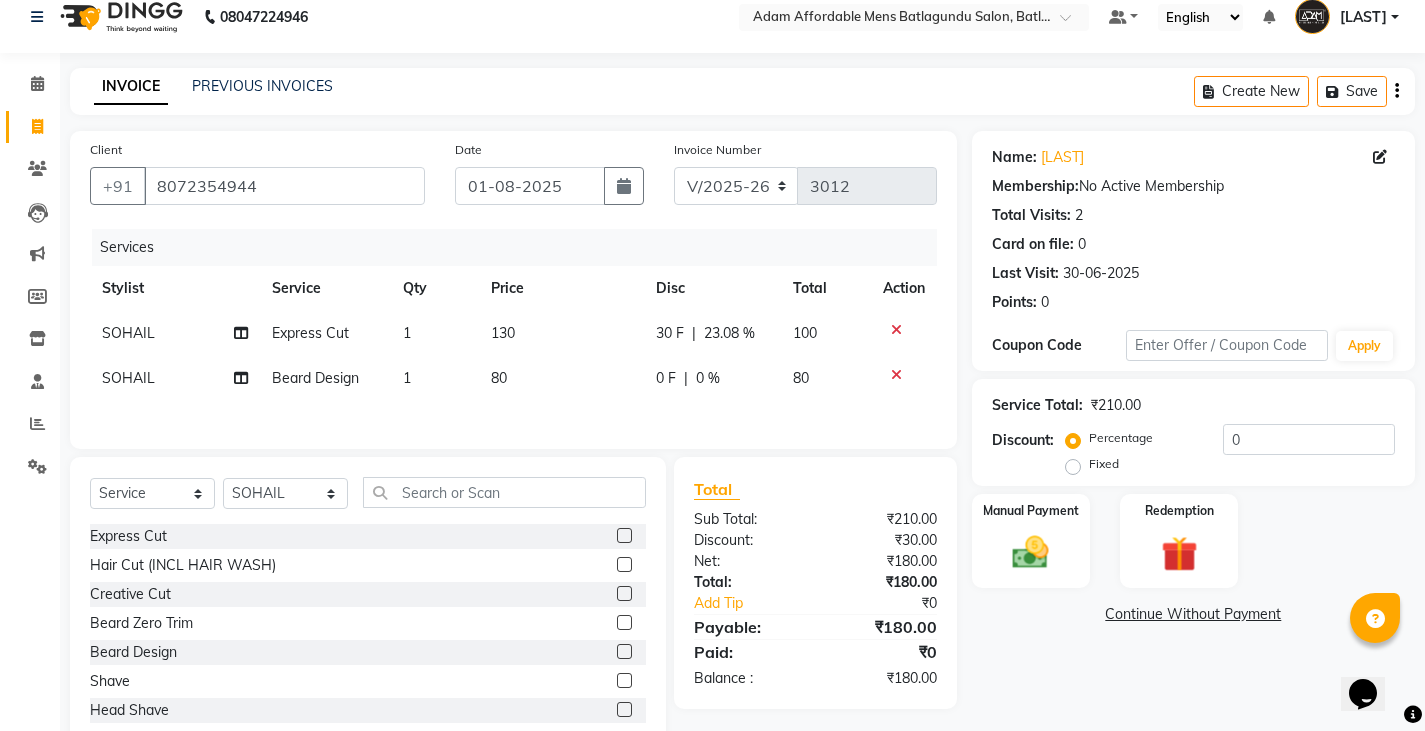 scroll, scrollTop: 73, scrollLeft: 0, axis: vertical 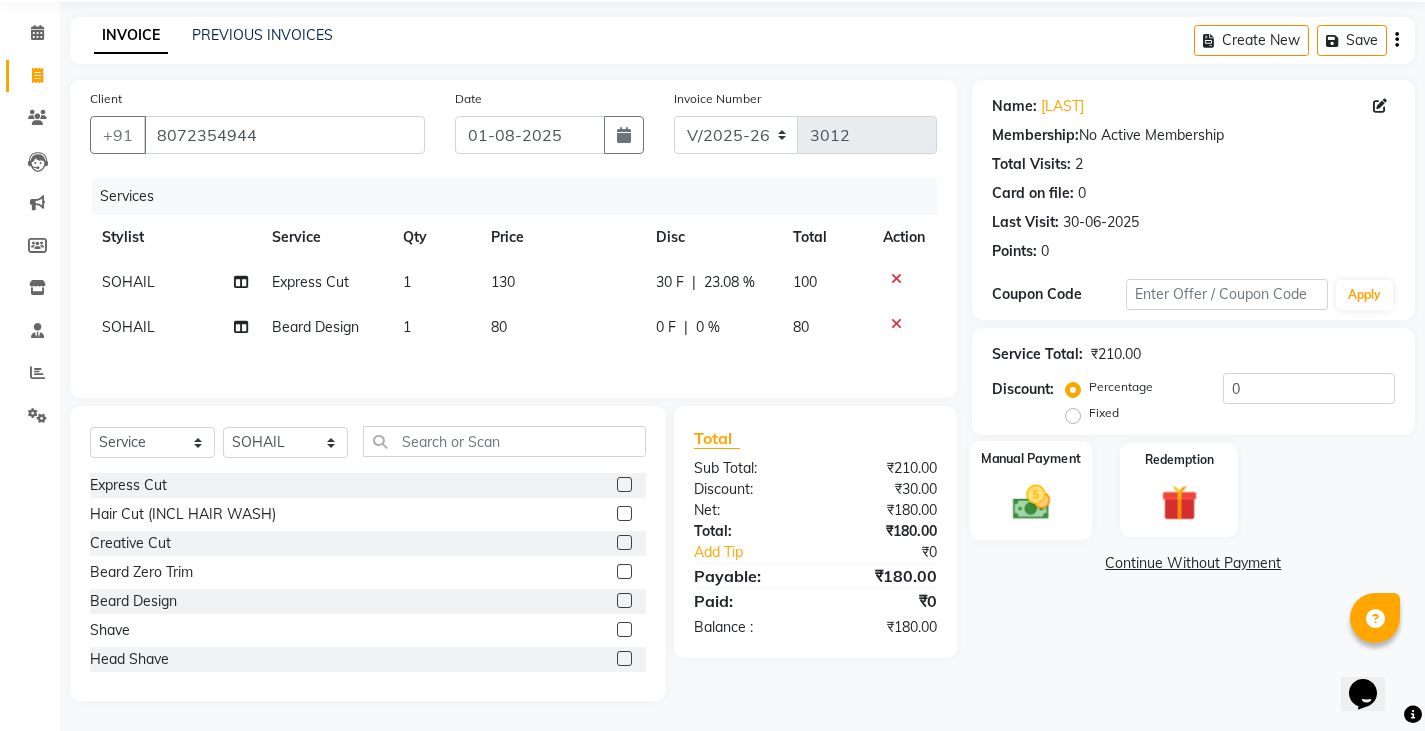 click on "Manual Payment" 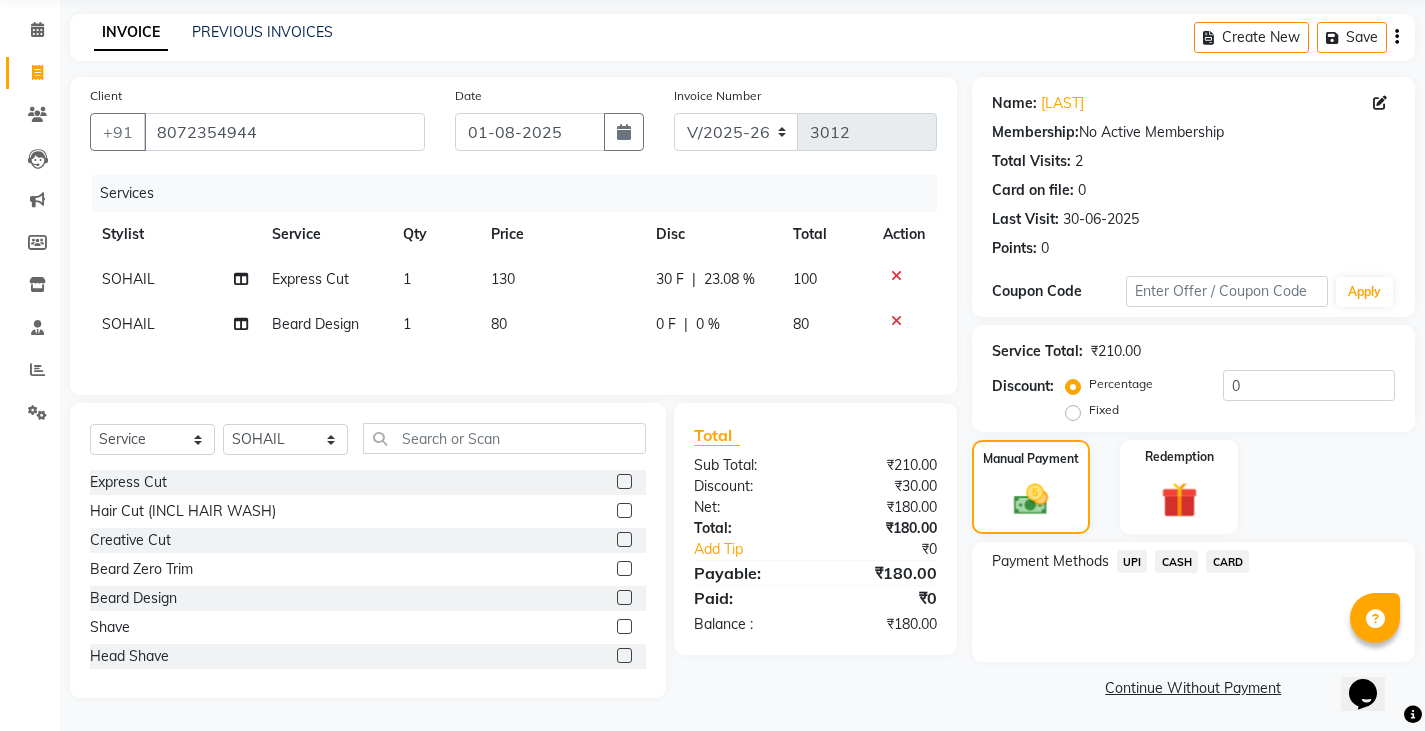 click on "UPI" 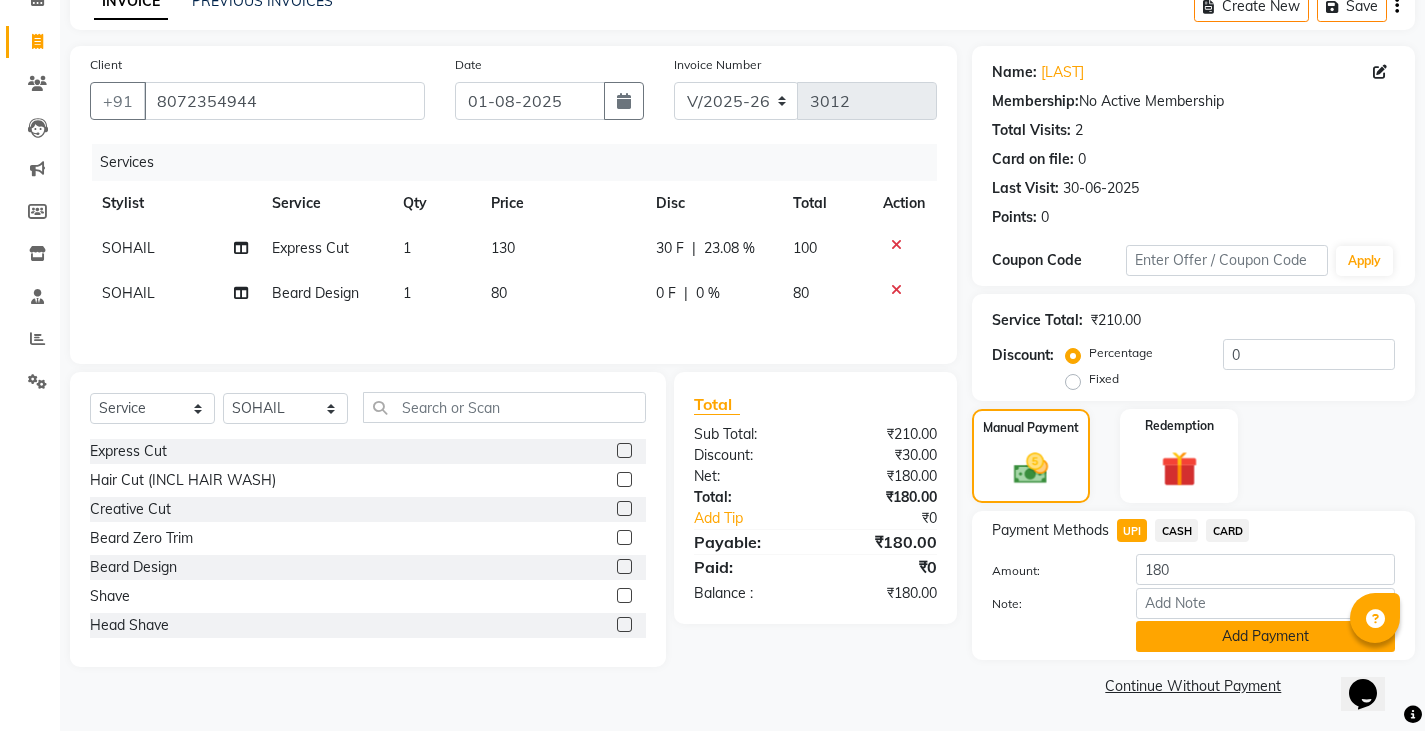 click on "Add Payment" 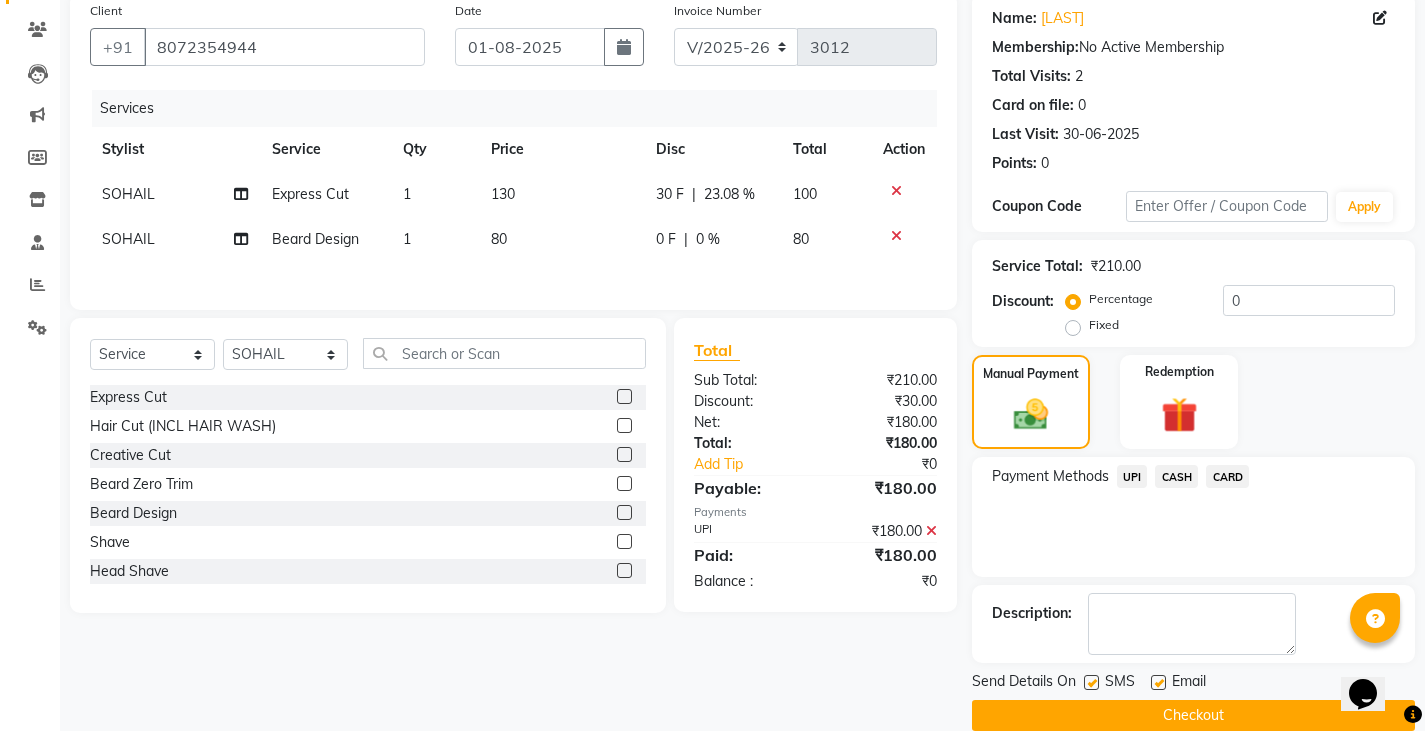 scroll, scrollTop: 188, scrollLeft: 0, axis: vertical 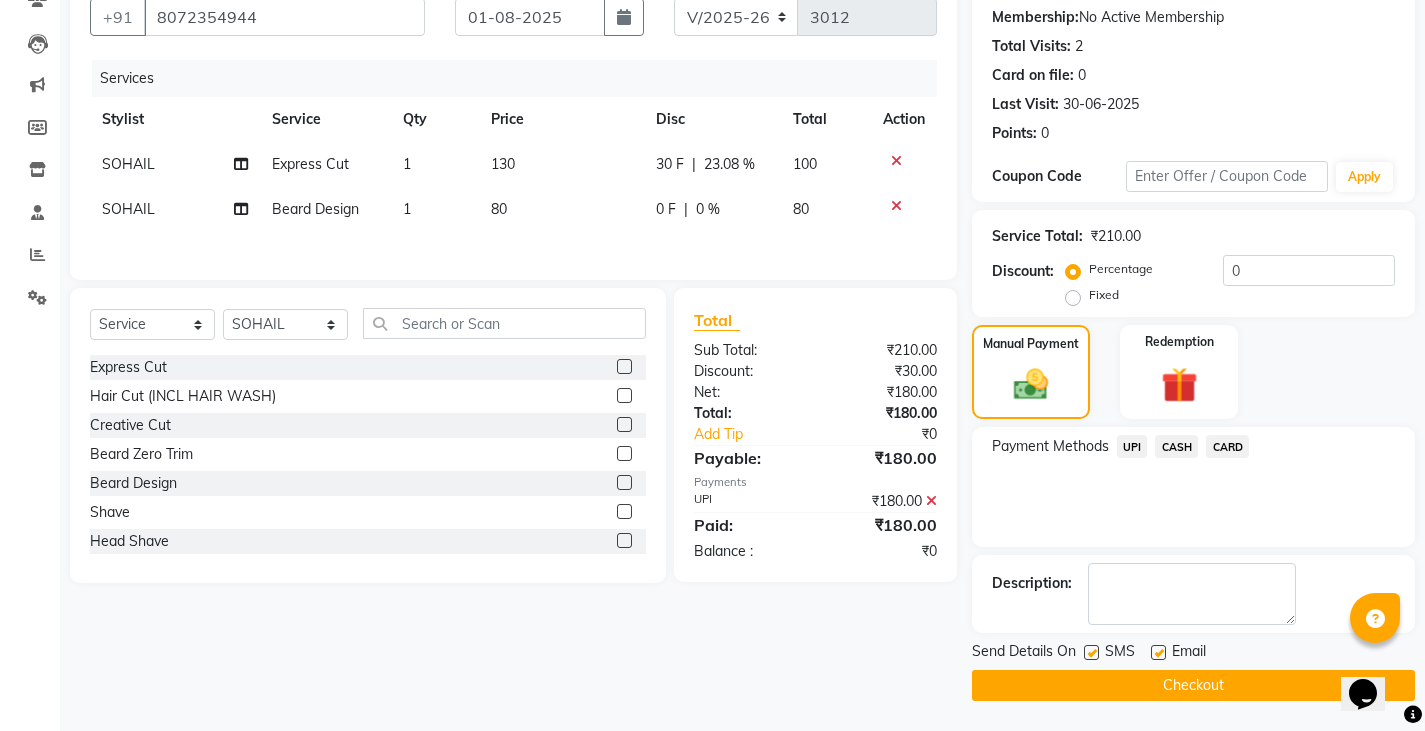 click on "Checkout" 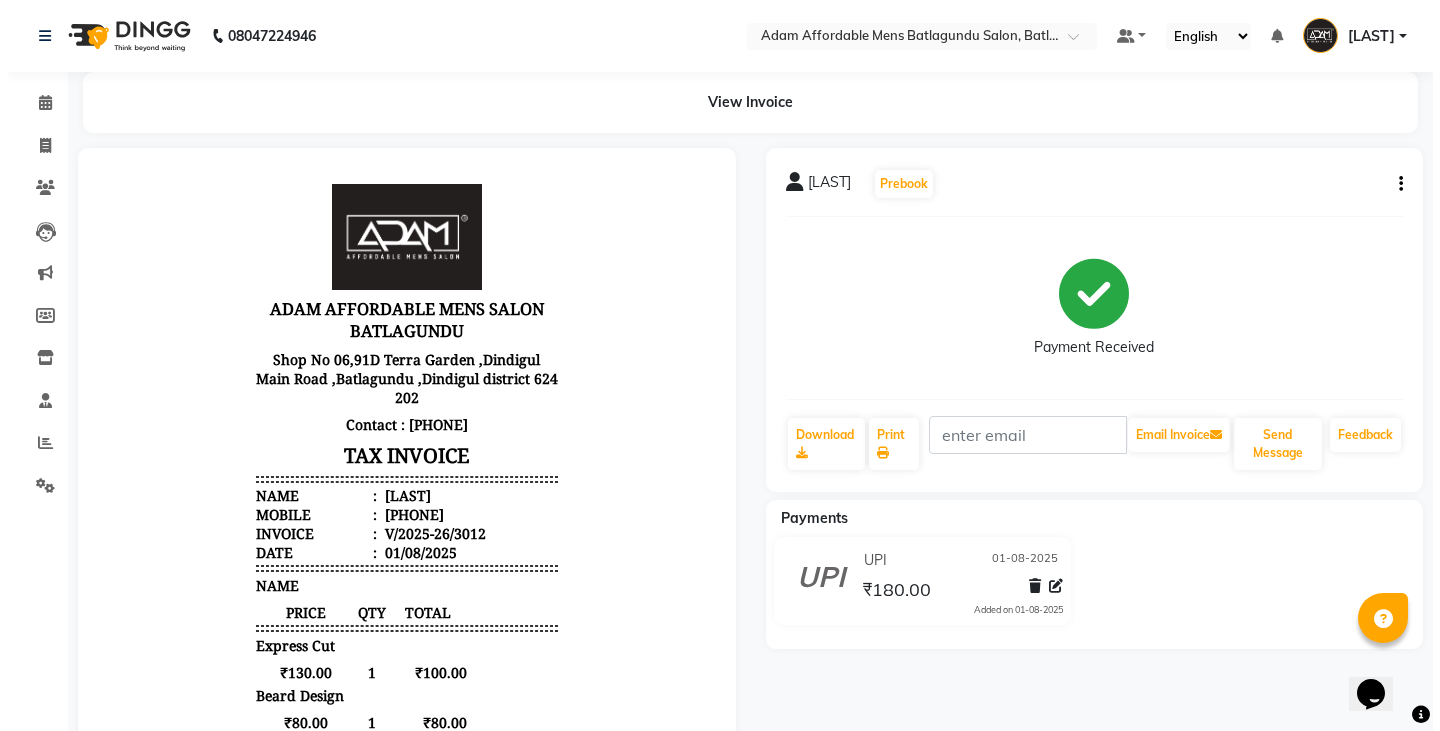 scroll, scrollTop: 0, scrollLeft: 0, axis: both 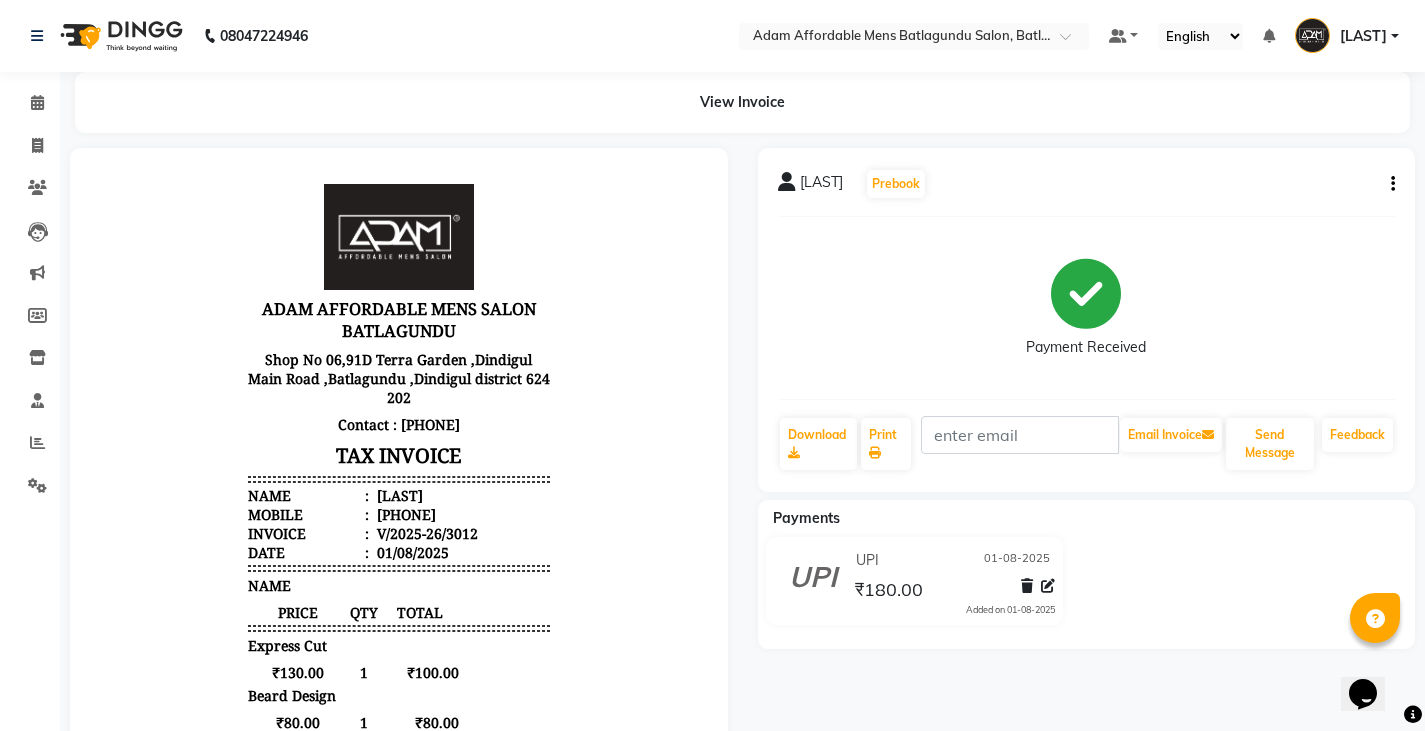 click on "Invoice" 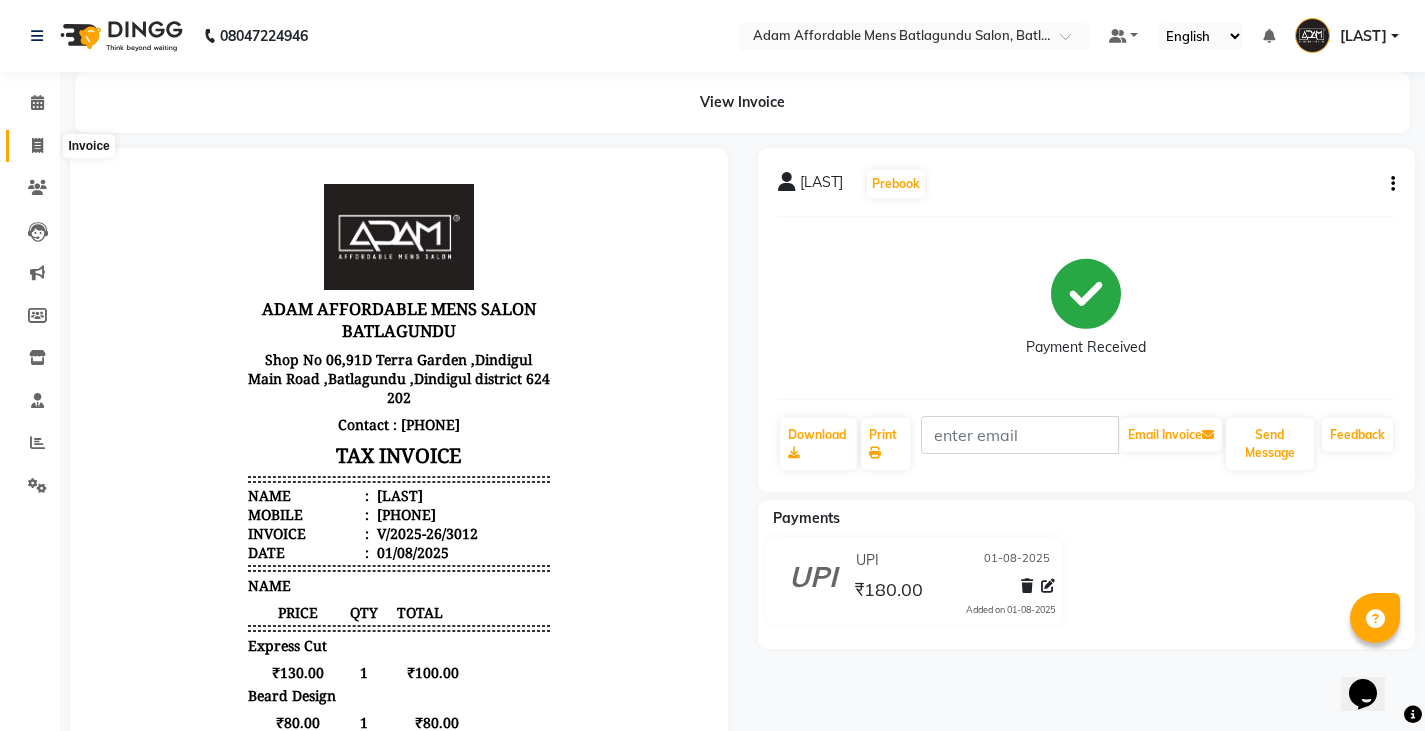 click 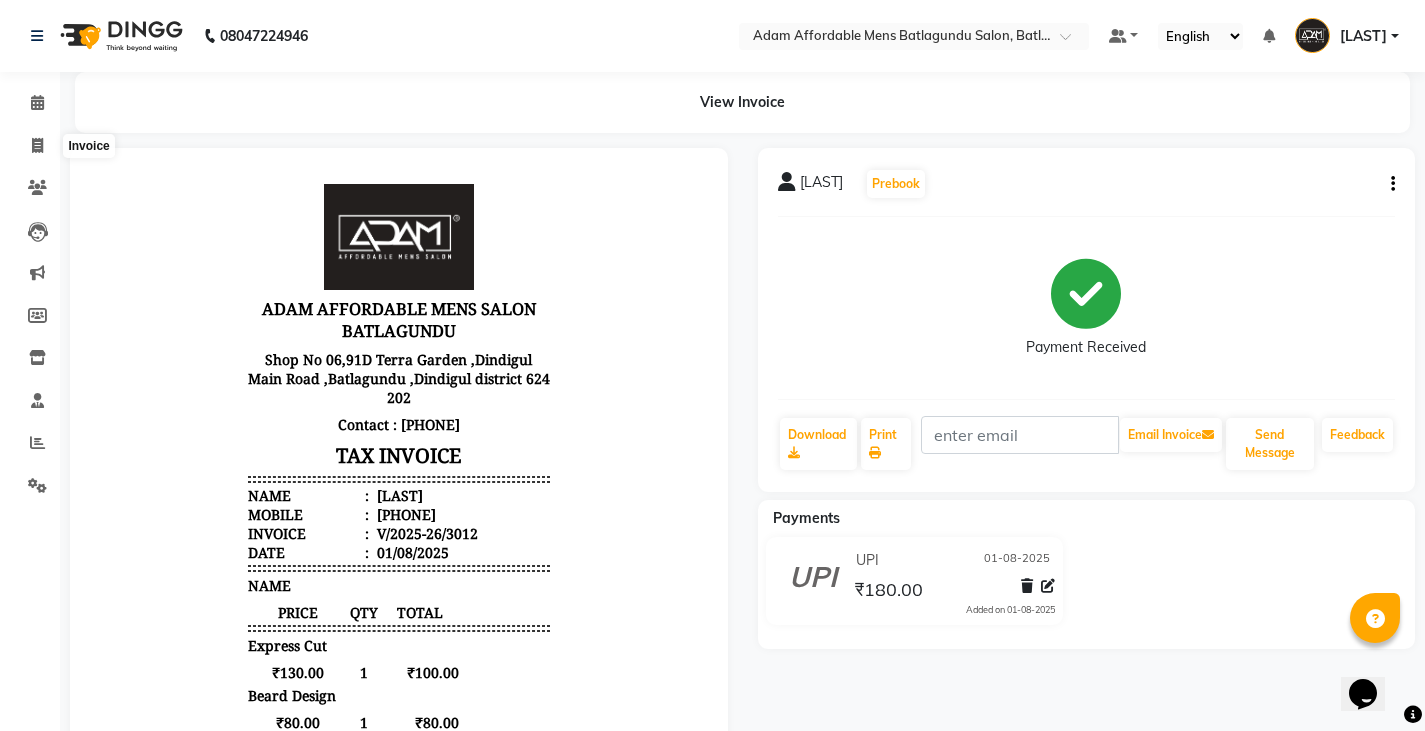 select on "service" 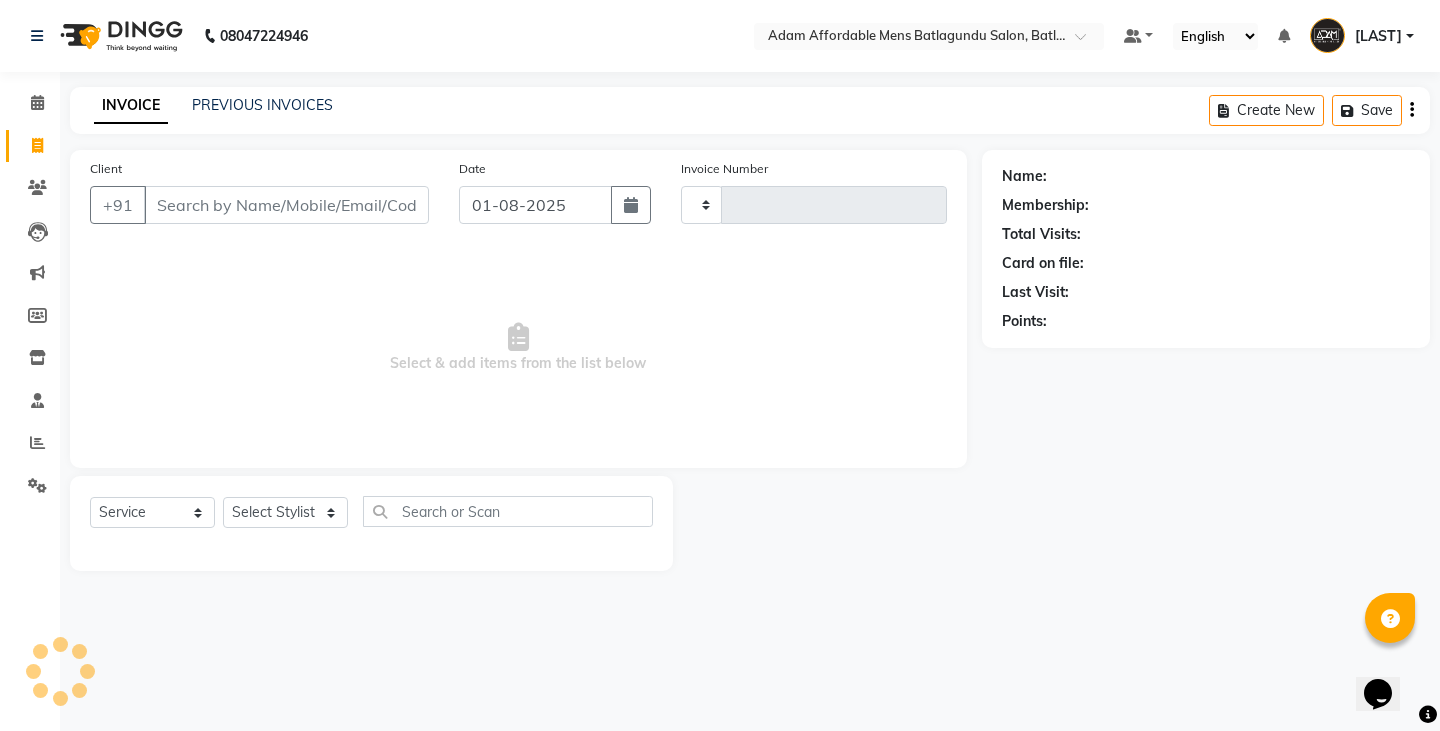 type on "3013" 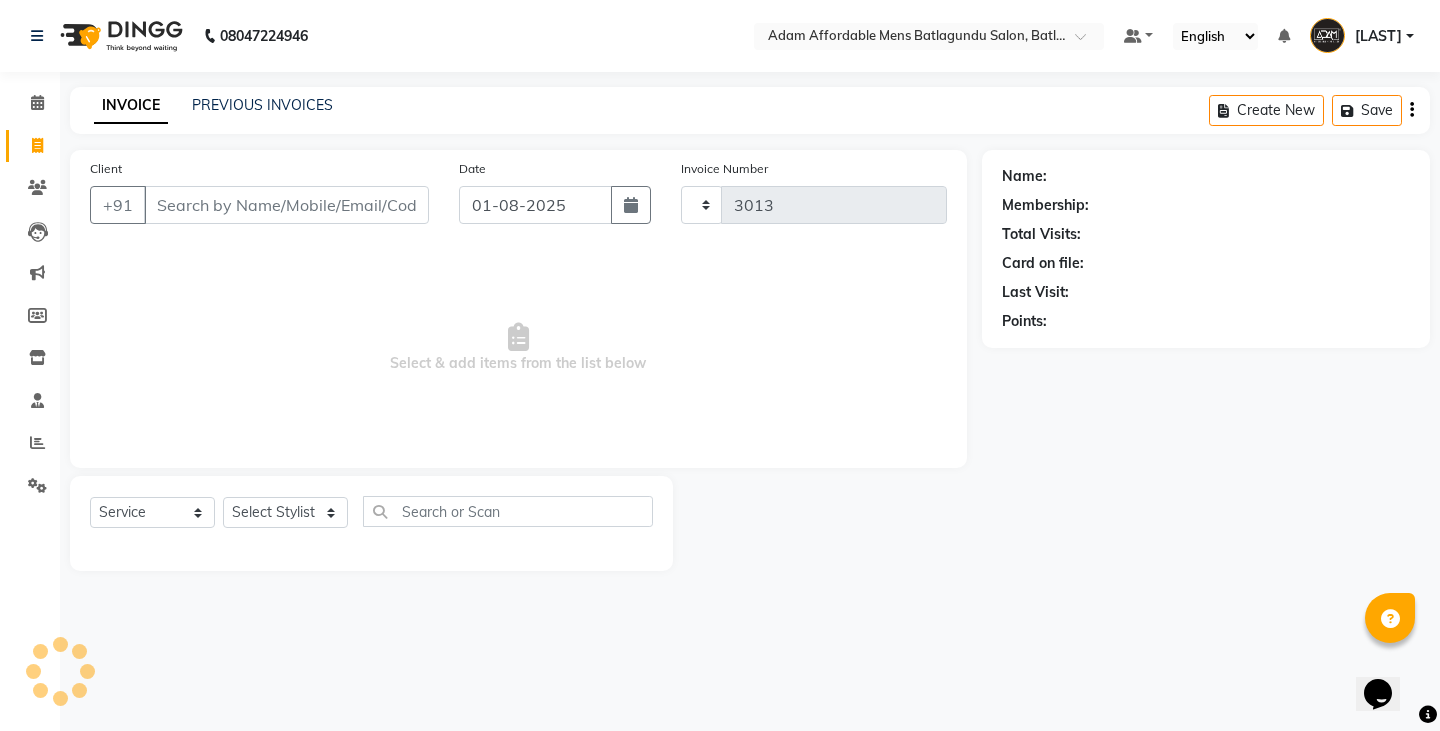 select on "8213" 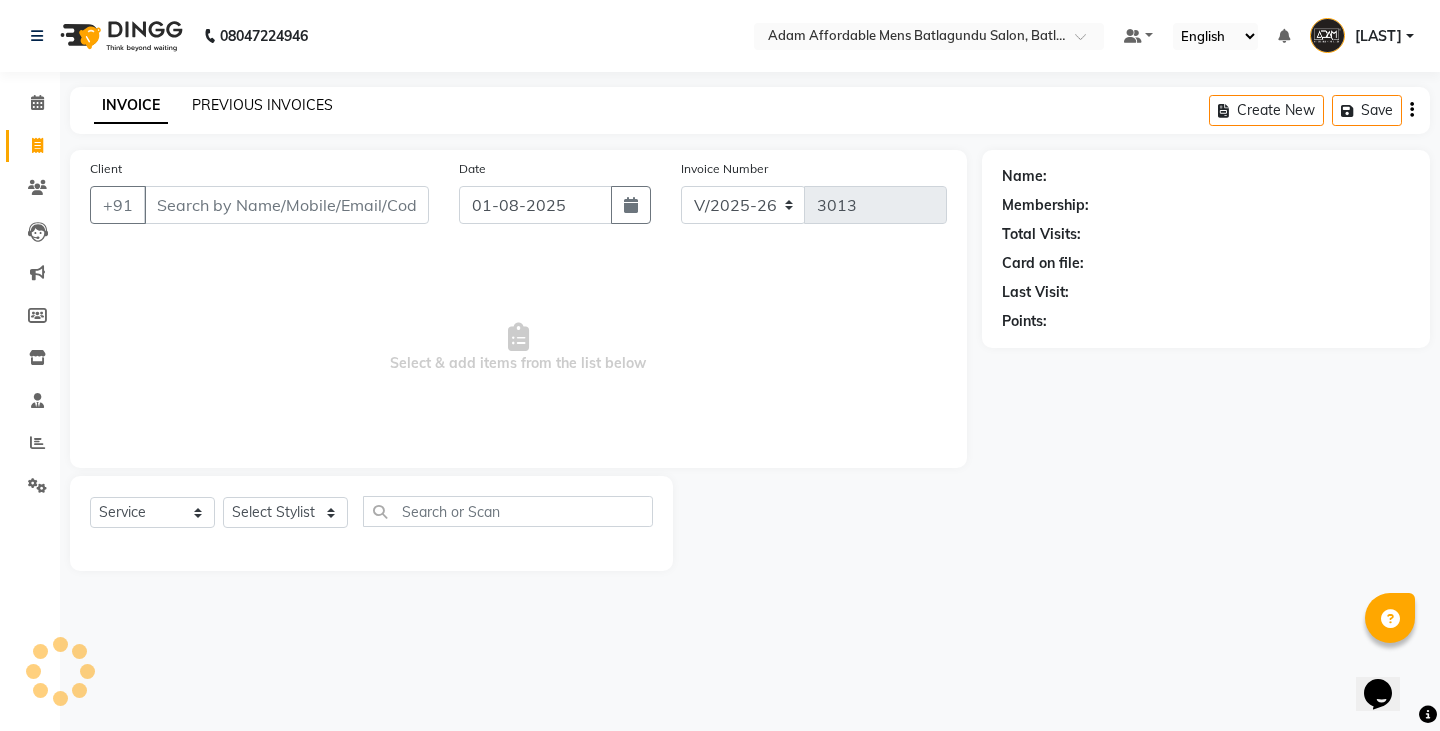 click on "PREVIOUS INVOICES" 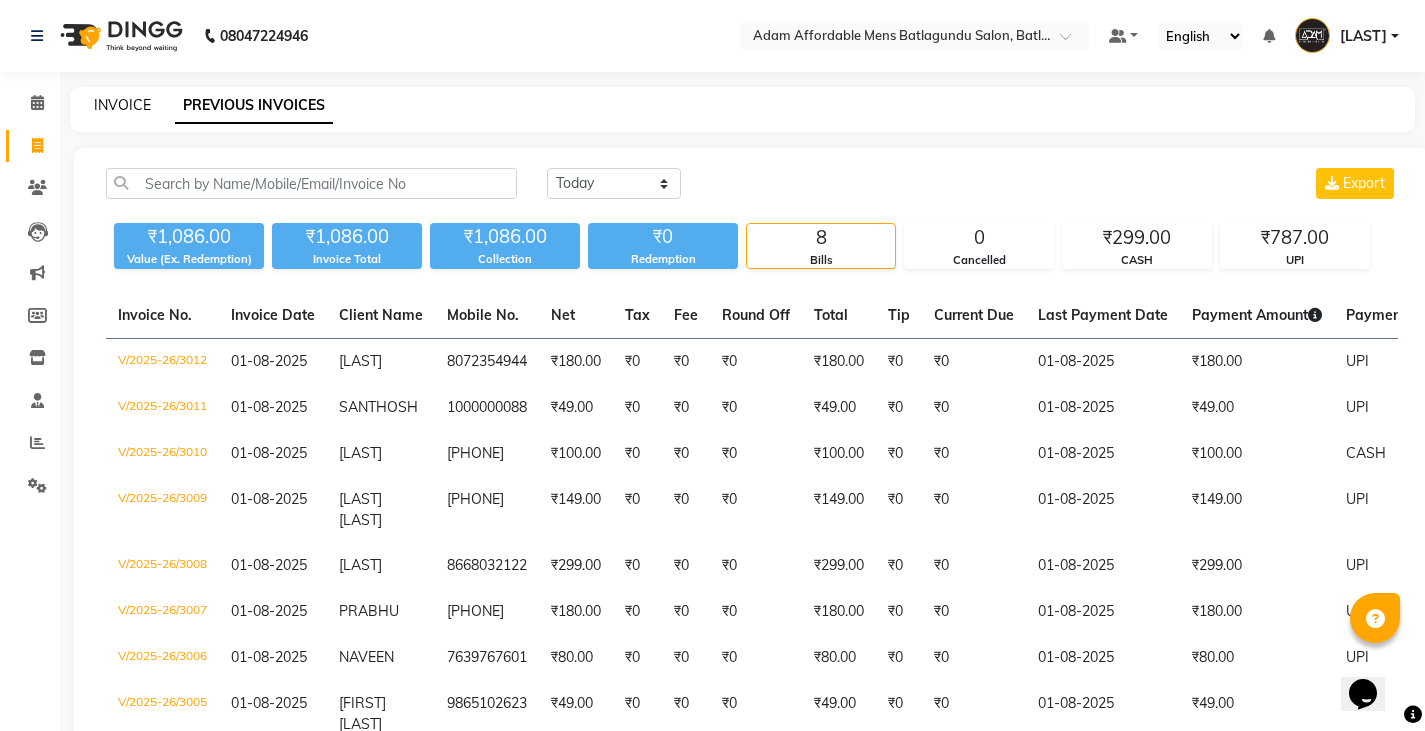 click on "INVOICE" 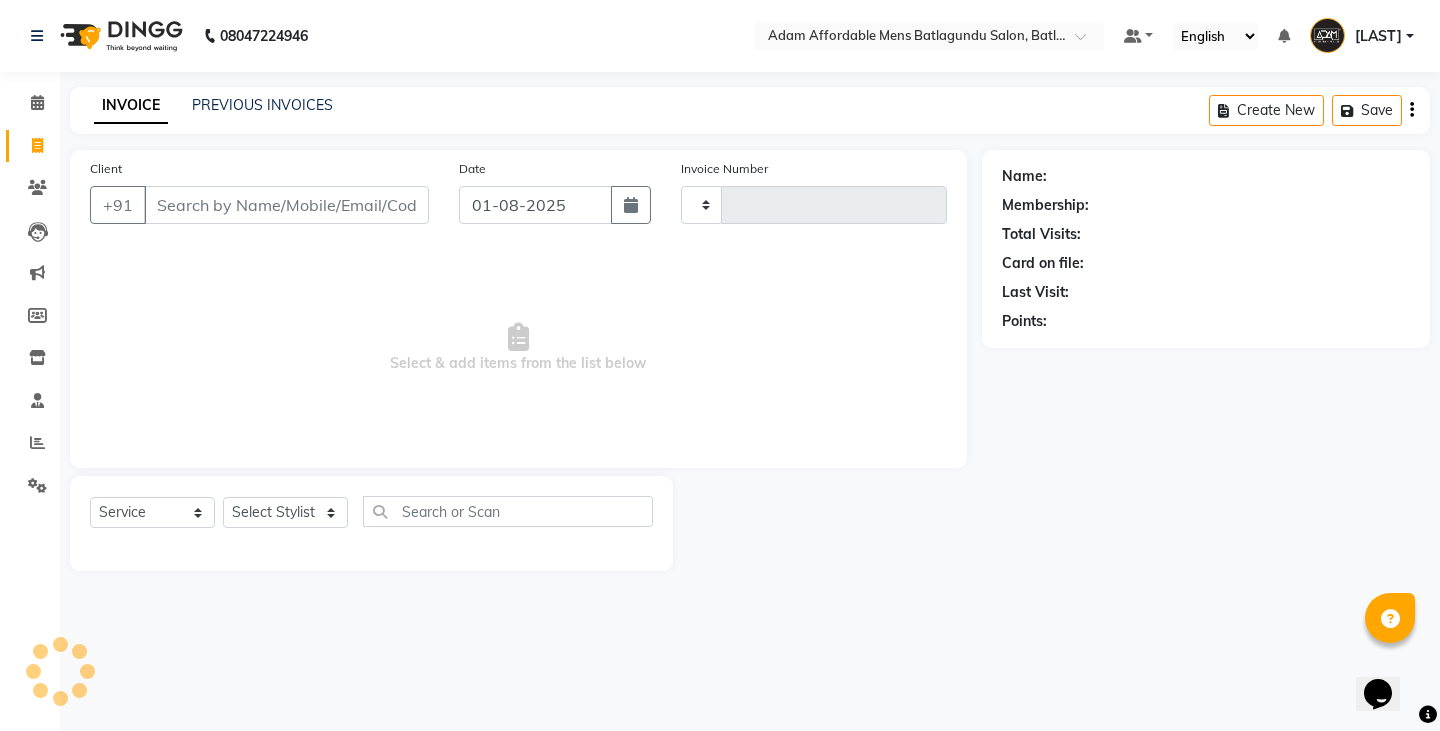 type on "3013" 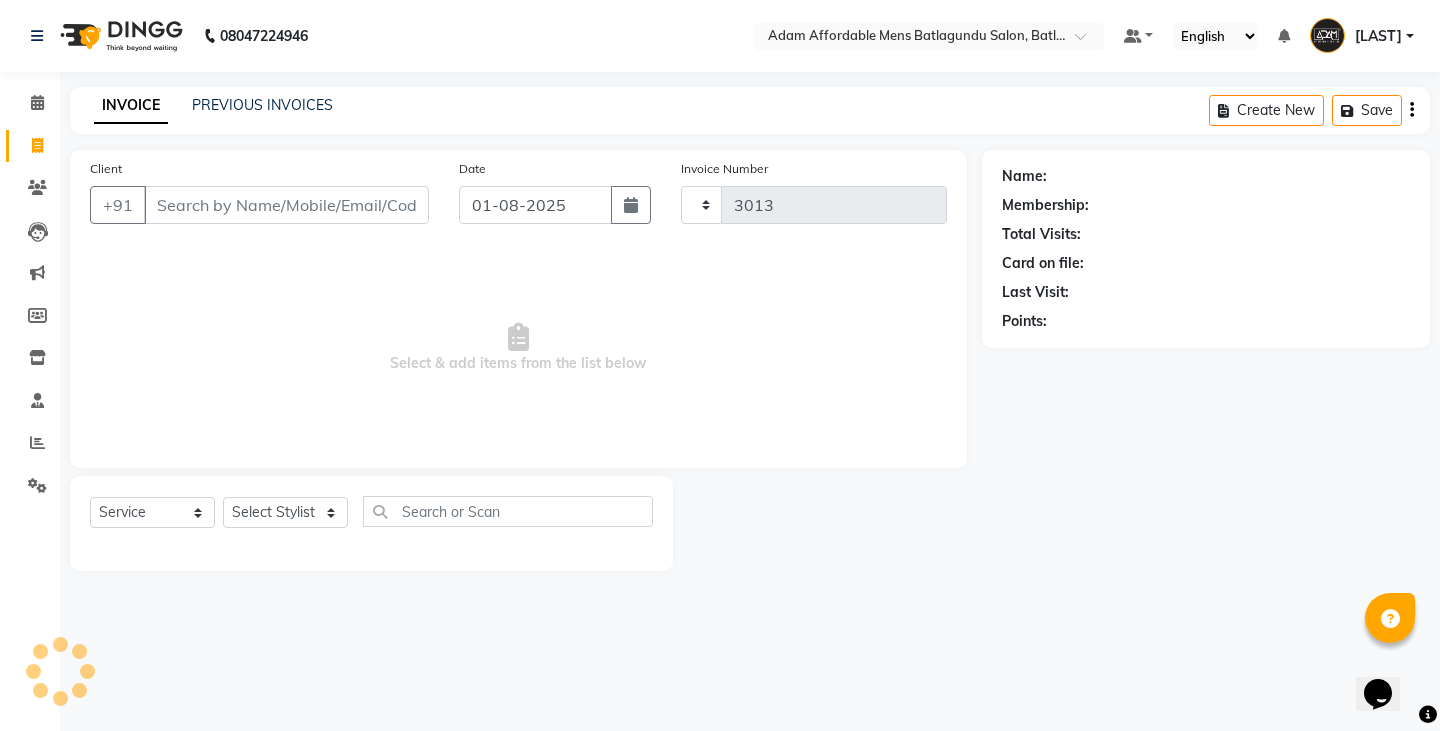 select on "8213" 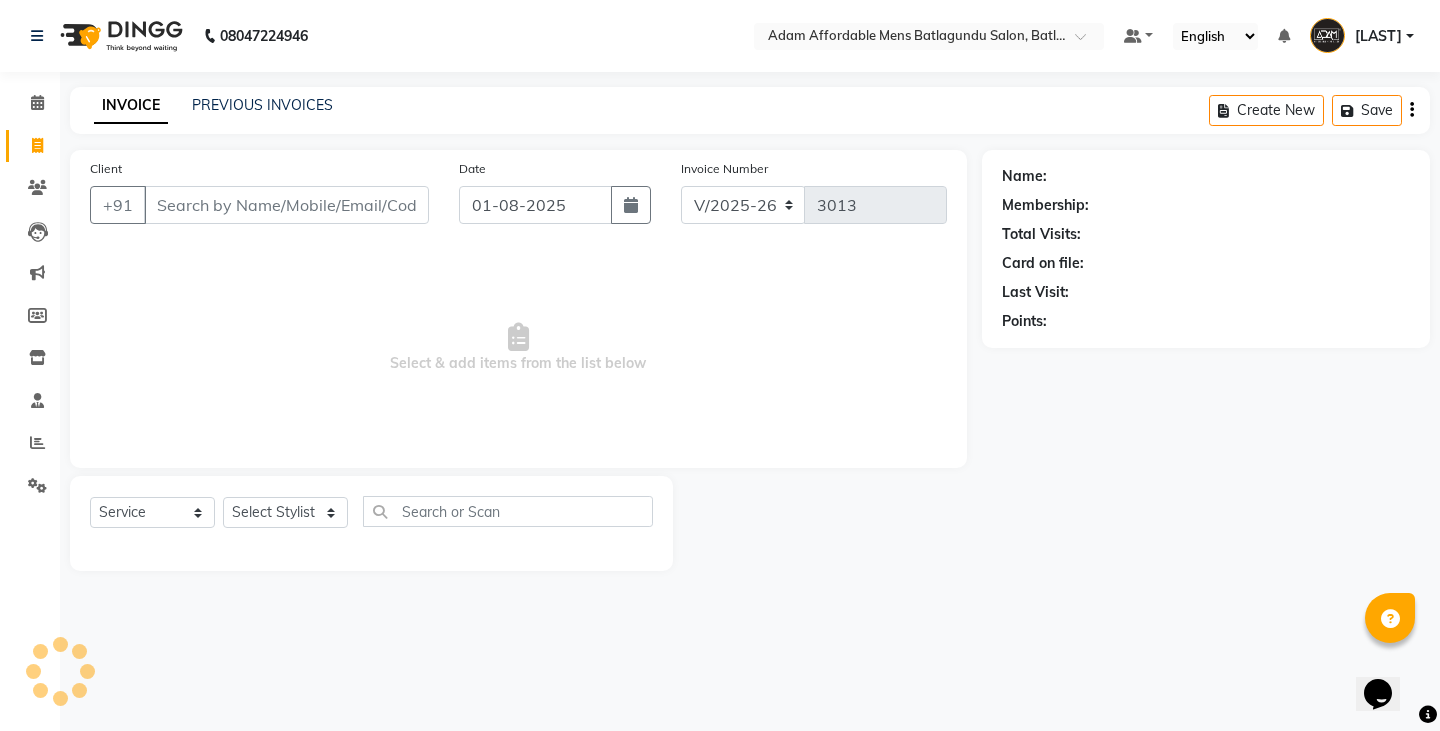 click on "Client" at bounding box center (286, 205) 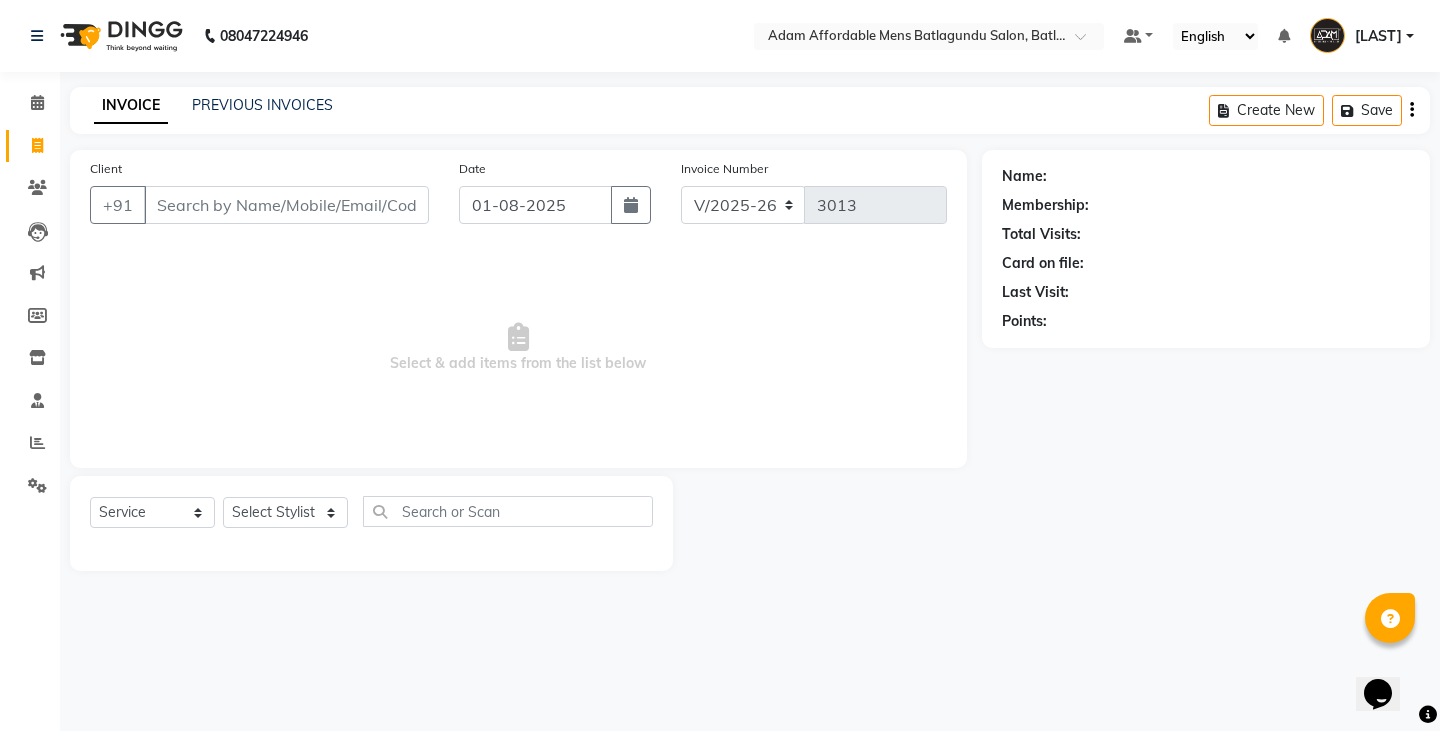 click on "PREVIOUS INVOICES" 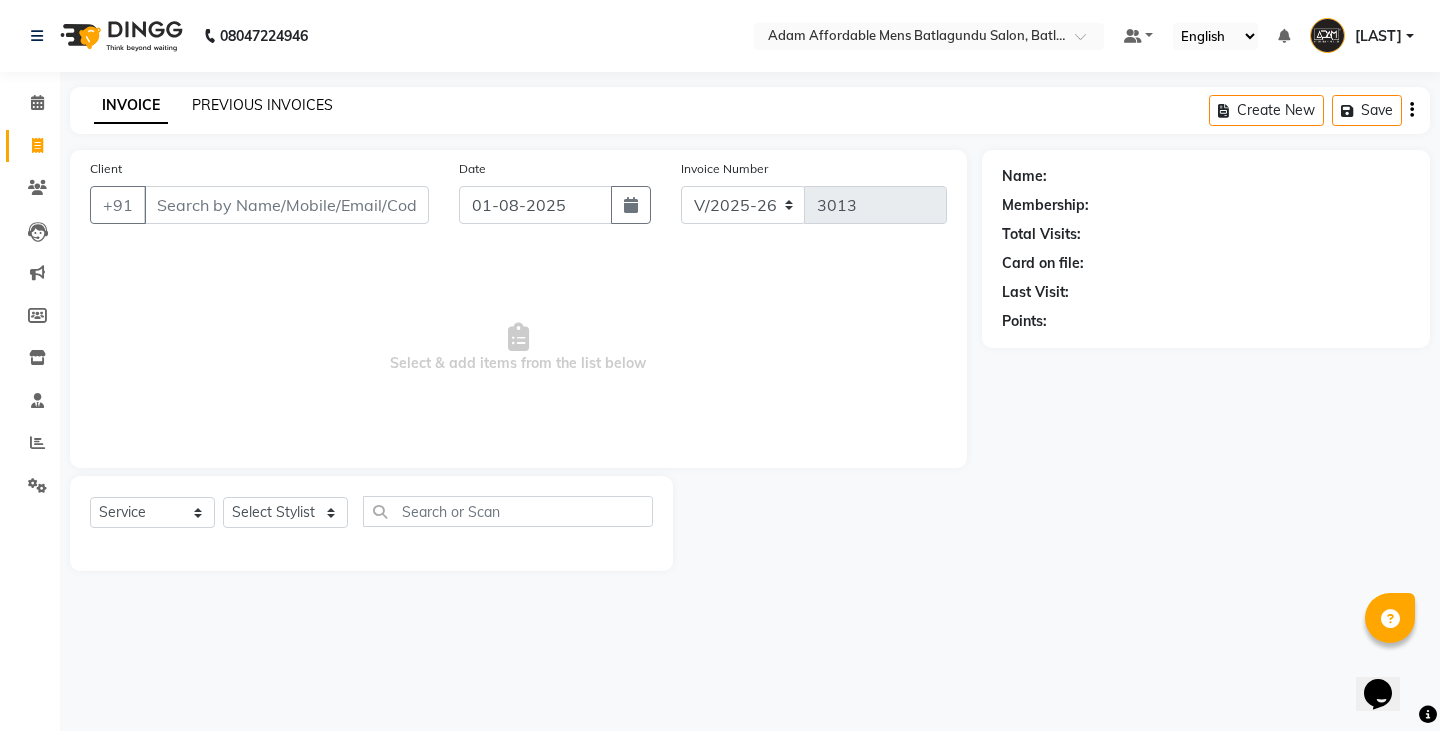 click on "PREVIOUS INVOICES" 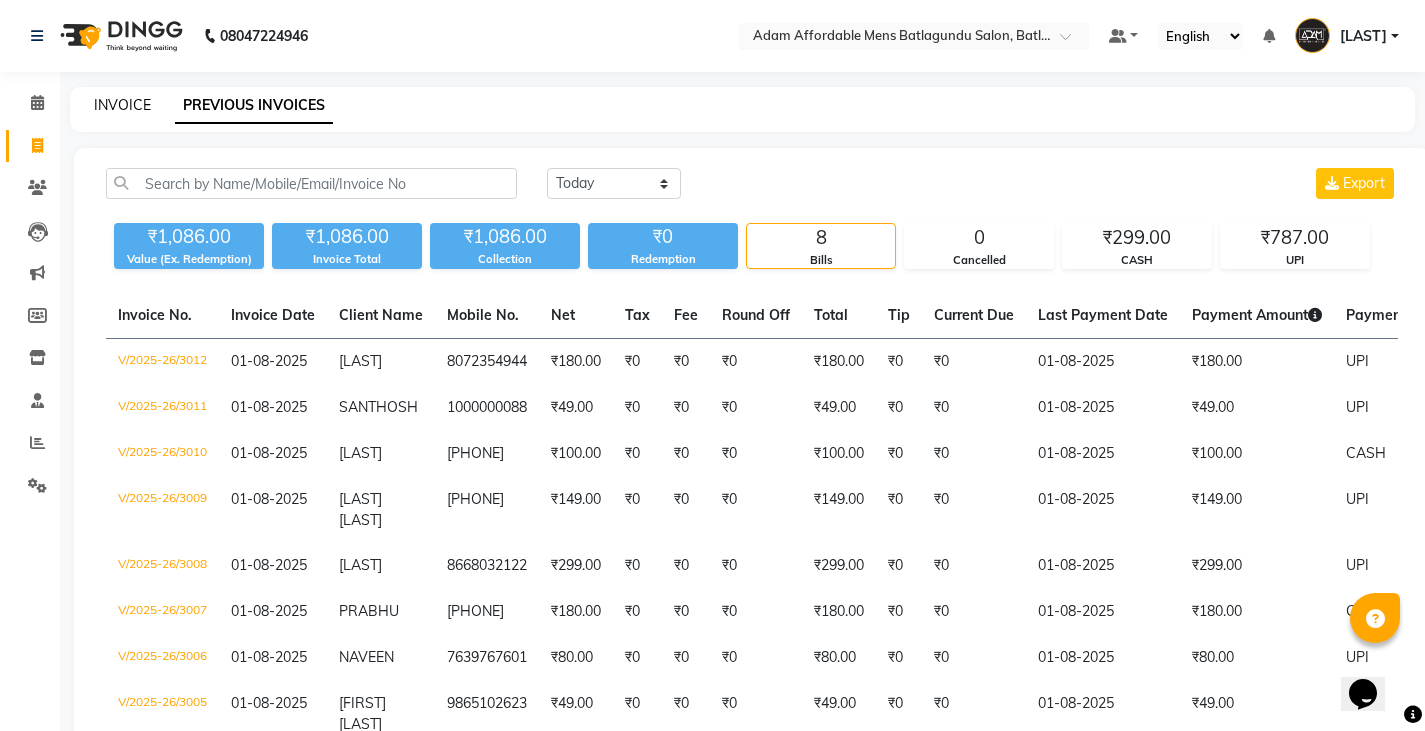 click on "INVOICE" 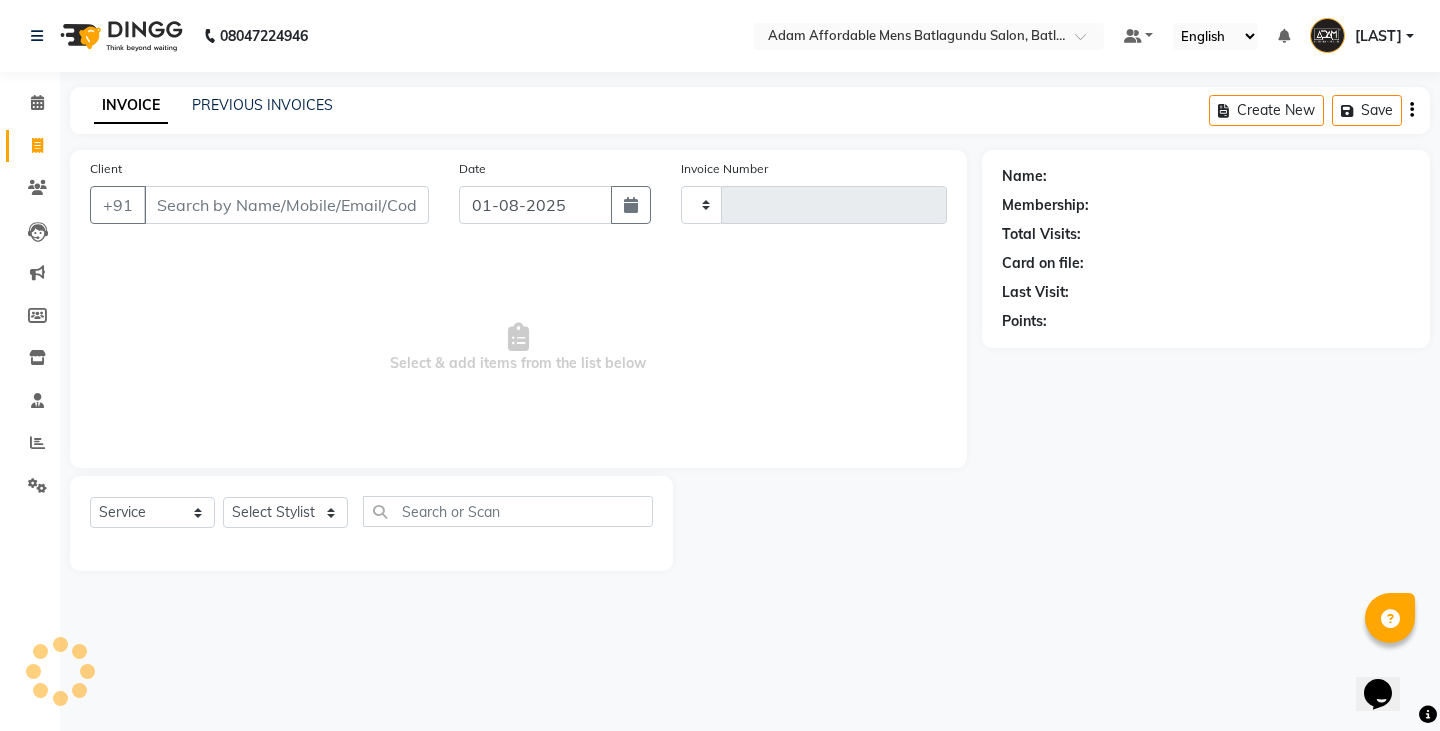 click on "Client" at bounding box center (286, 205) 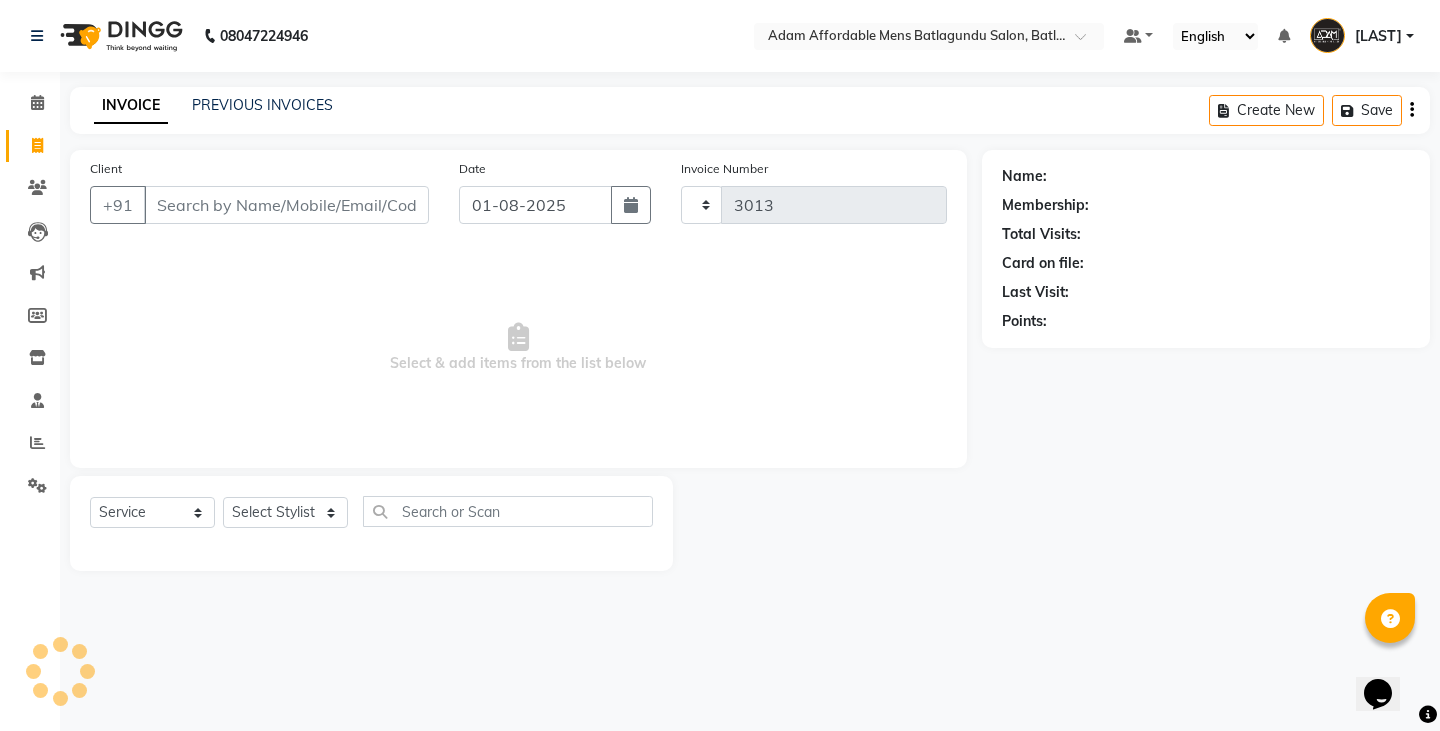 select on "8213" 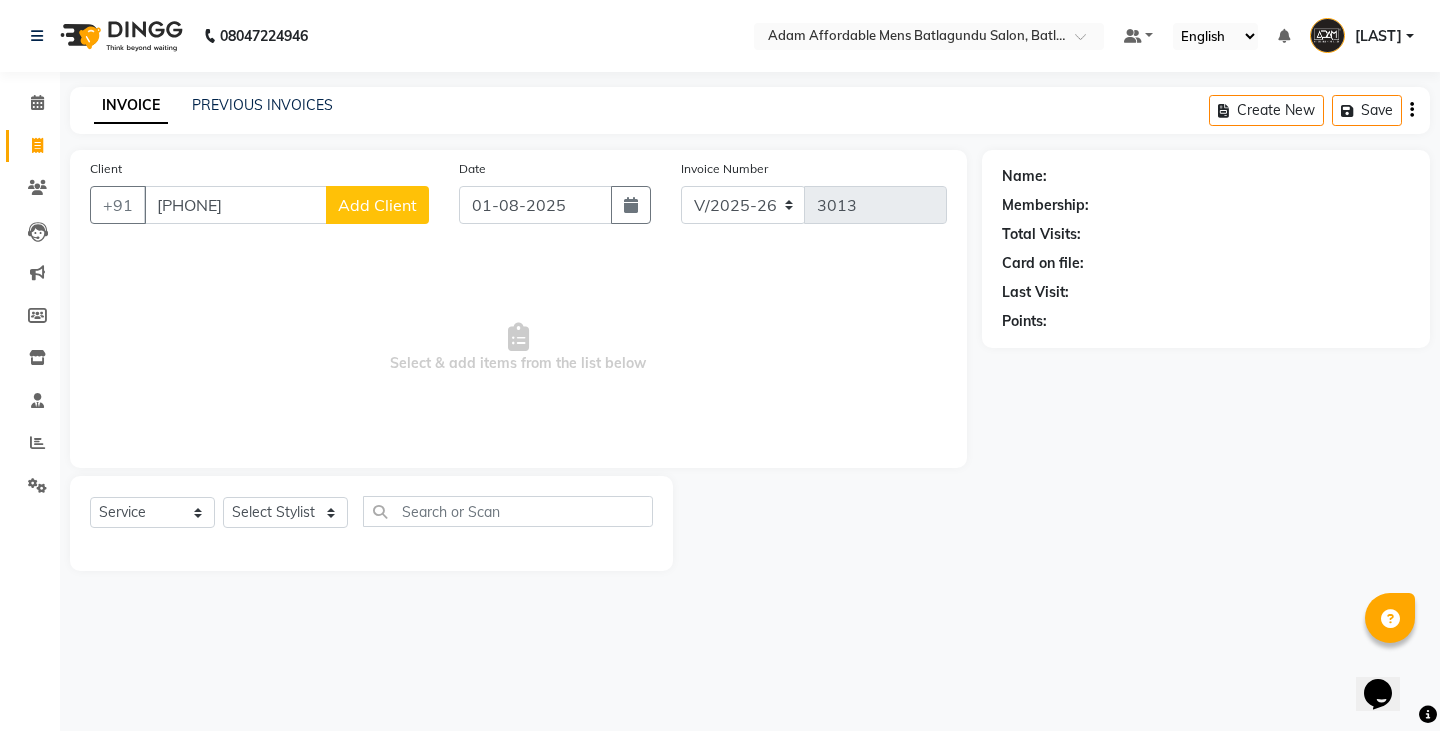 type on "9360075660" 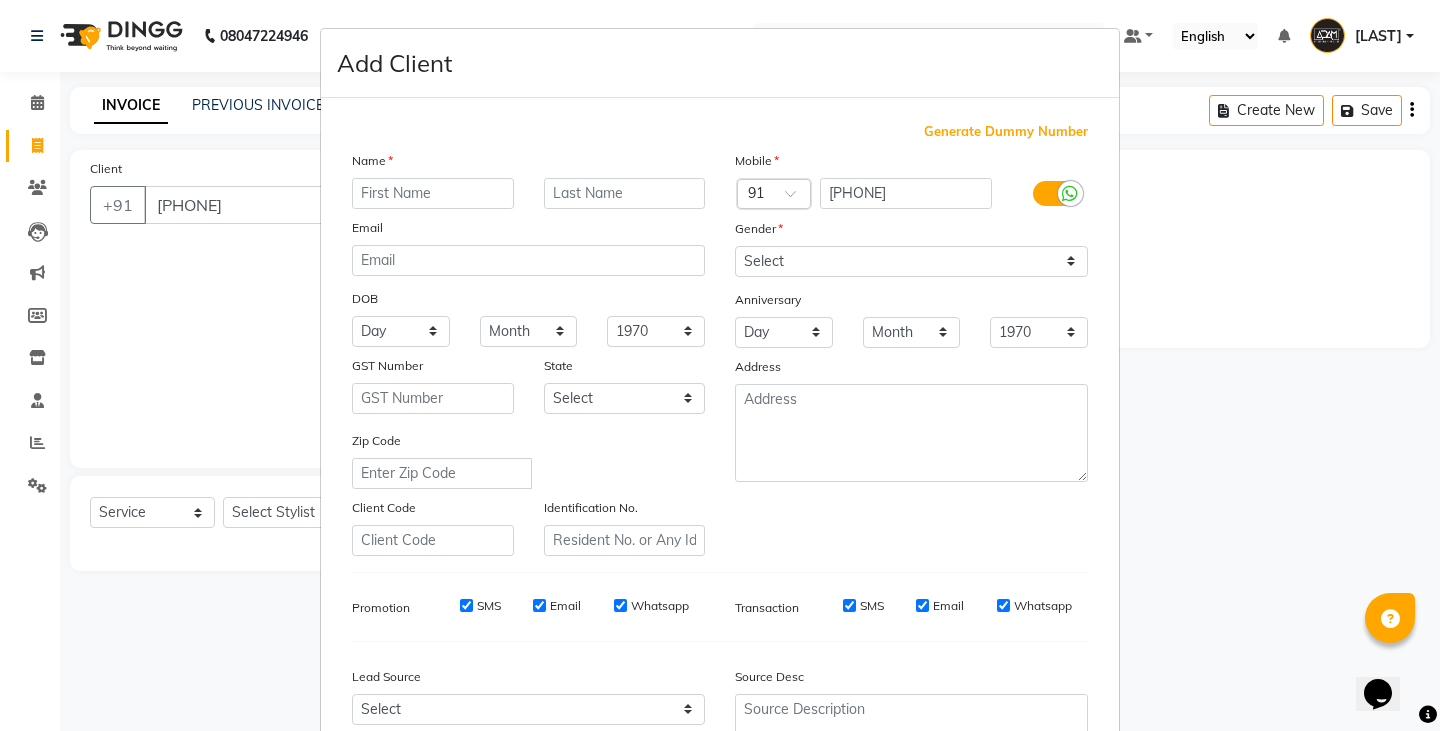 type on "T" 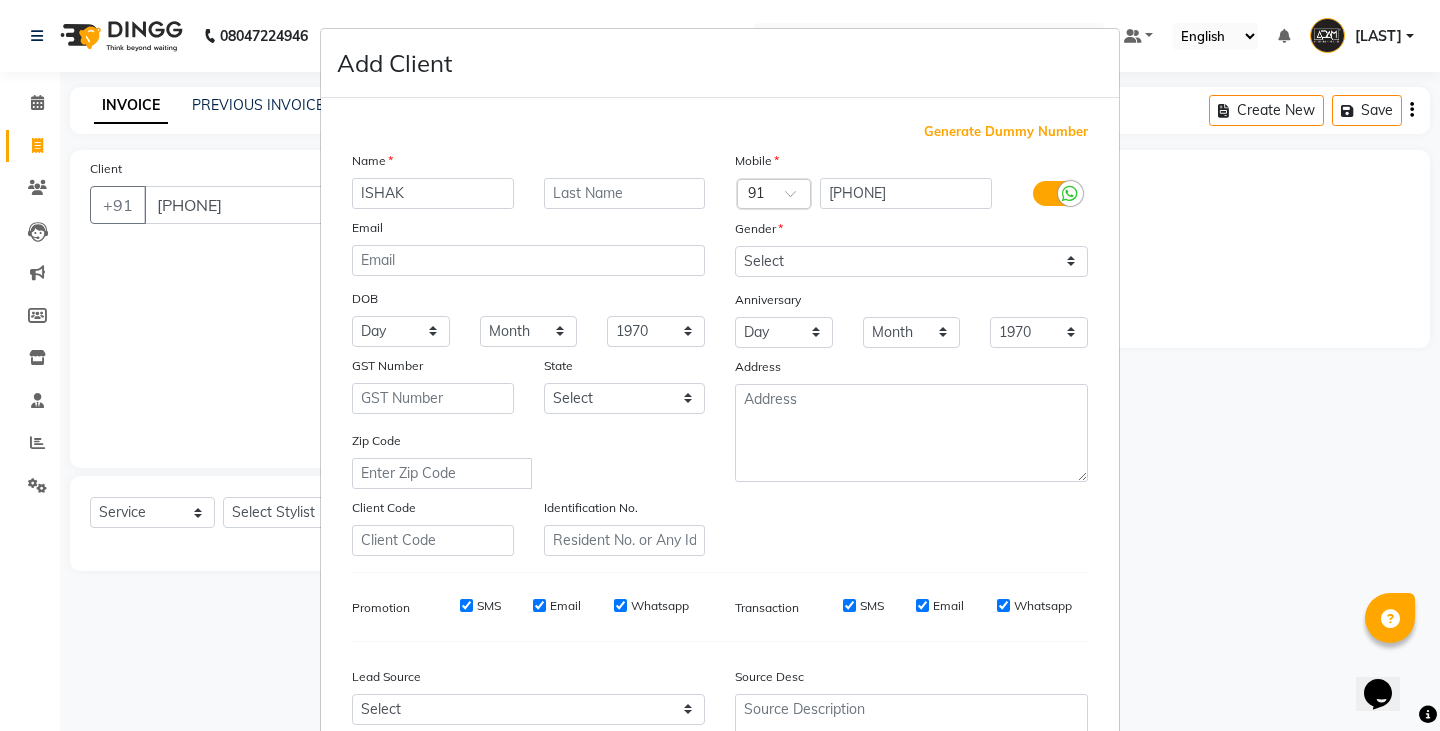 type on "ISHAK" 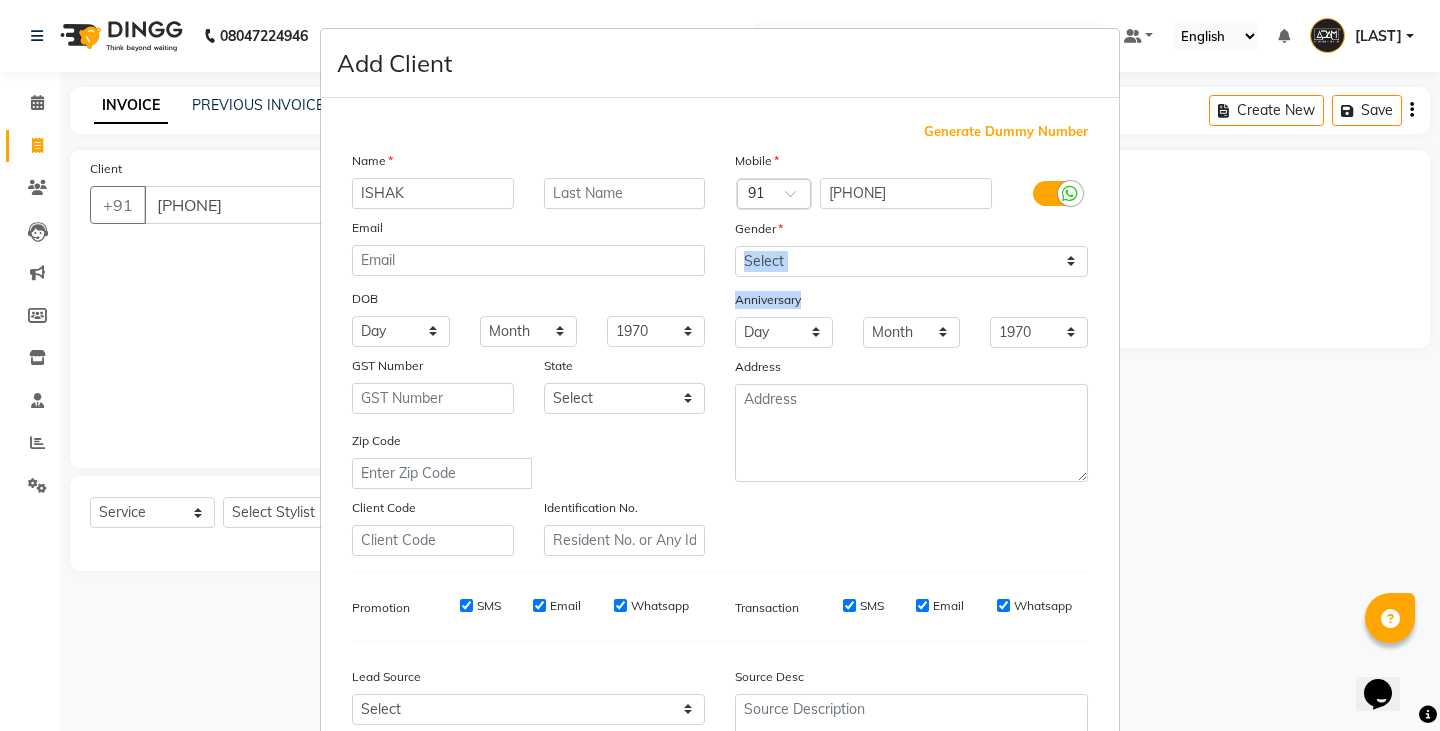 click at bounding box center [817, 264] 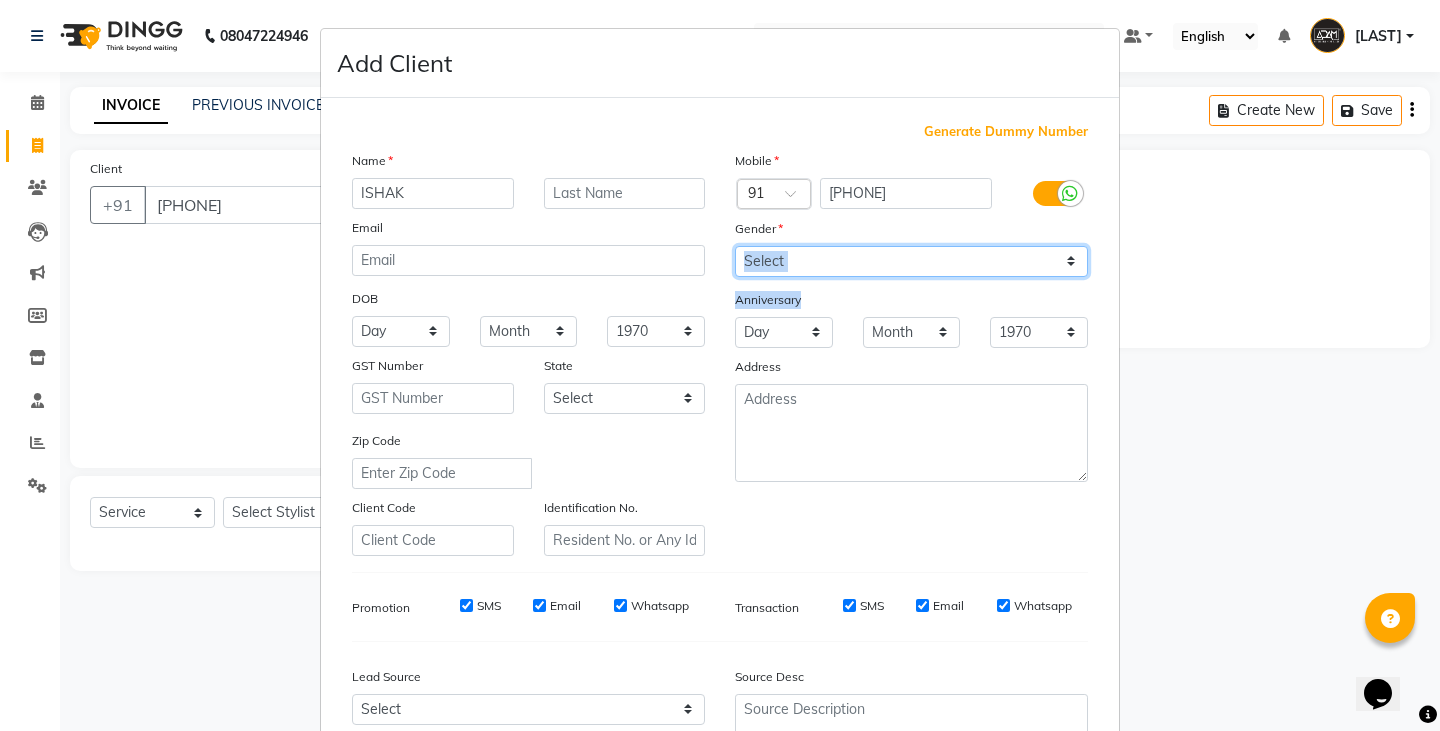 click on "Select Male Female Other Prefer Not To Say" at bounding box center [911, 261] 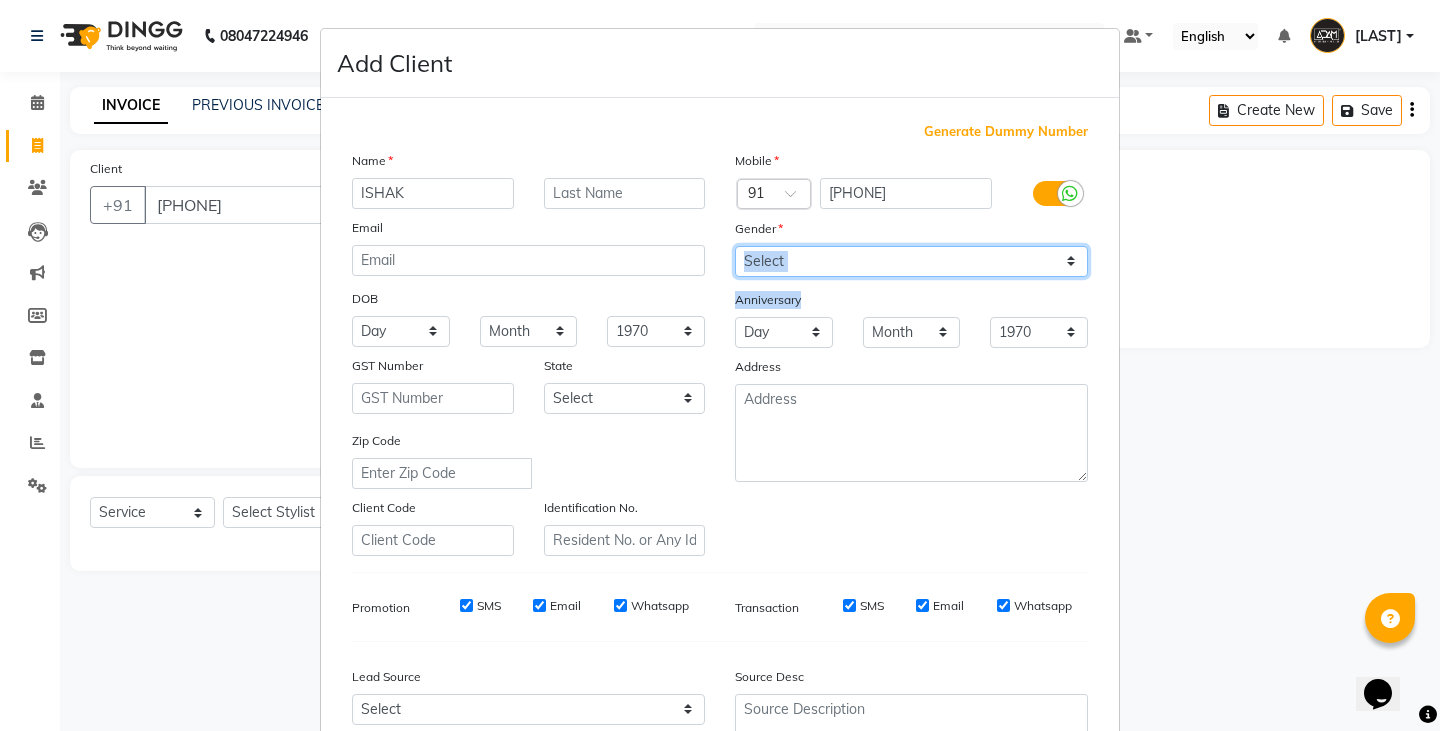 select on "male" 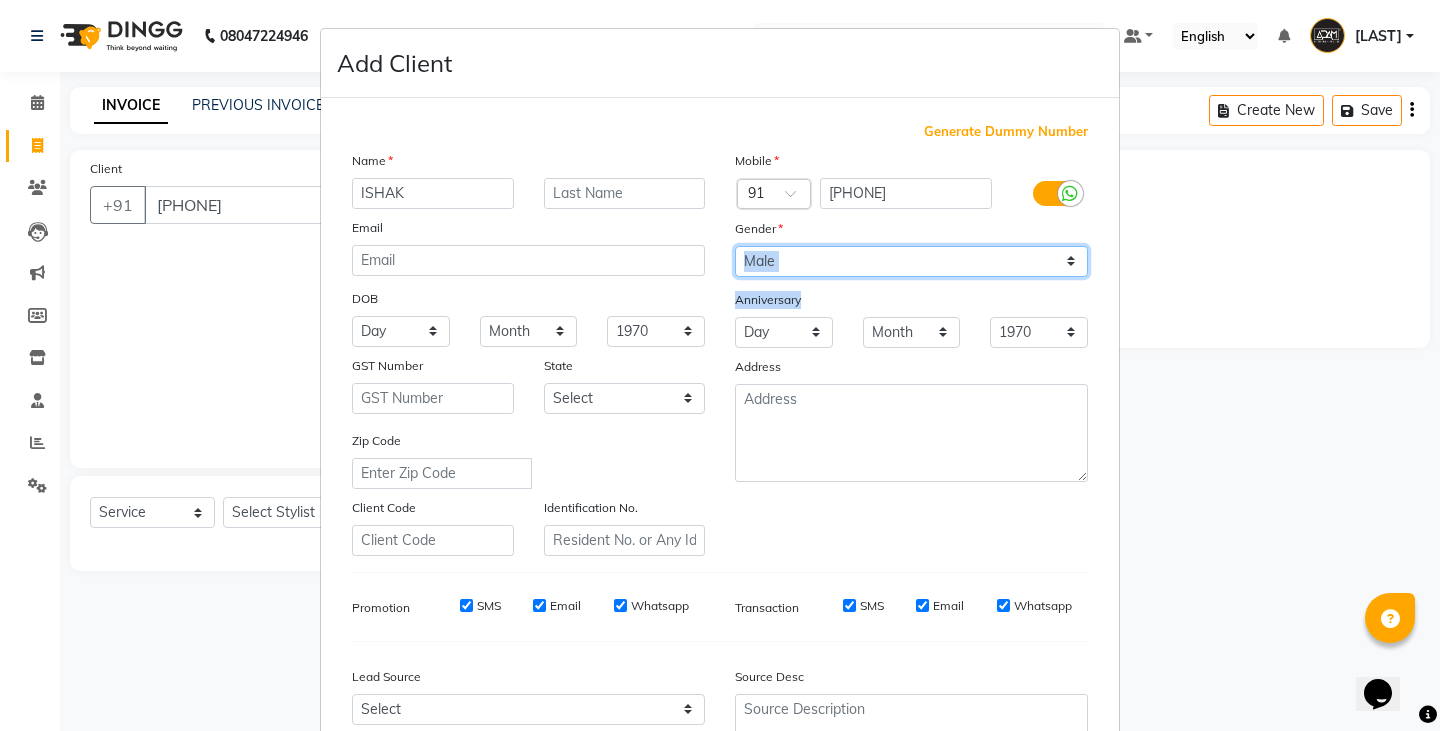click on "Select Male Female Other Prefer Not To Say" at bounding box center [911, 261] 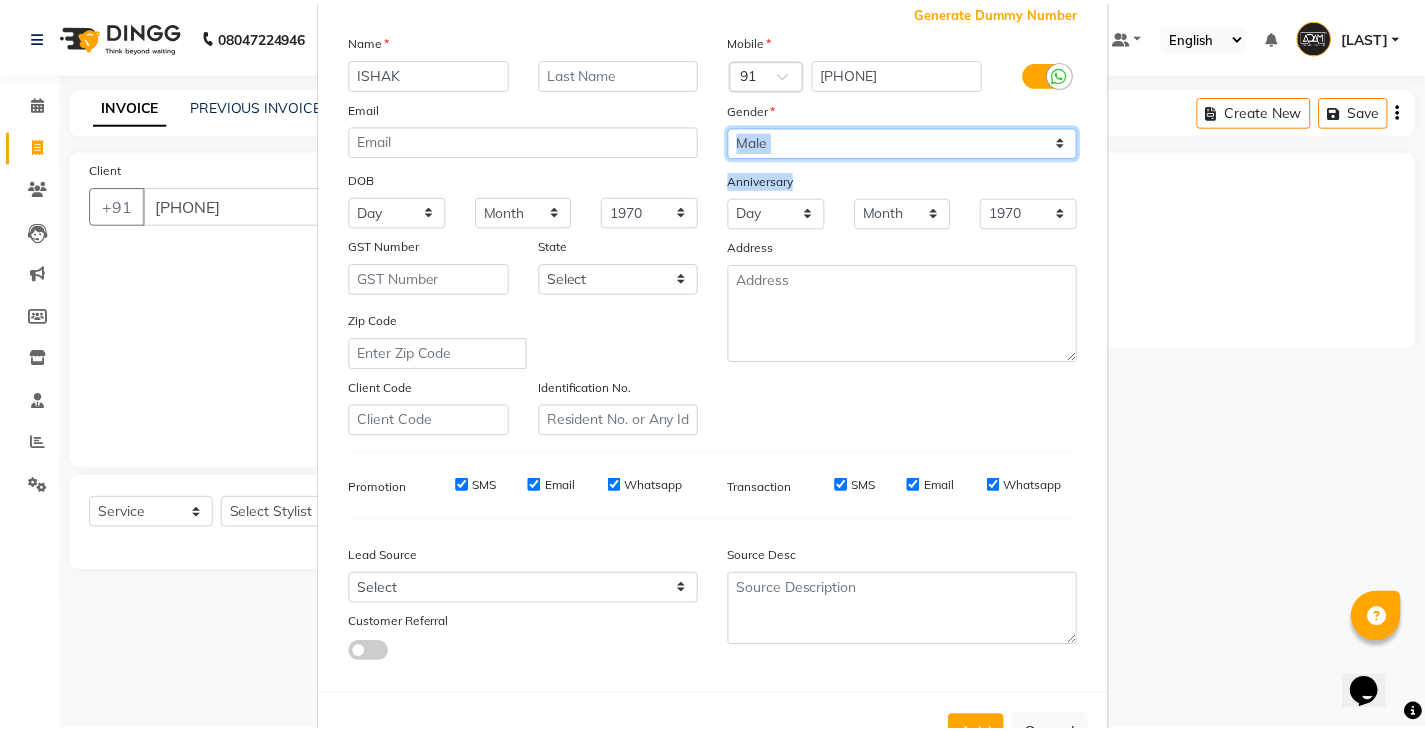 scroll, scrollTop: 192, scrollLeft: 0, axis: vertical 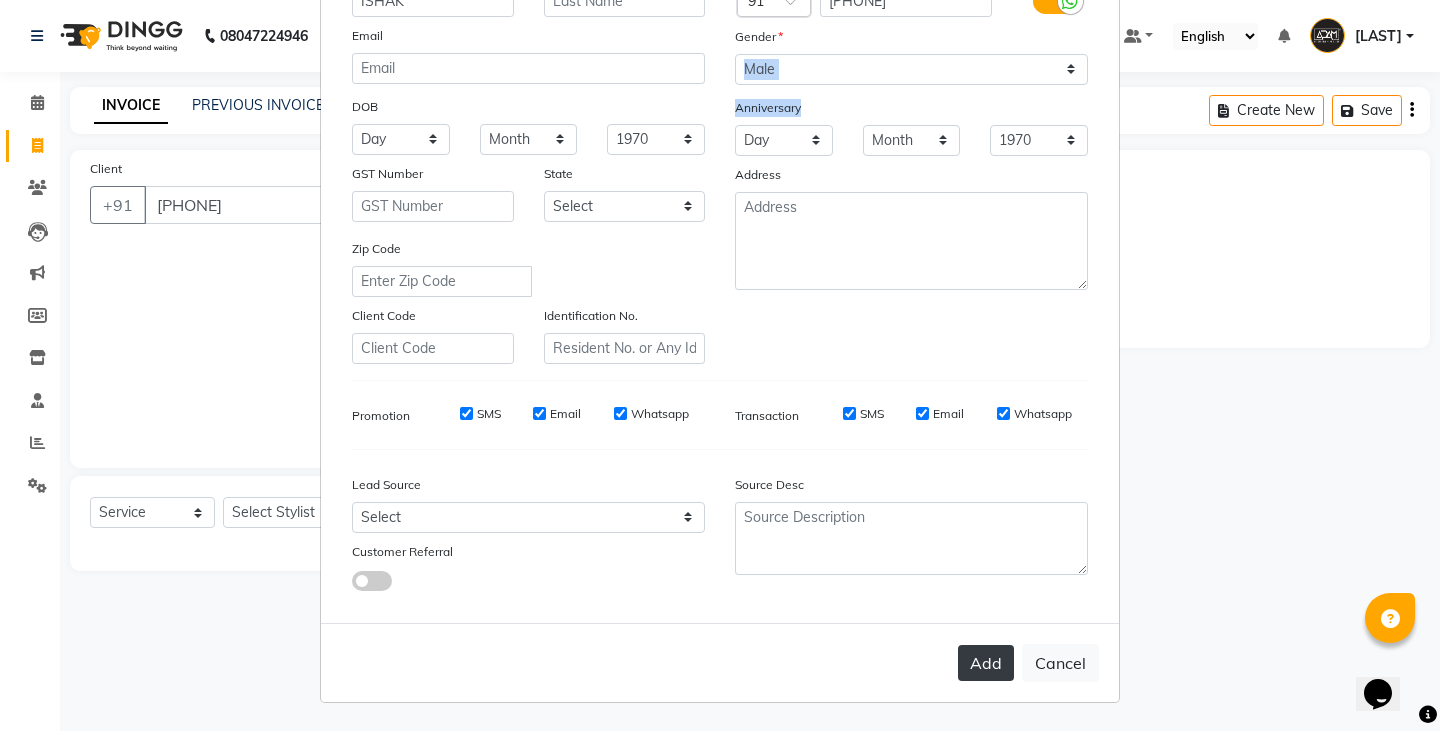 click on "Add" at bounding box center (986, 663) 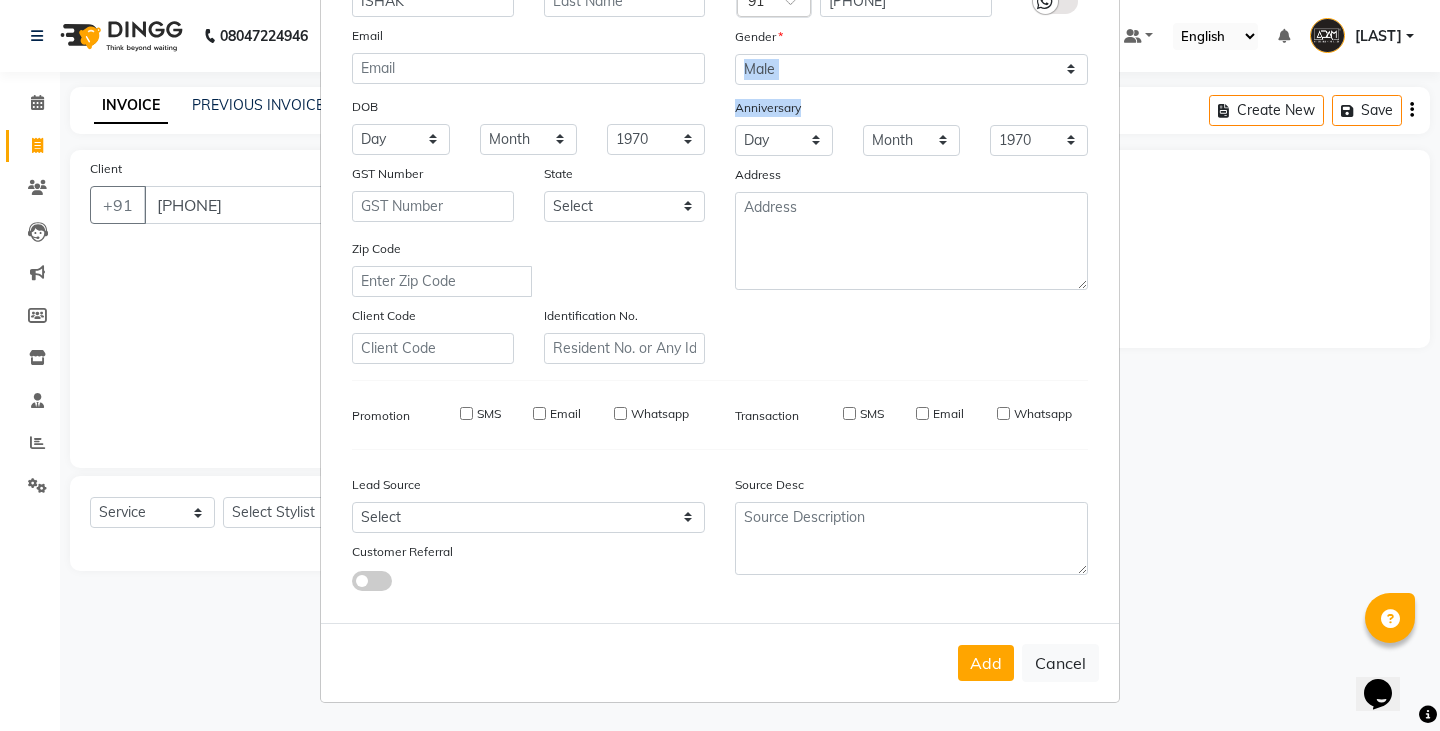 type 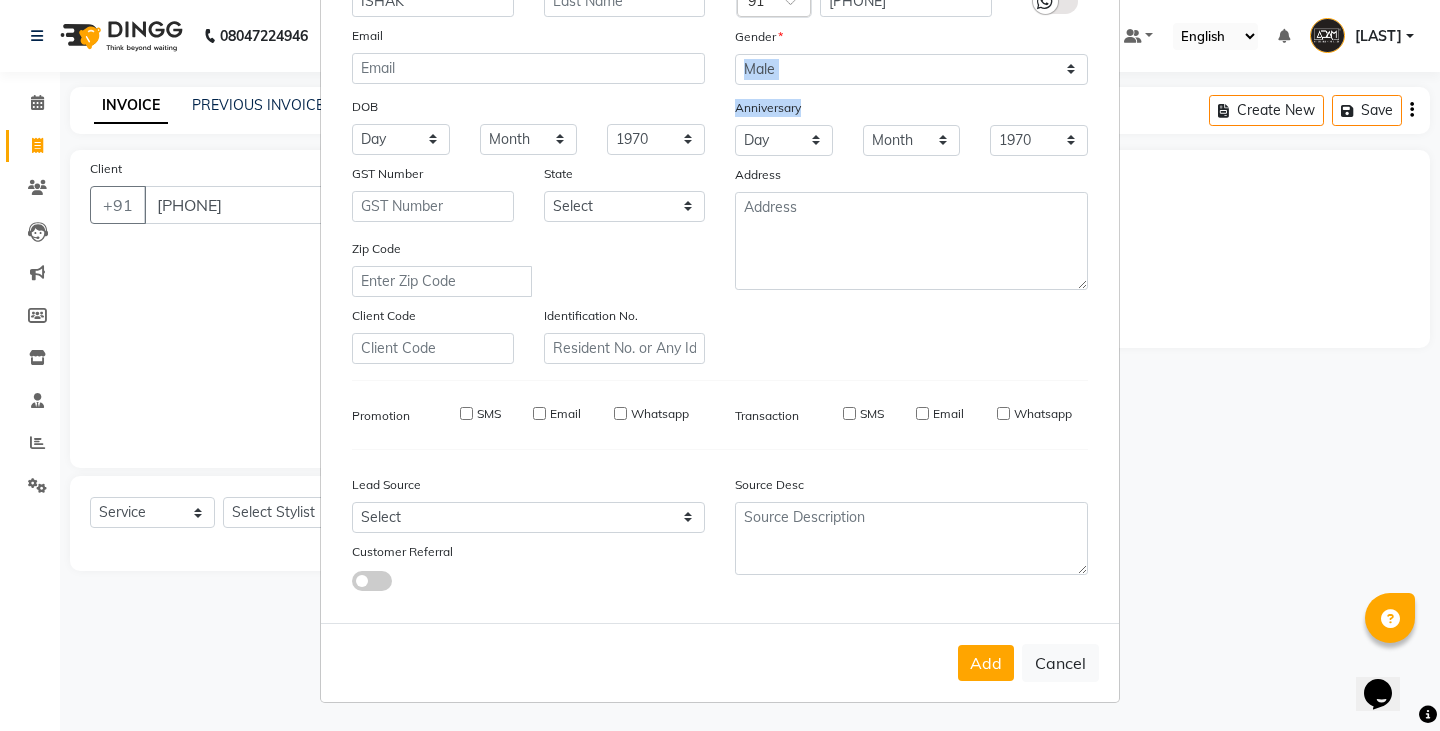 select 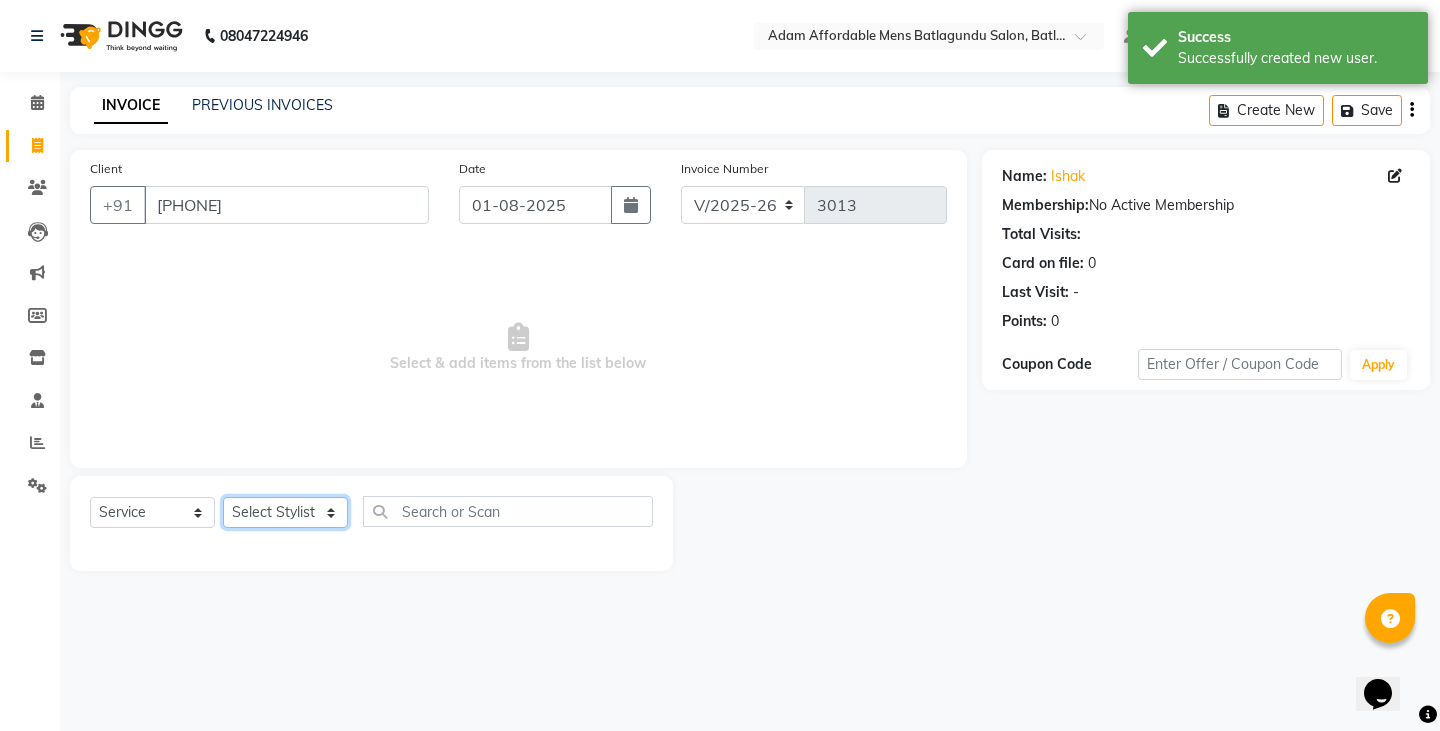 click on "Select Stylist Admin Anish Ovesh Raja SAHIL  SOHAIL SONU" 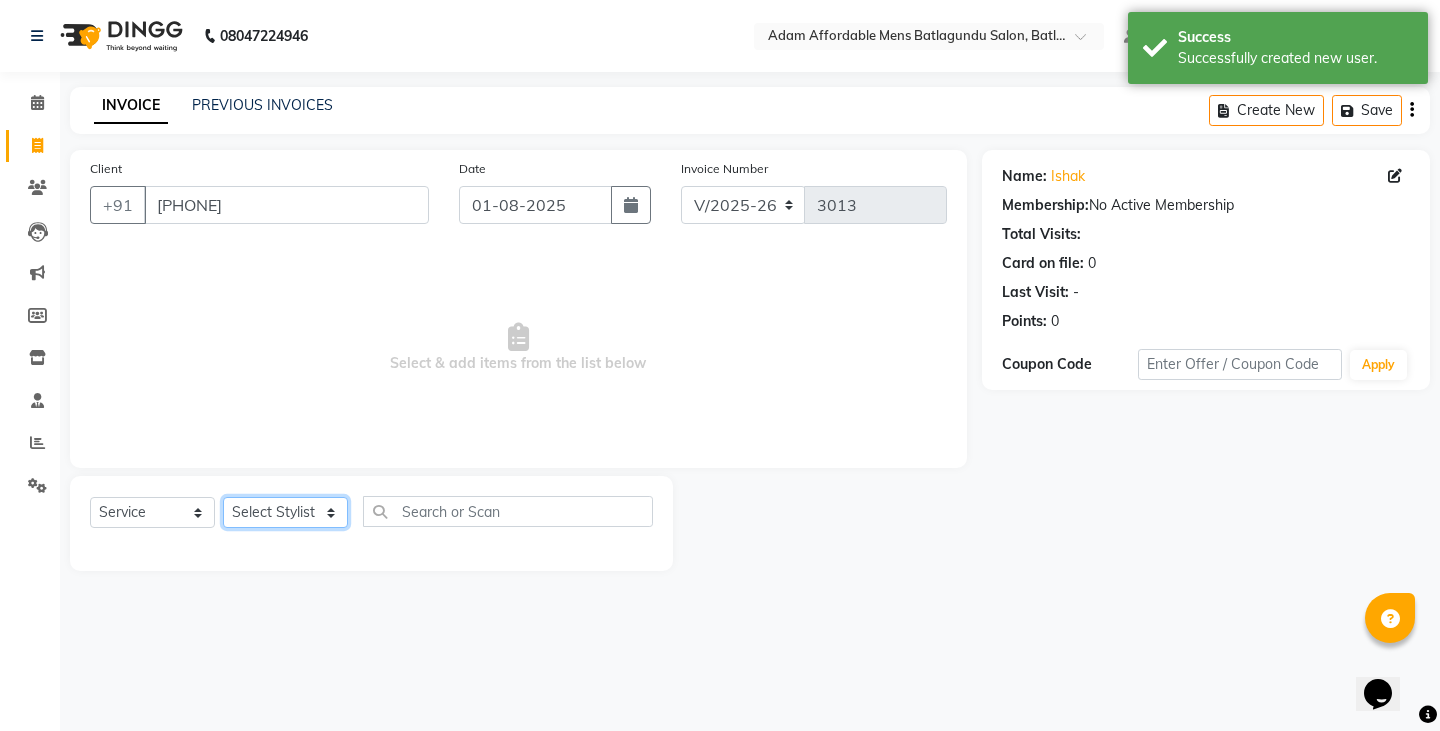 select on "78652" 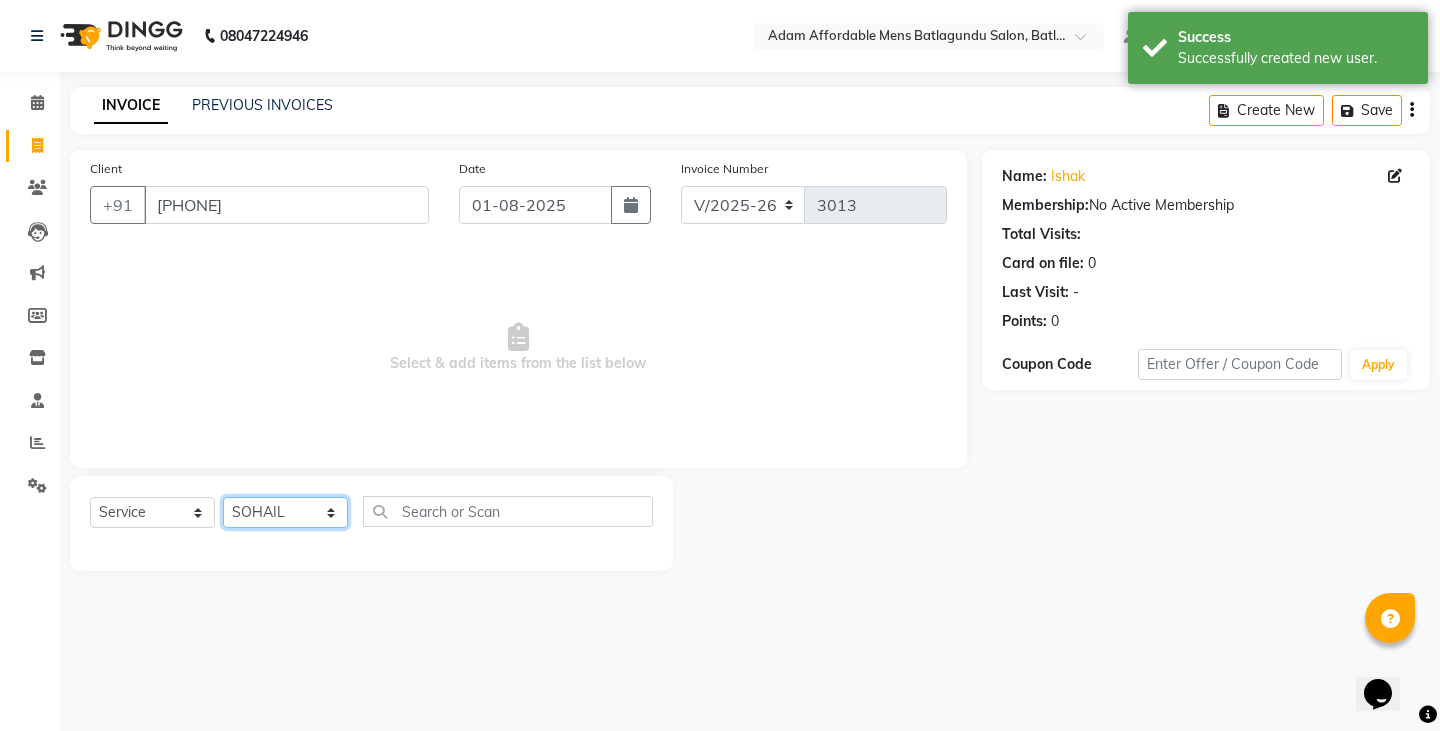 click on "Select Stylist Admin Anish Ovesh Raja SAHIL  SOHAIL SONU" 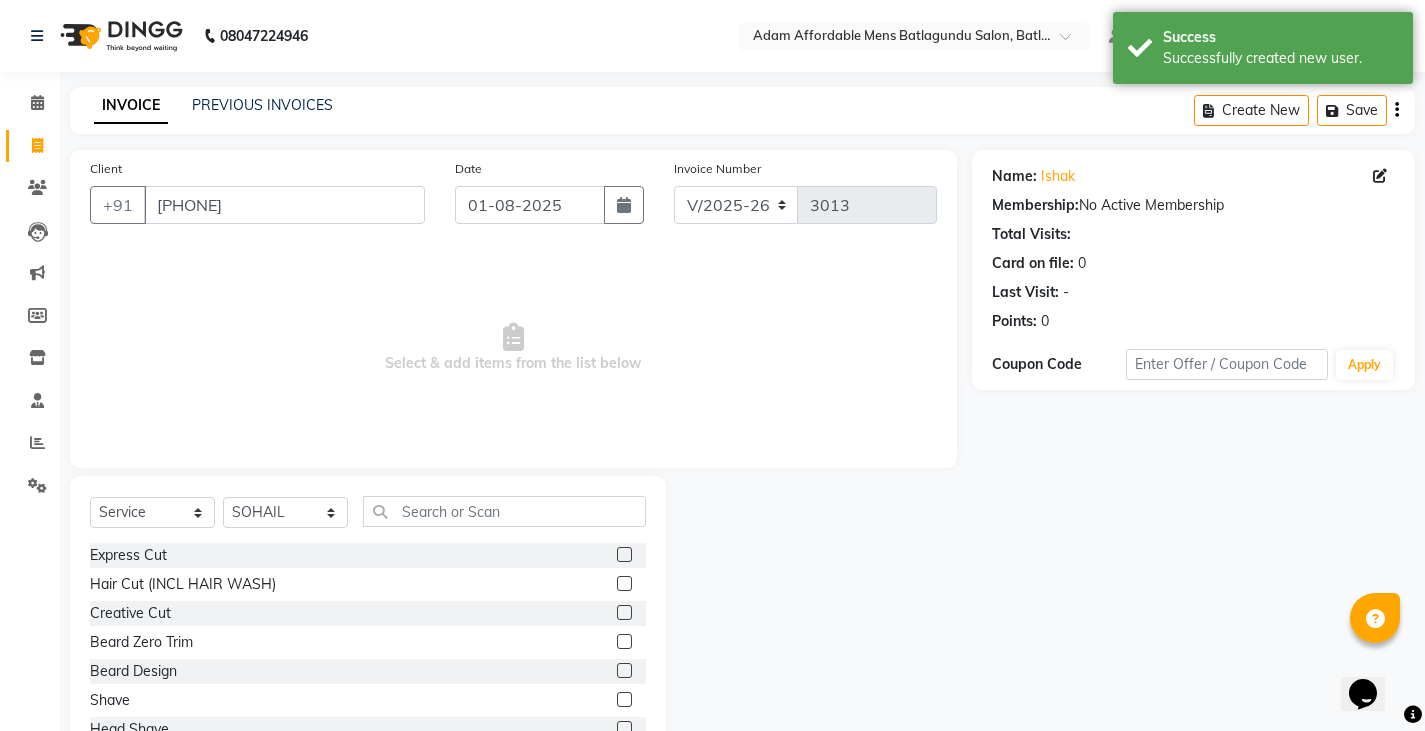 click 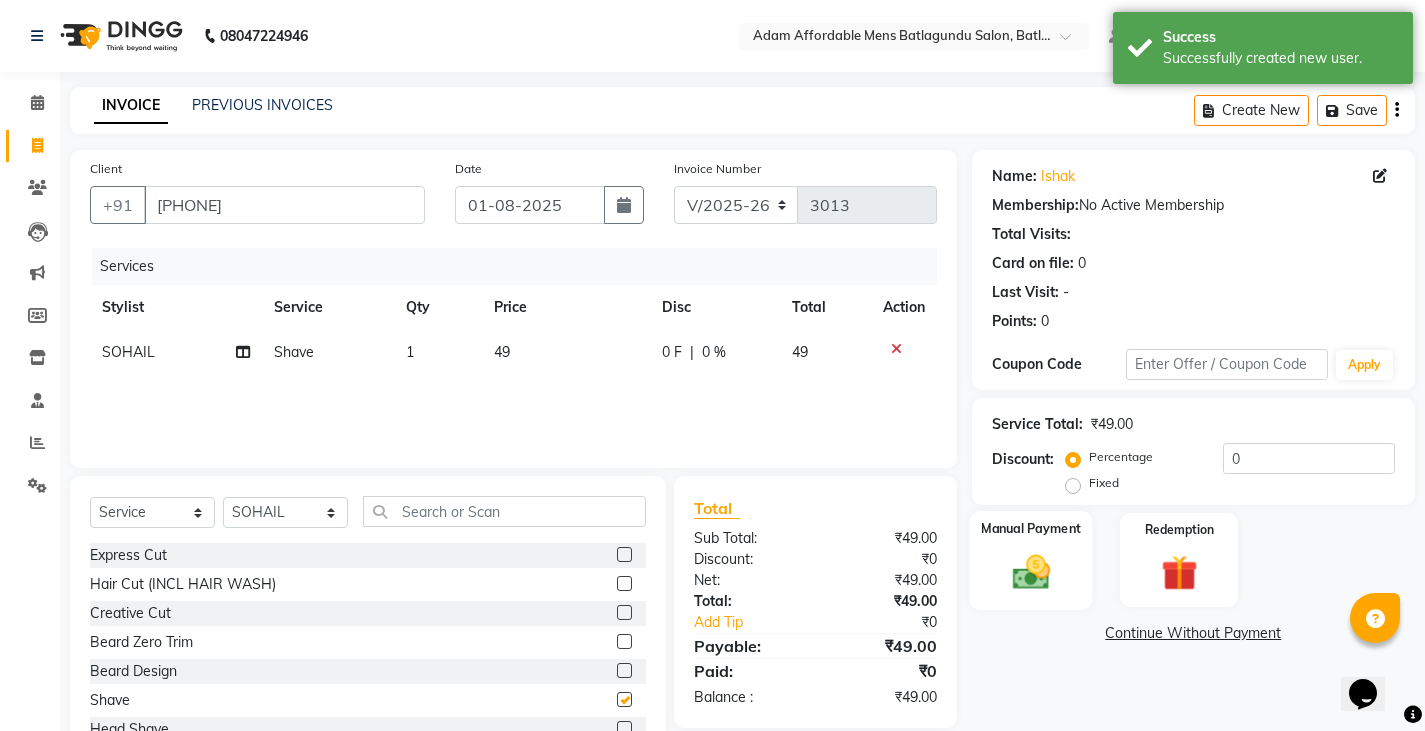 checkbox on "false" 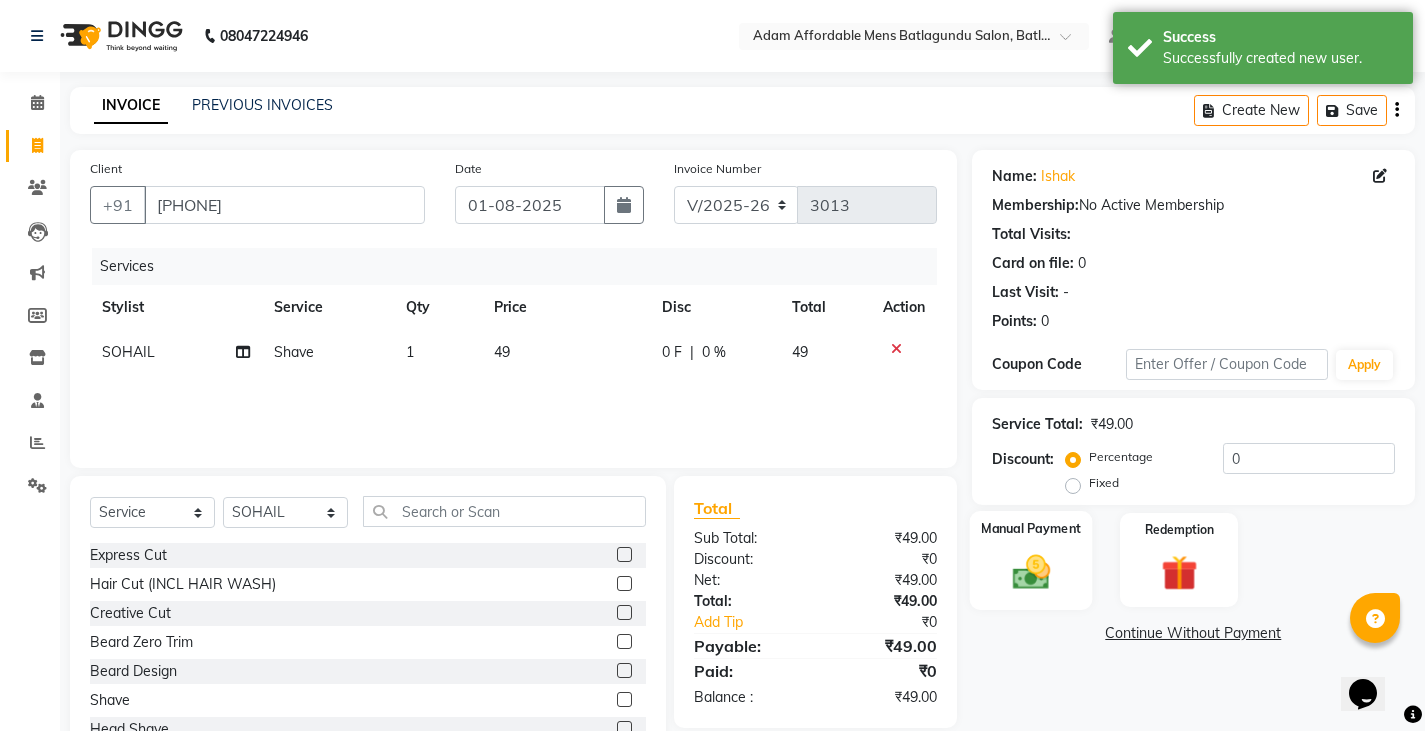 click 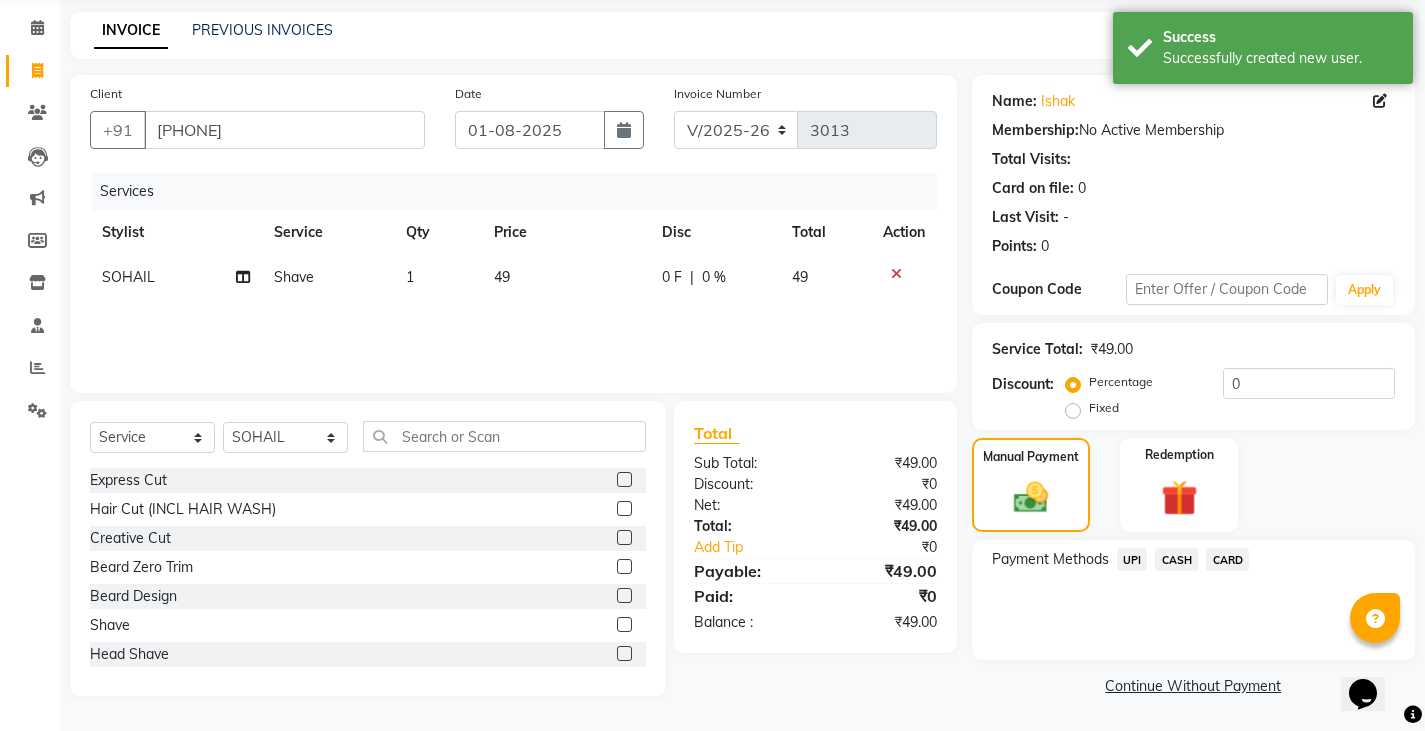 click on "CASH" 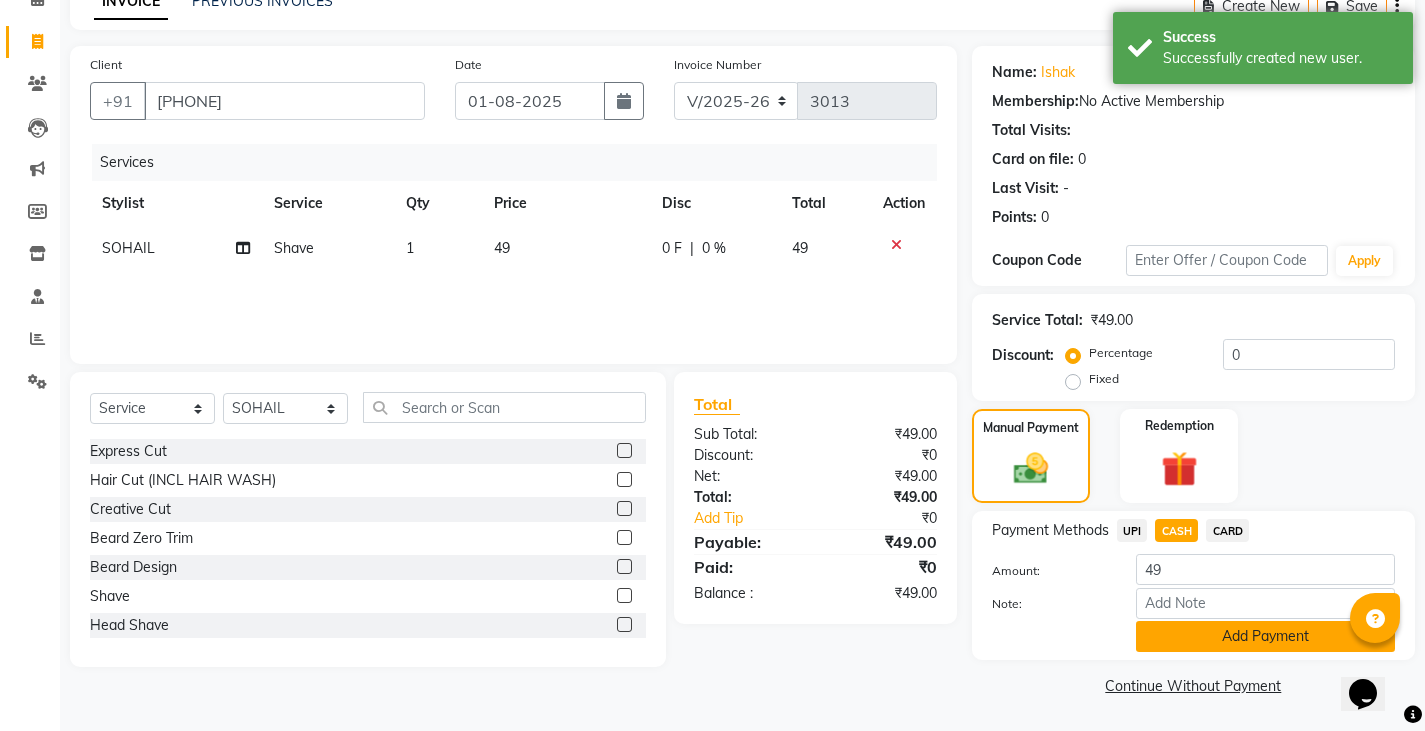click on "Add Payment" 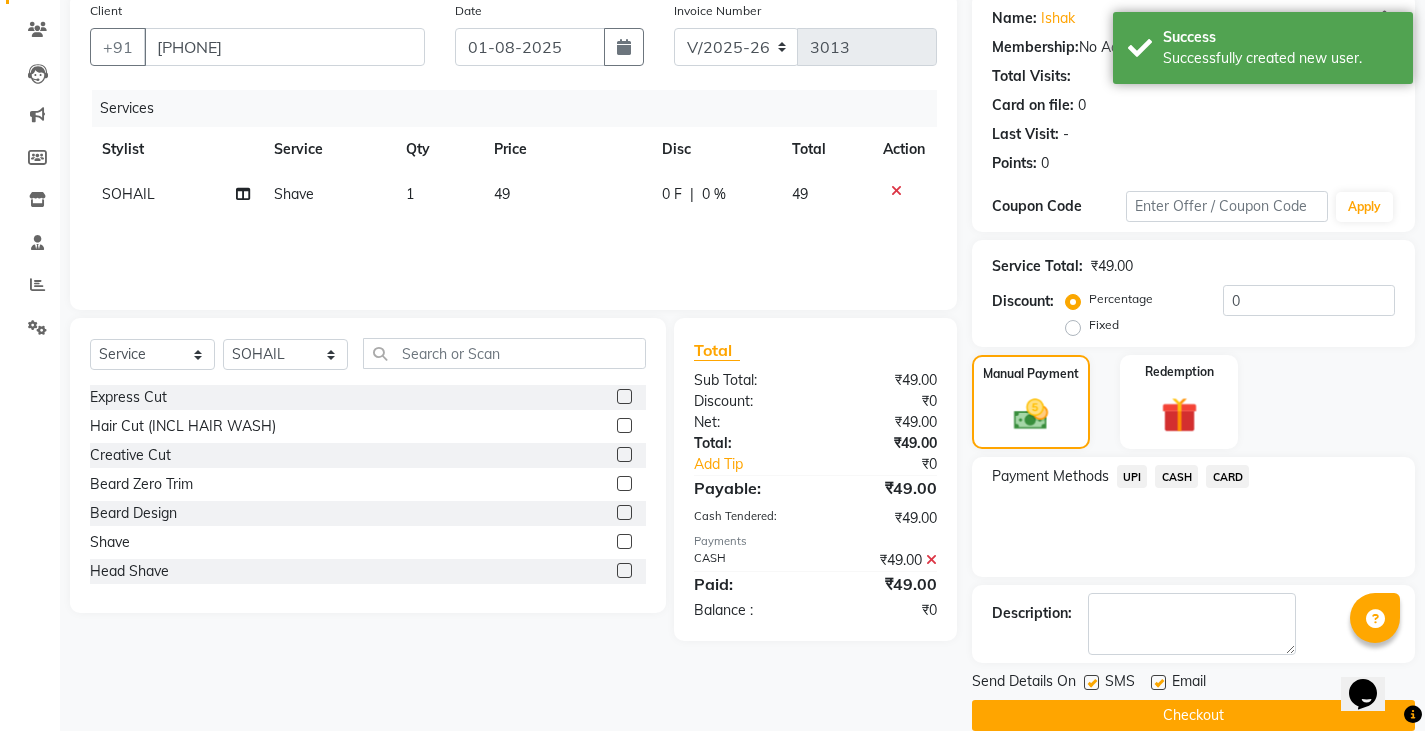 scroll, scrollTop: 188, scrollLeft: 0, axis: vertical 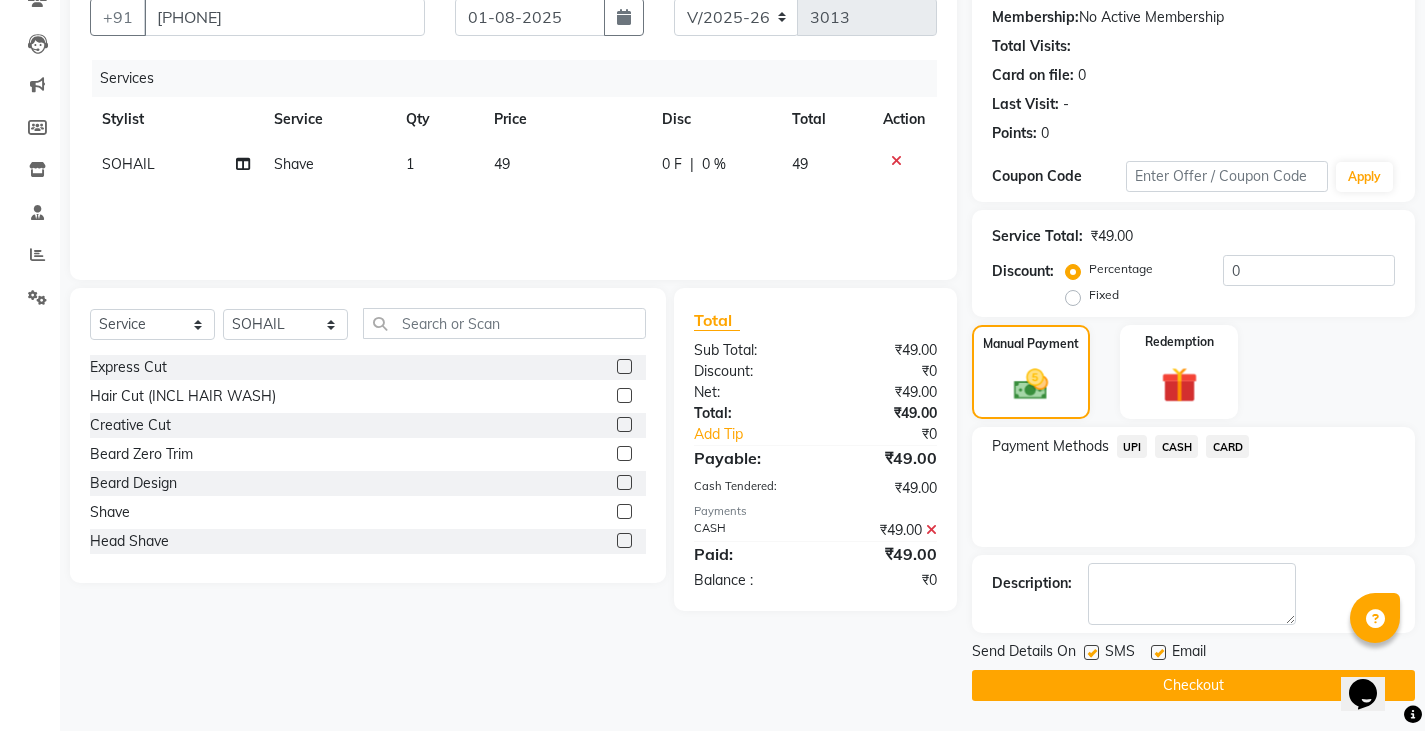 click on "Checkout" 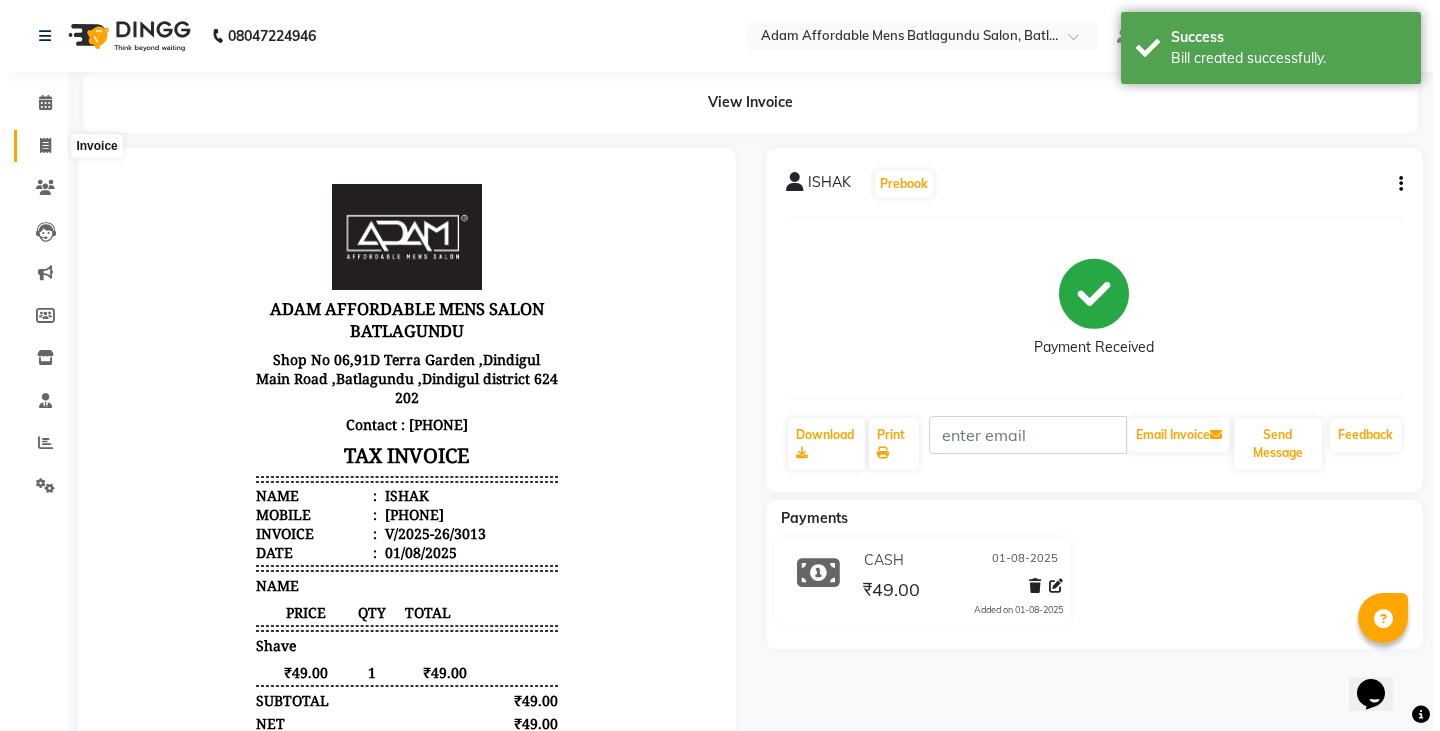 scroll, scrollTop: 0, scrollLeft: 0, axis: both 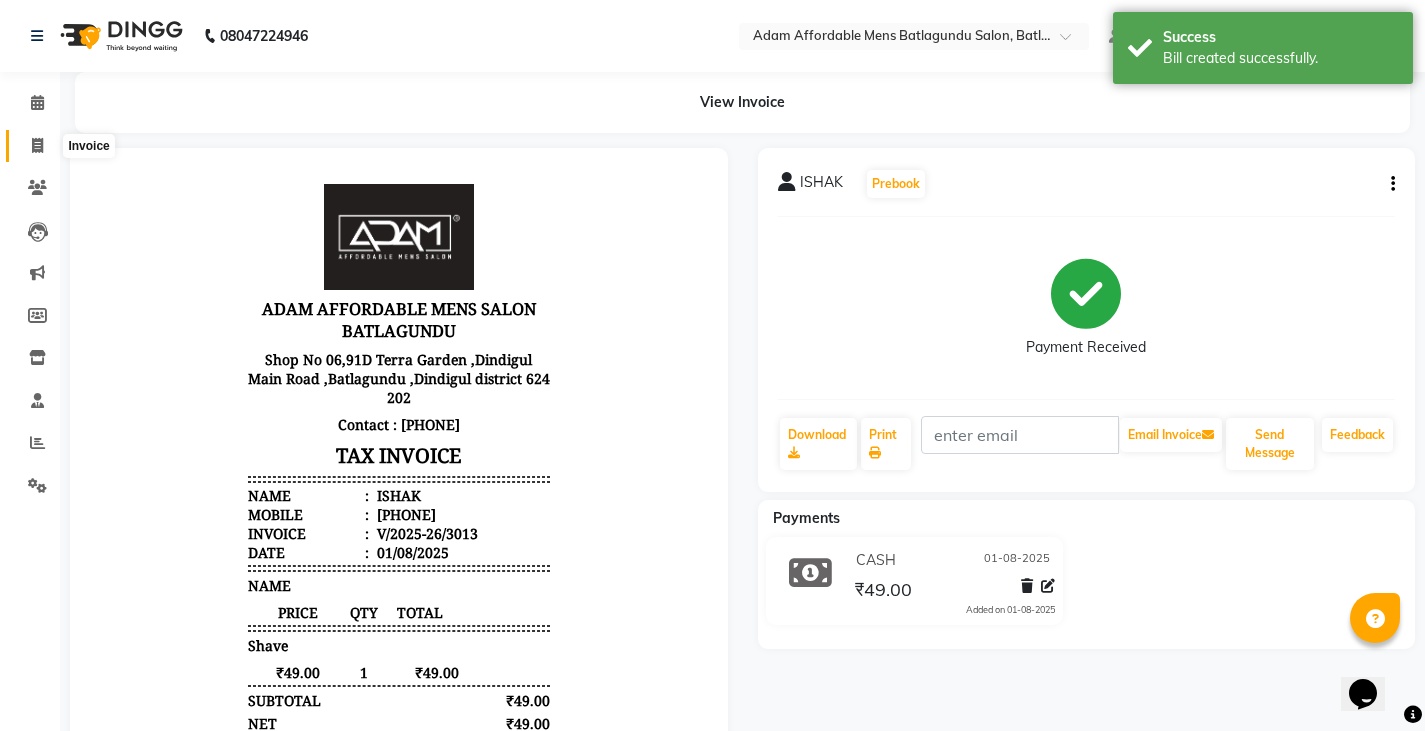 click 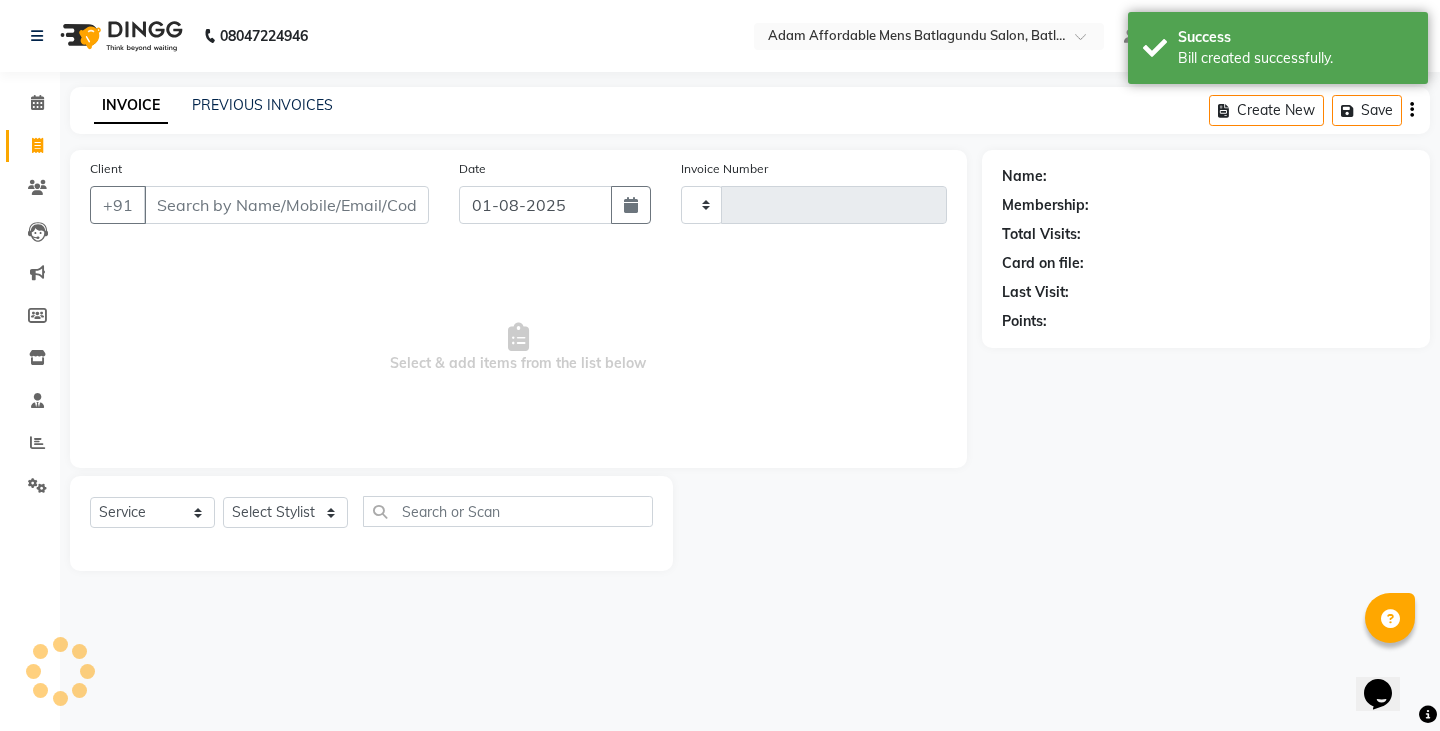 type on "3014" 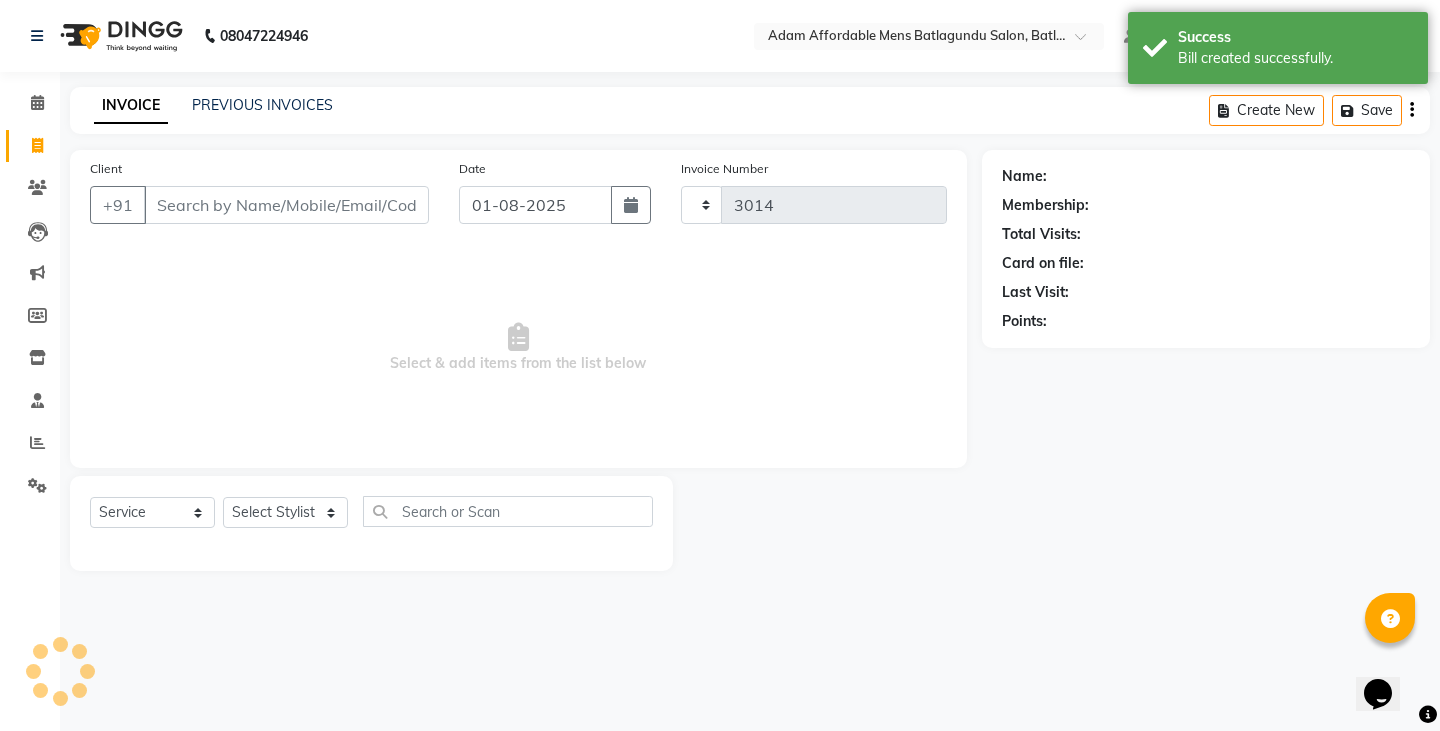 select on "8213" 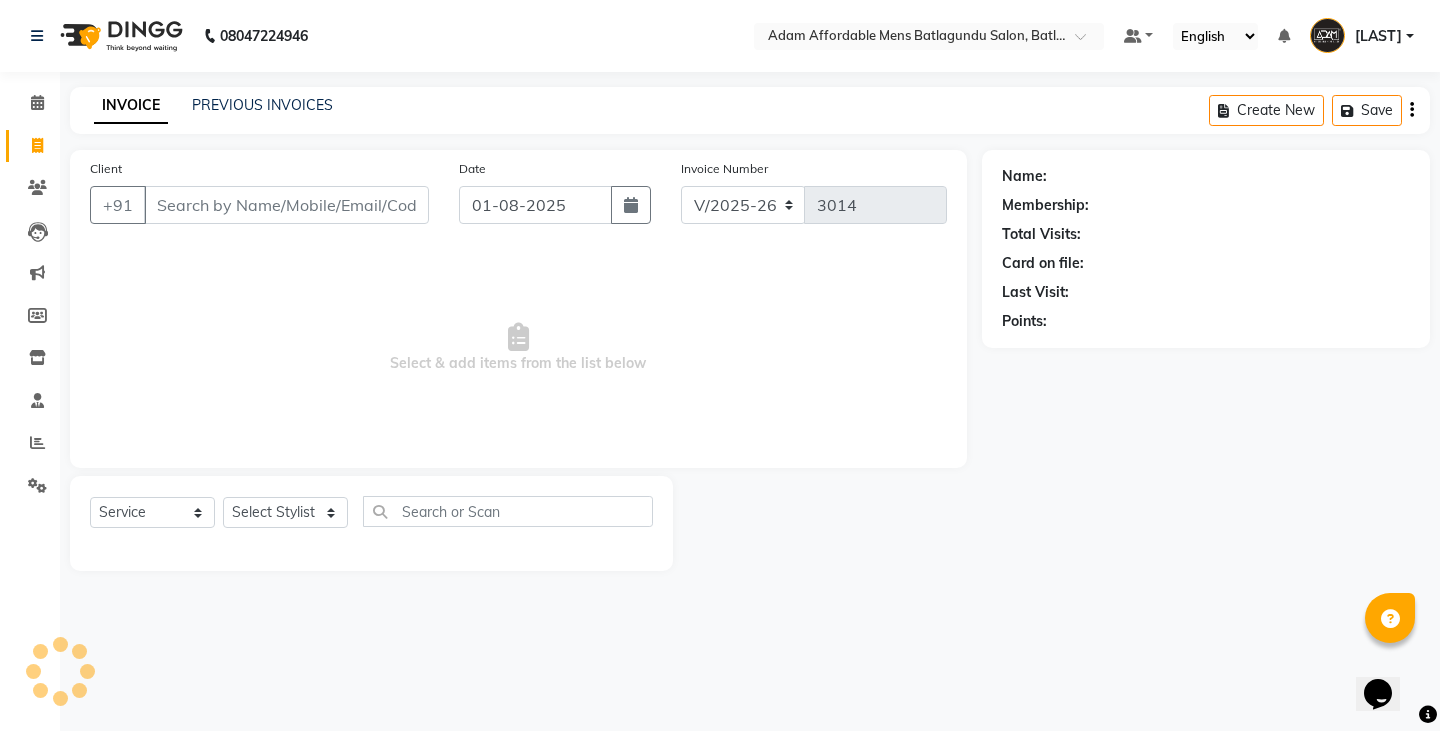 click on "INVOICE PREVIOUS INVOICES Create New   Save" 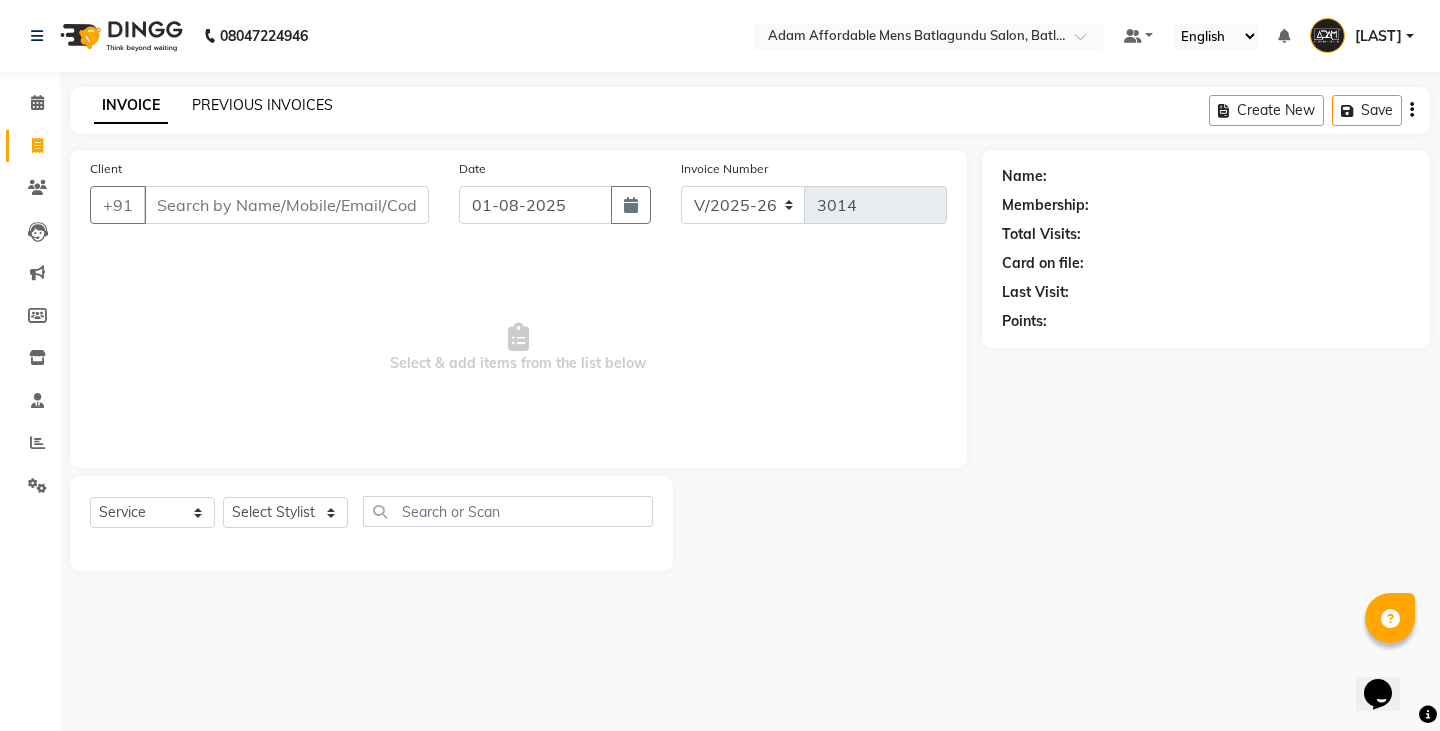click on "PREVIOUS INVOICES" 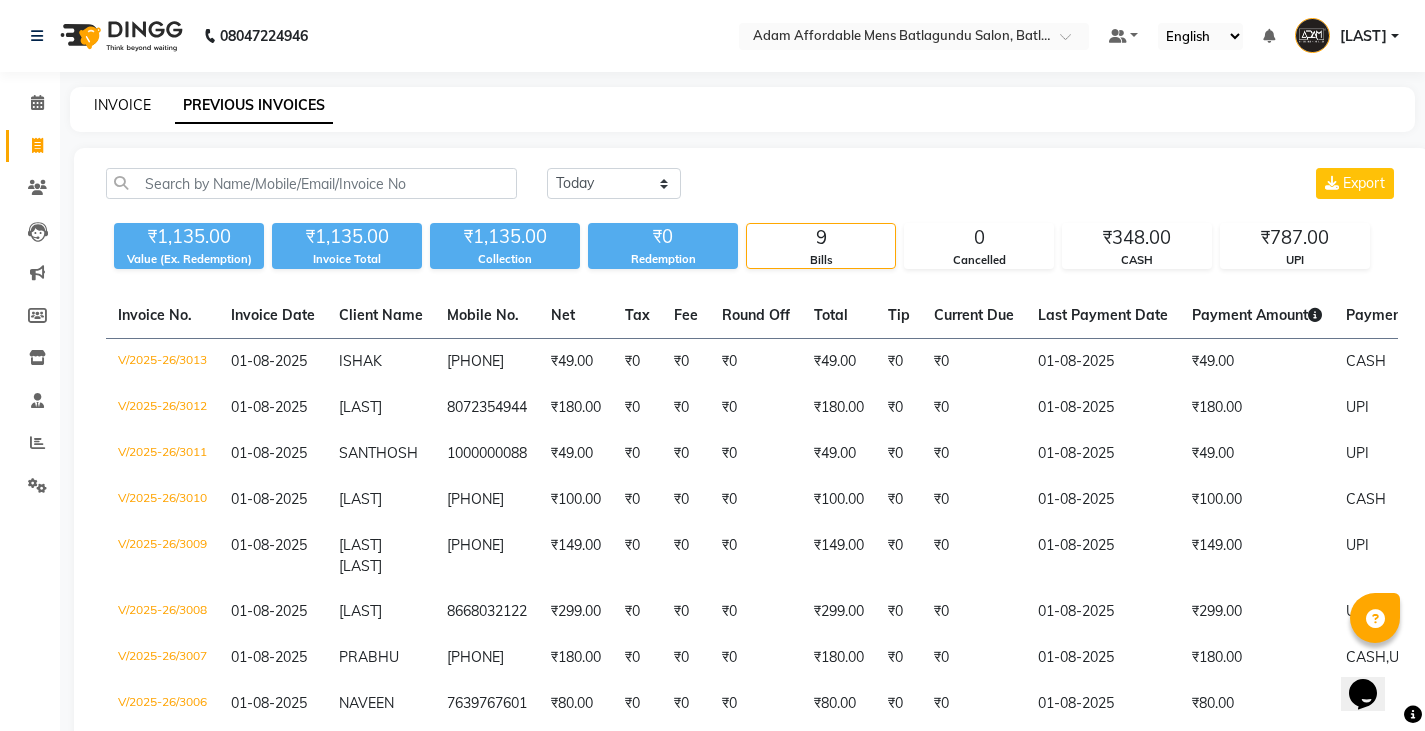 click on "INVOICE" 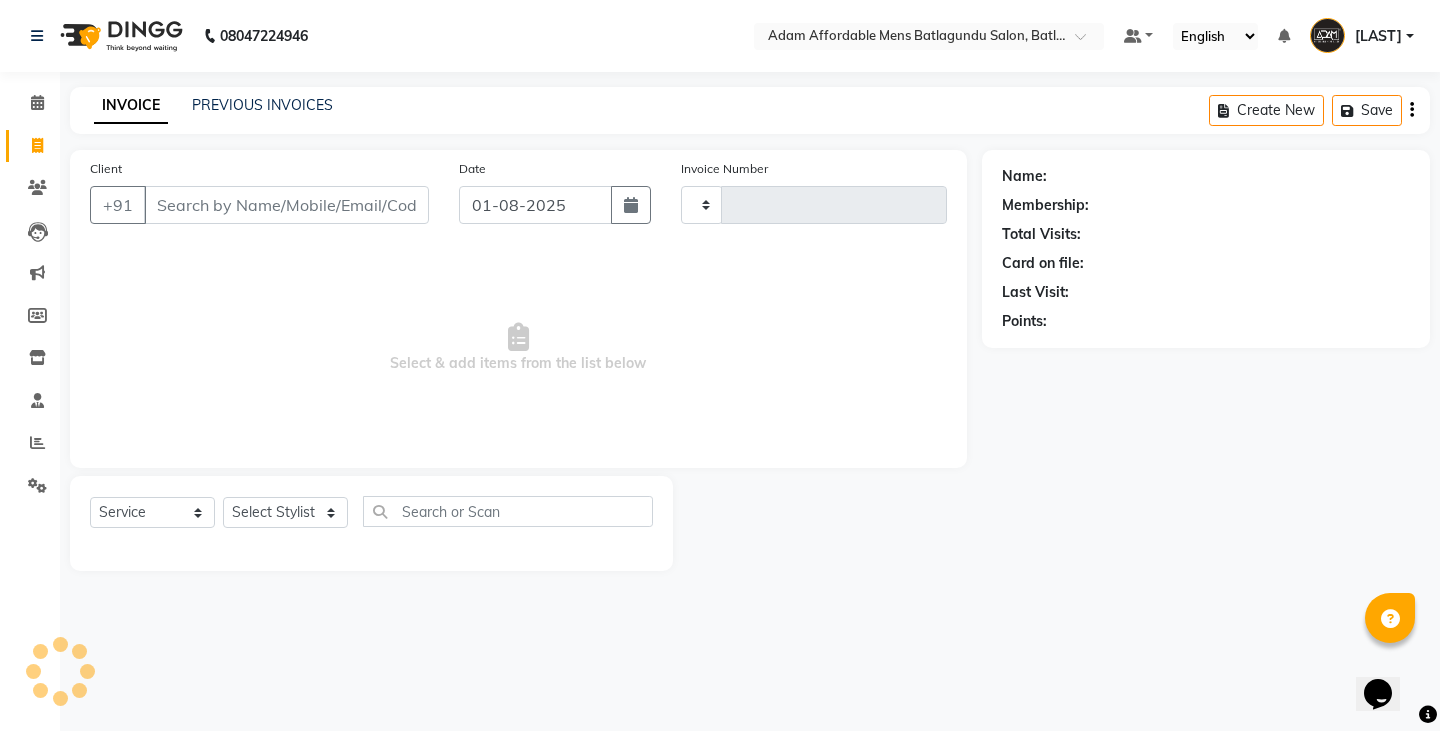type on "3014" 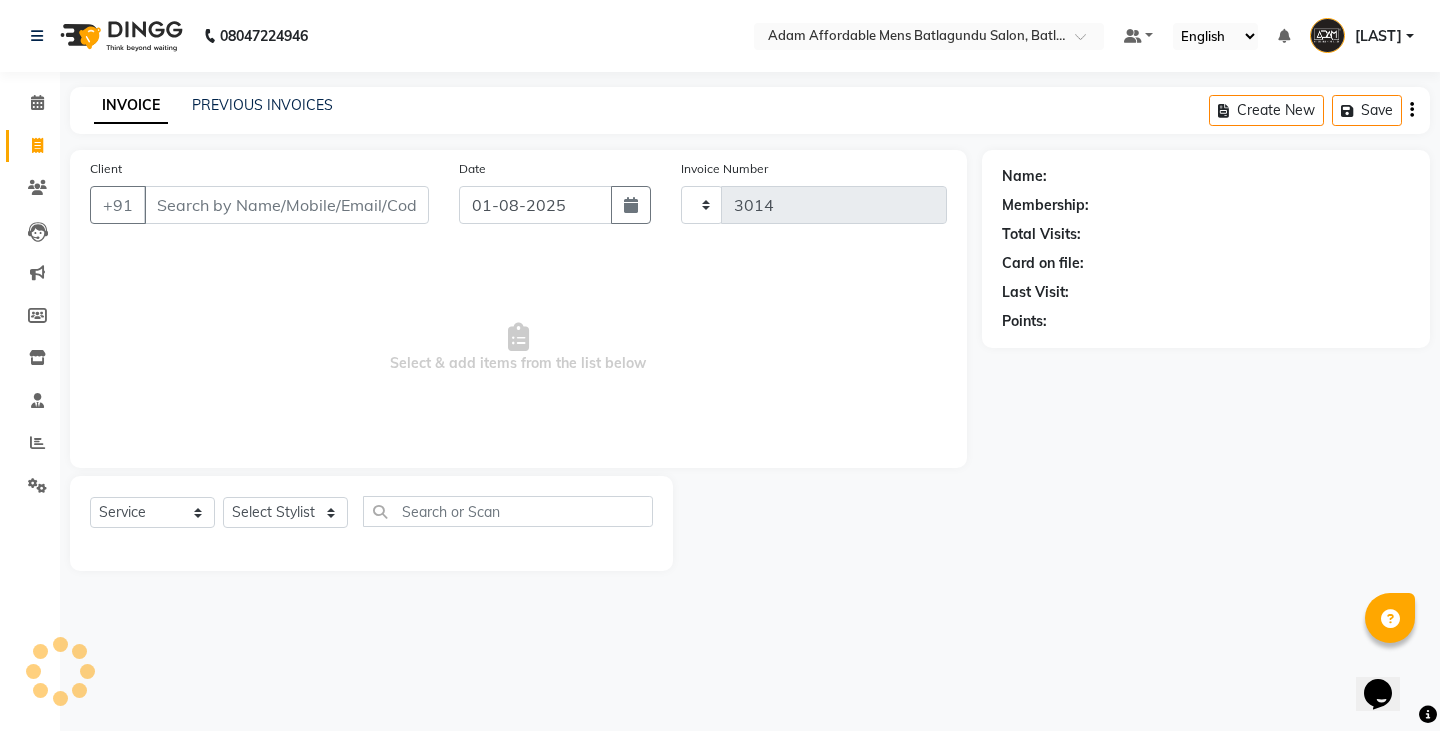 select on "8213" 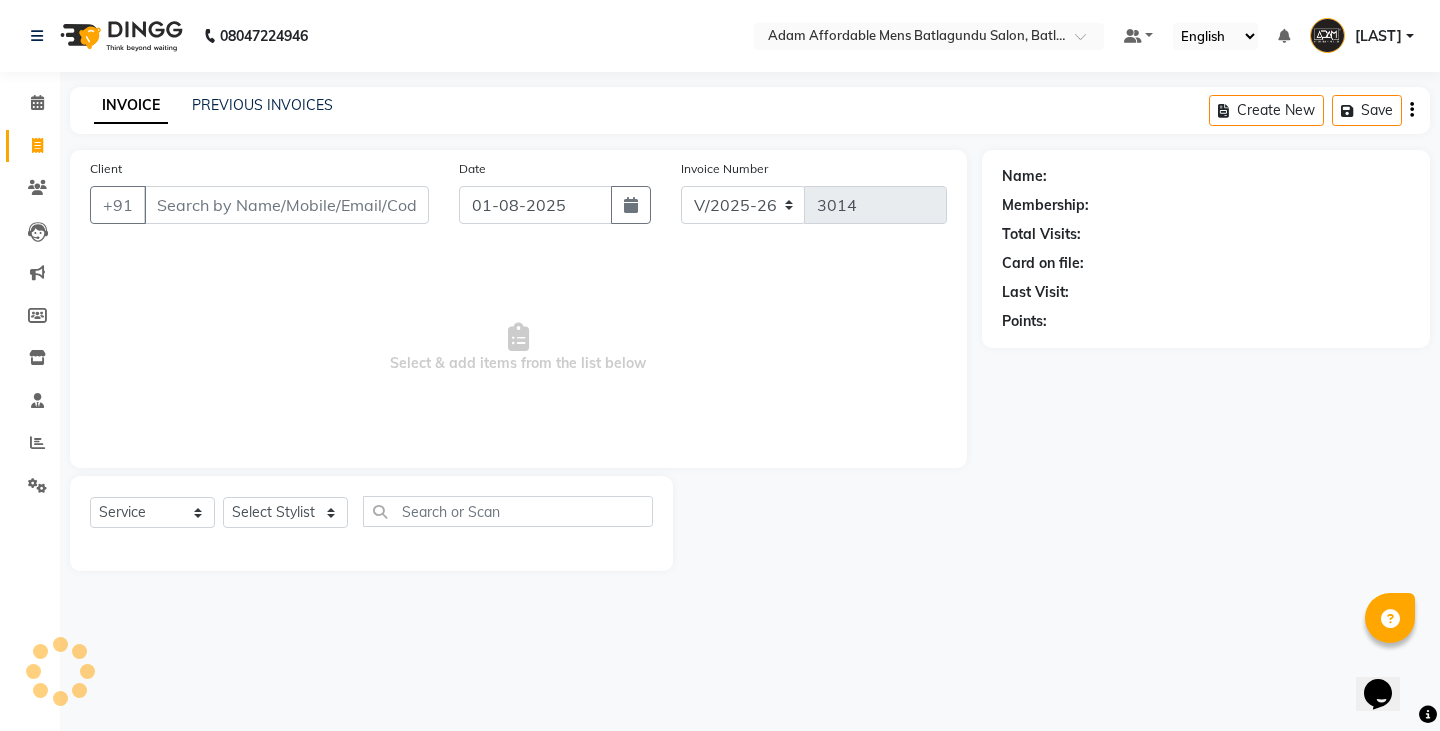 click on "Client" at bounding box center [286, 205] 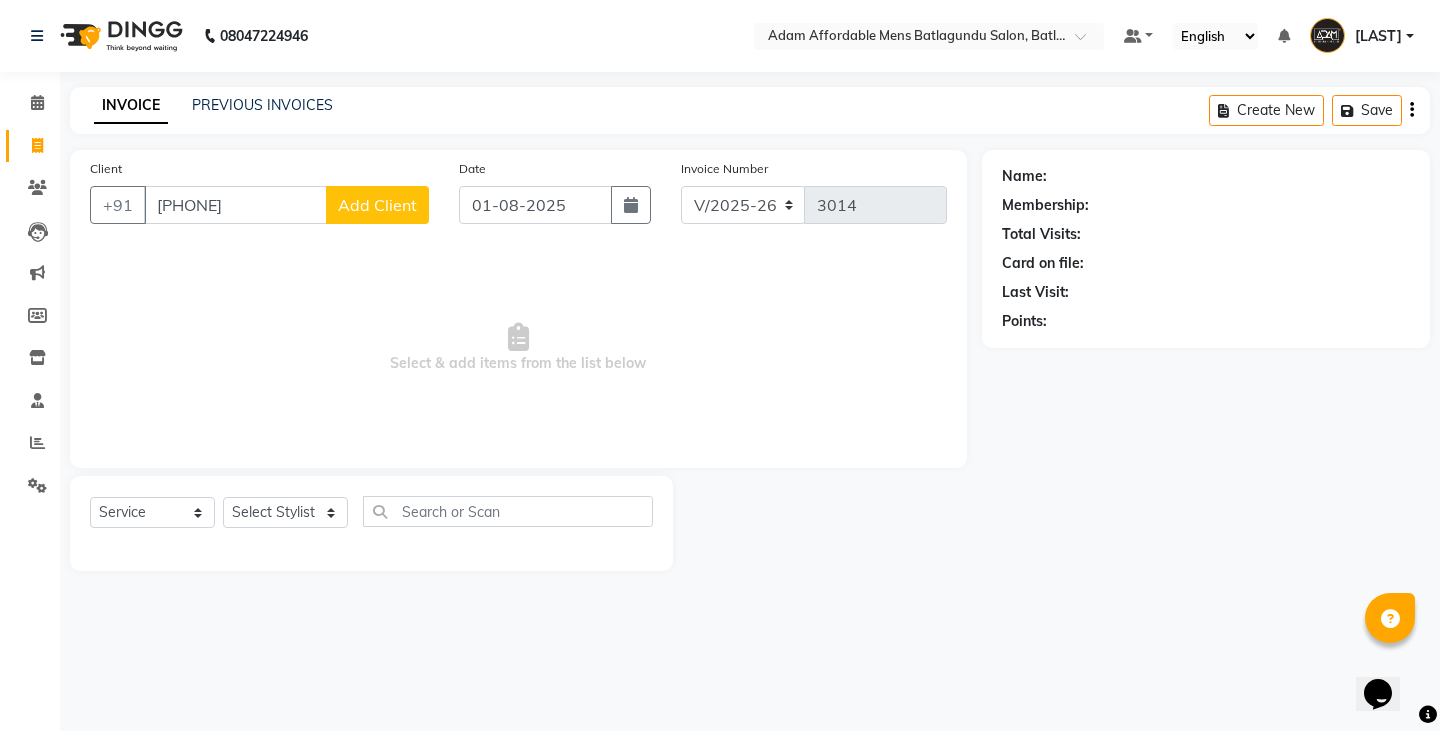 type on "9080022702" 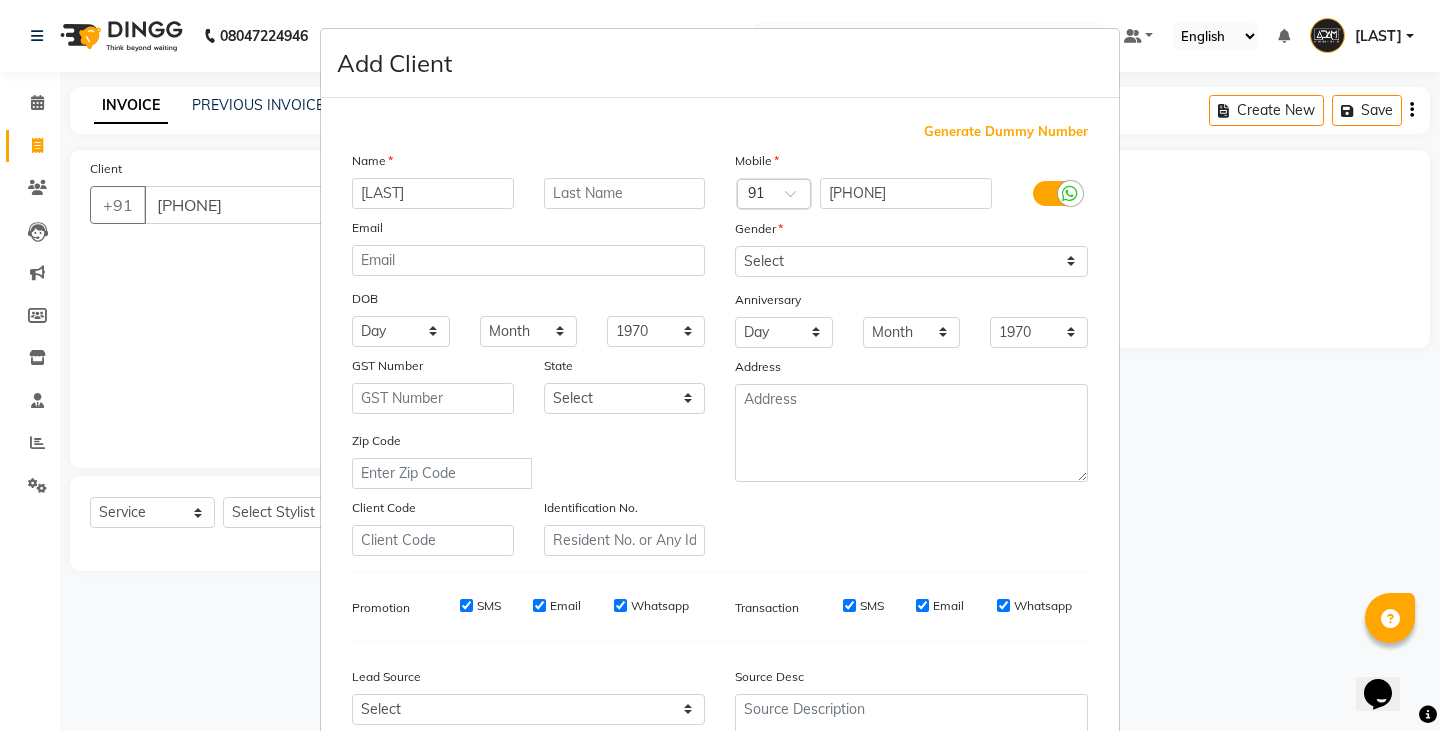 type on "[FIRST]" 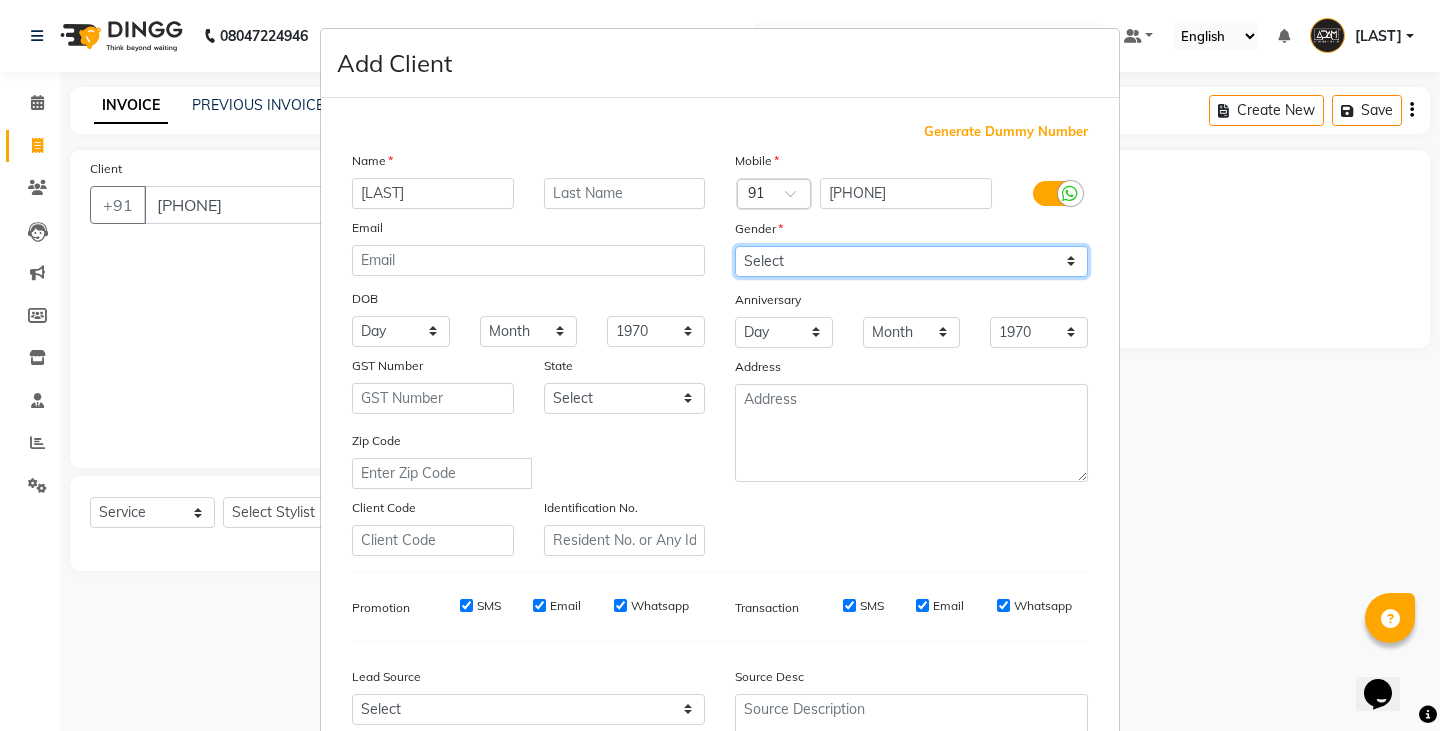 drag, startPoint x: 786, startPoint y: 251, endPoint x: 786, endPoint y: 267, distance: 16 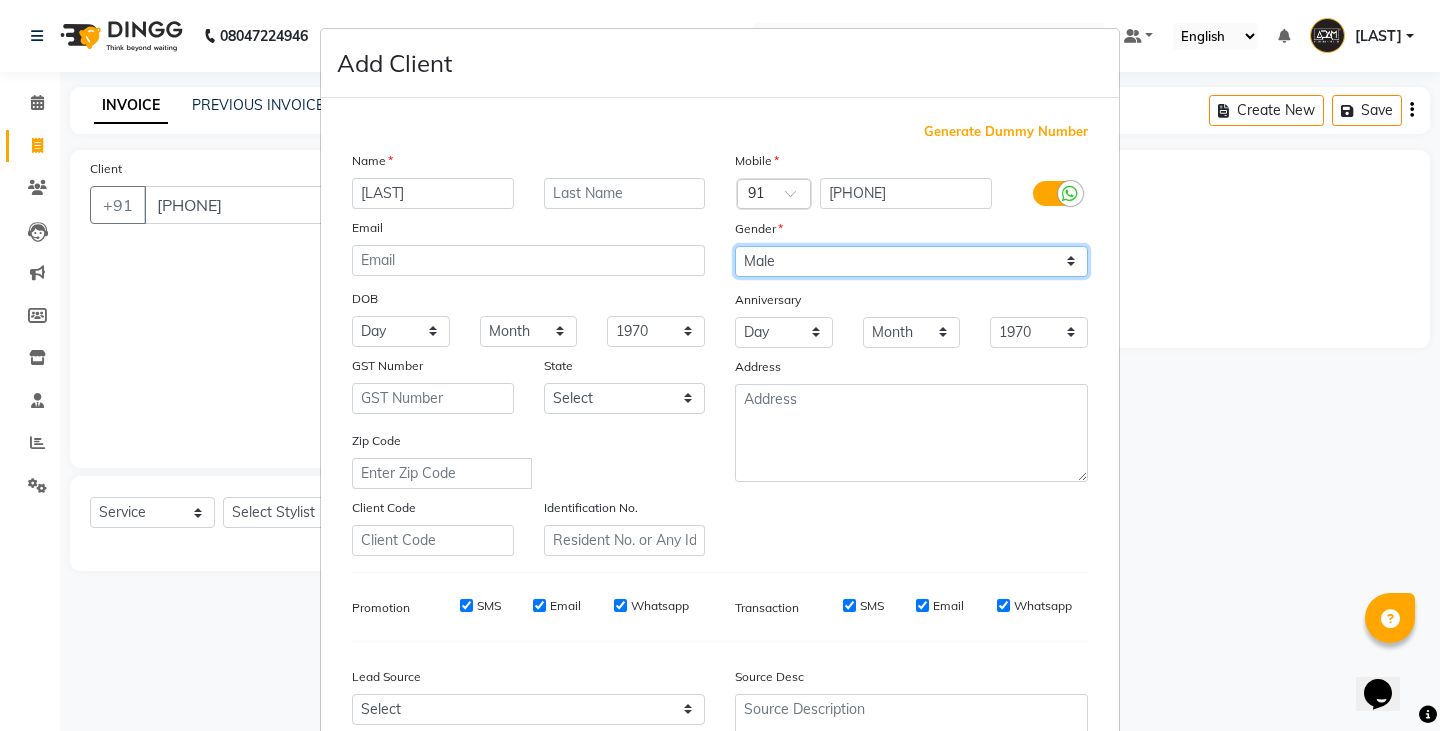 click on "Select Male Female Other Prefer Not To Say" at bounding box center [911, 261] 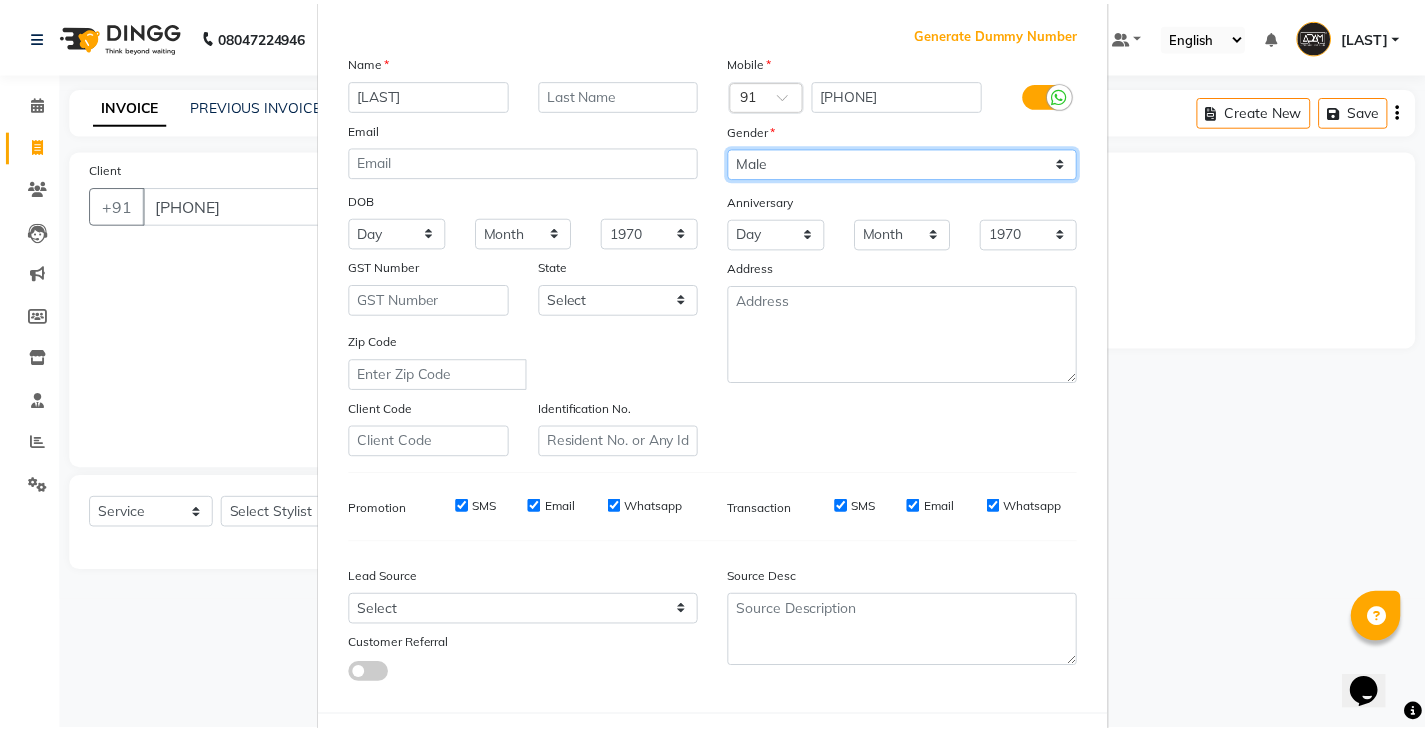 scroll, scrollTop: 192, scrollLeft: 0, axis: vertical 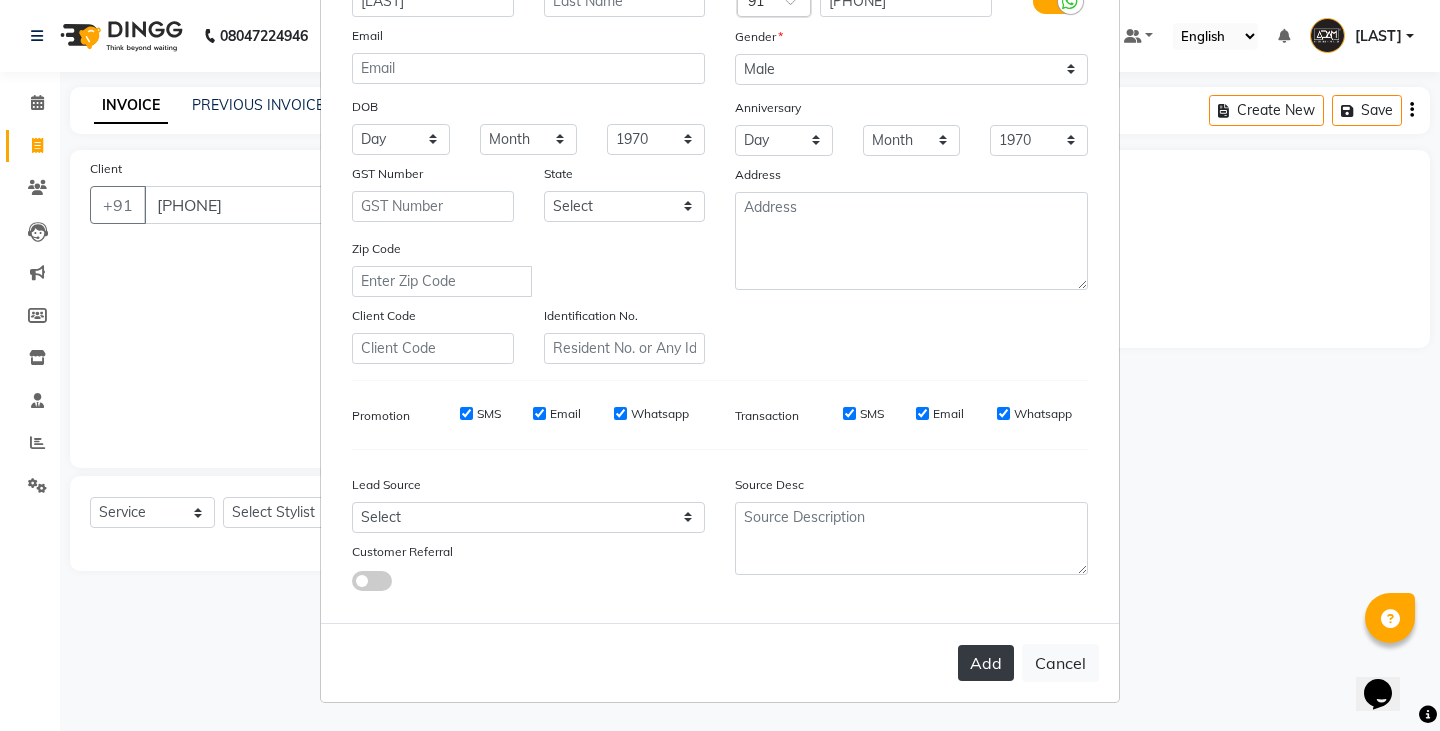 click on "Add" at bounding box center (986, 663) 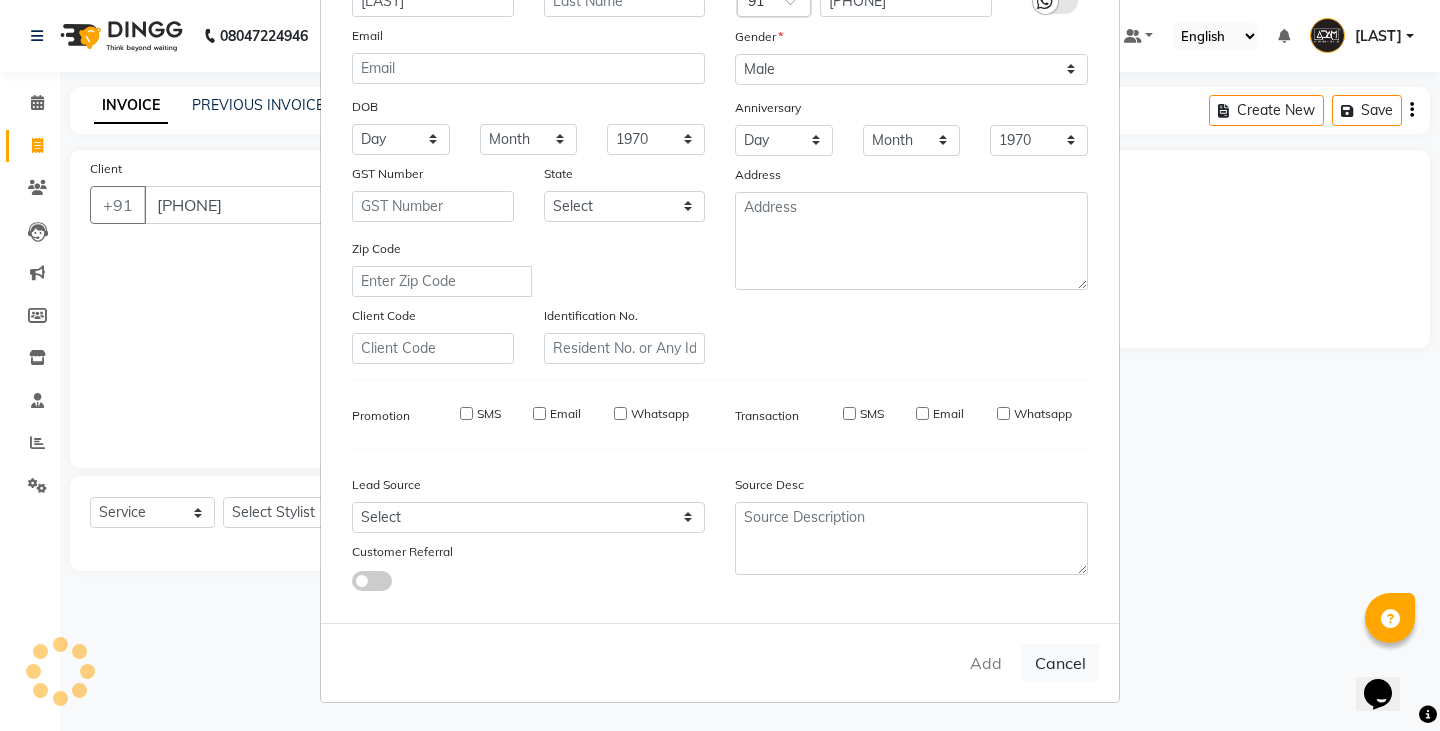 type 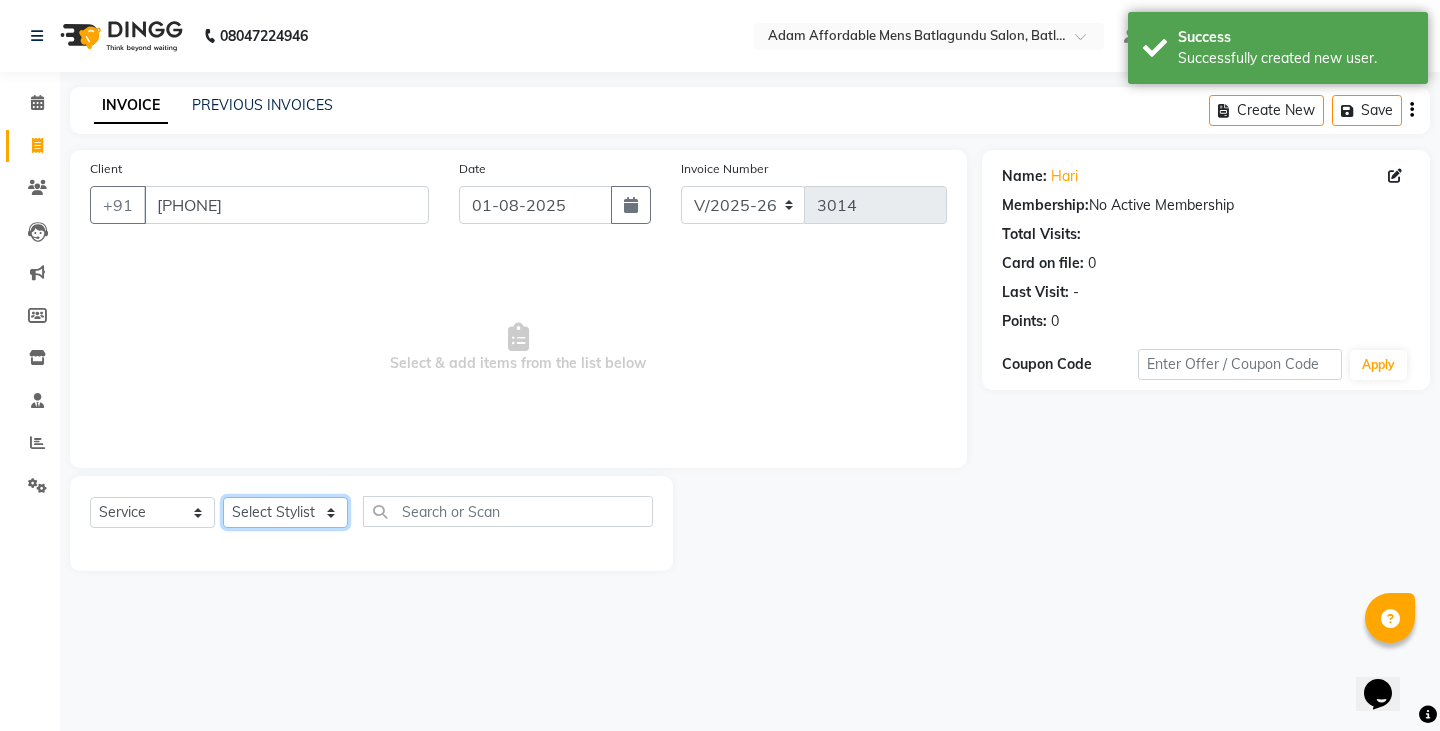 click on "Select Stylist Admin Anish Ovesh Raja SAHIL  SOHAIL SONU" 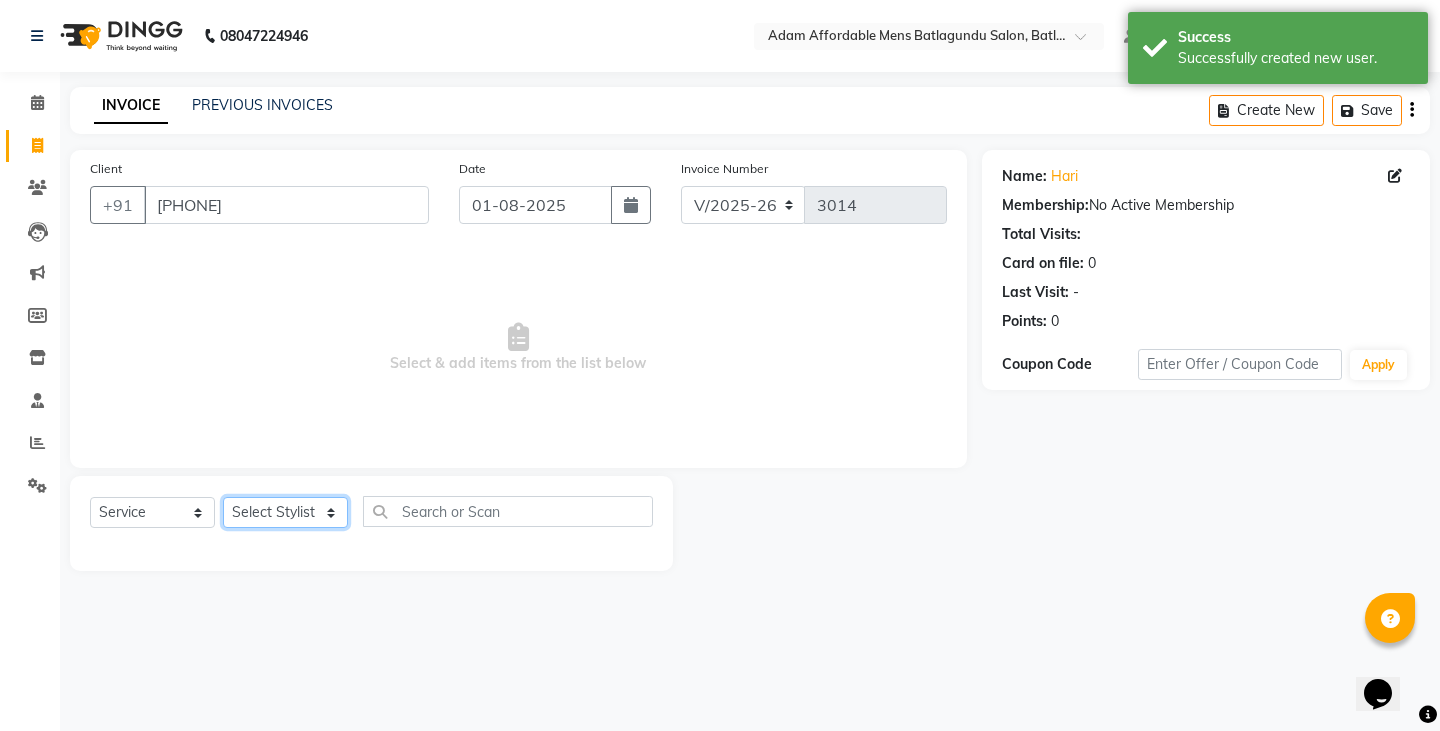 select on "84143" 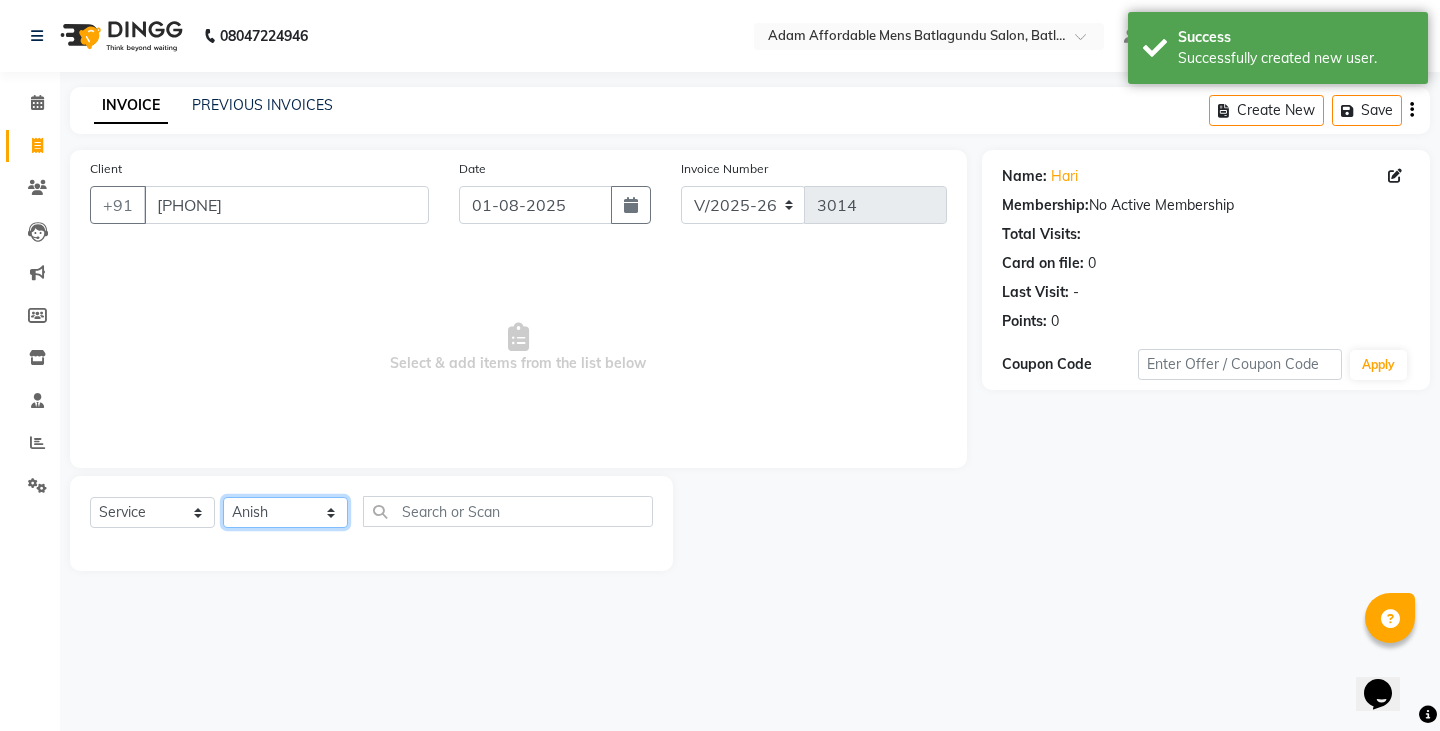 click on "Select Stylist Admin Anish Ovesh Raja SAHIL  SOHAIL SONU" 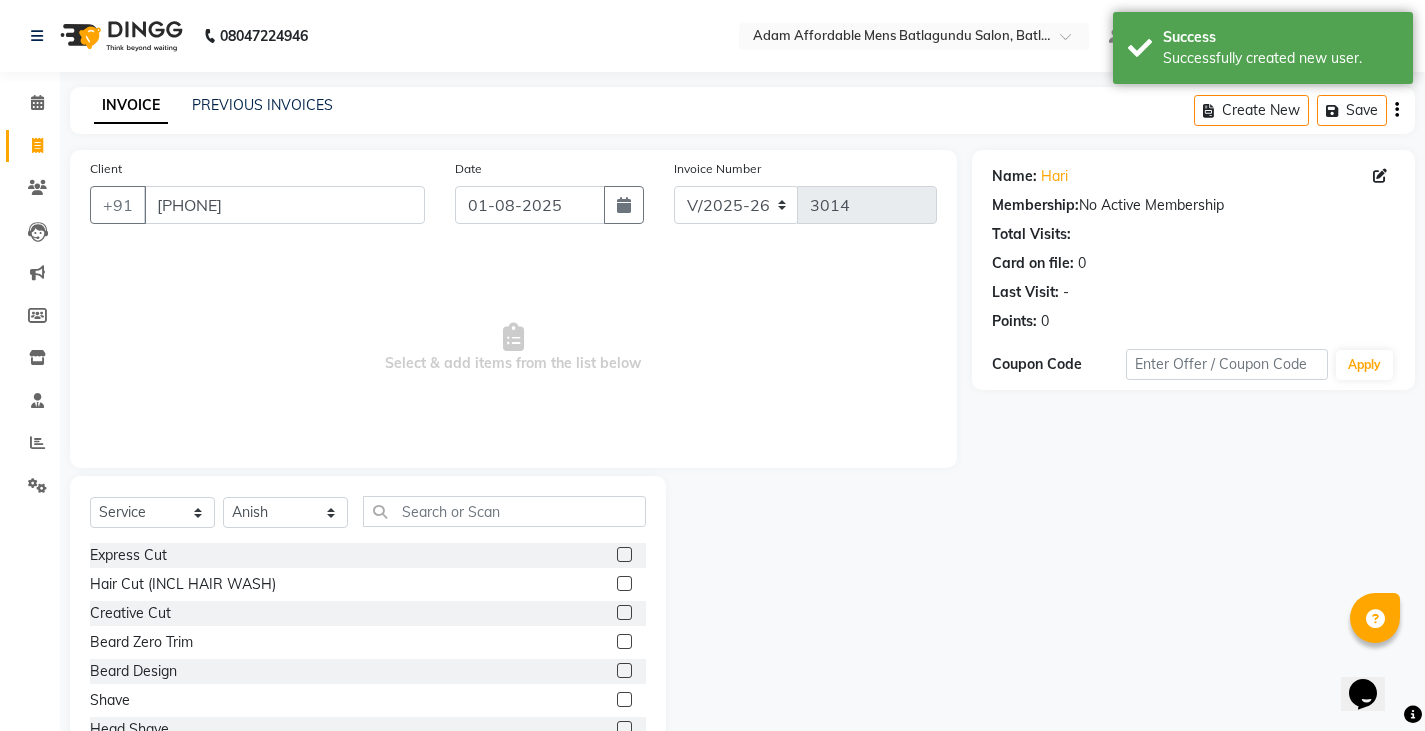 click 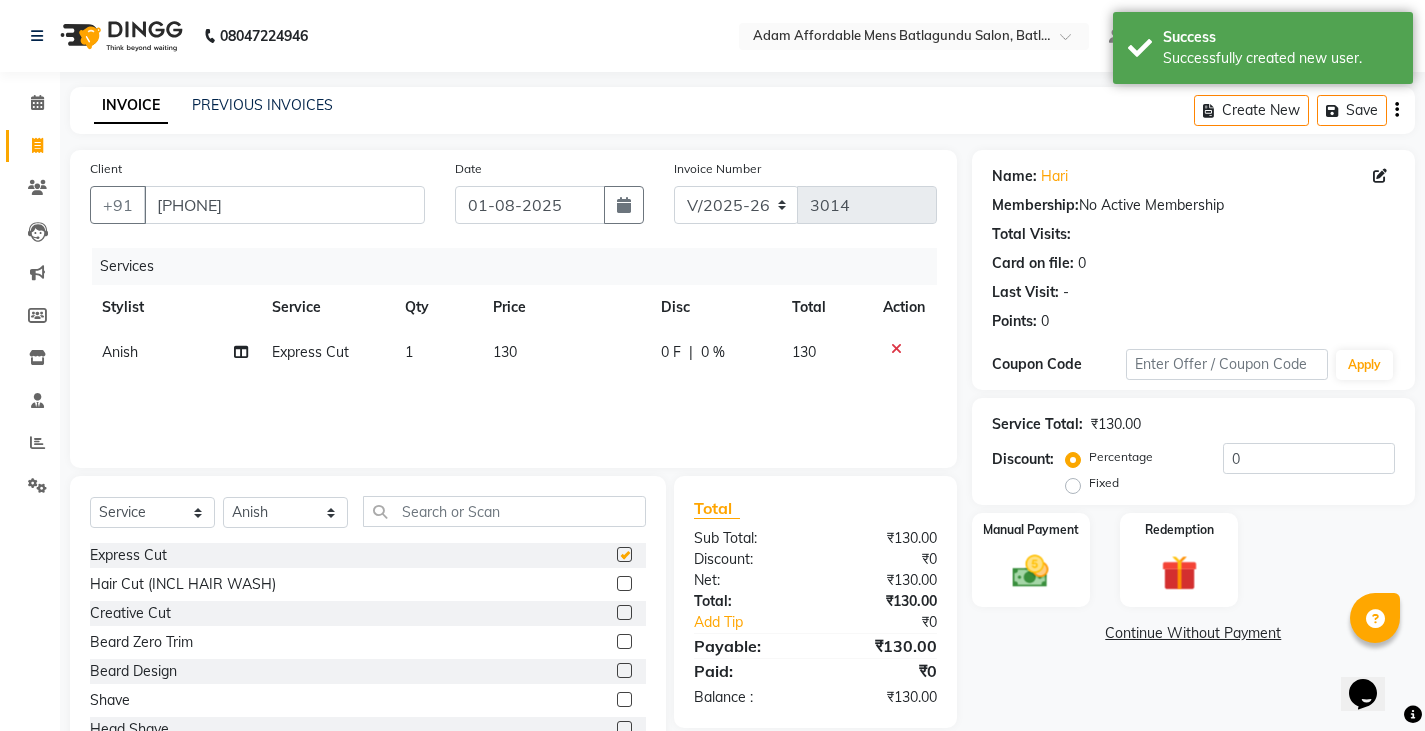 checkbox on "false" 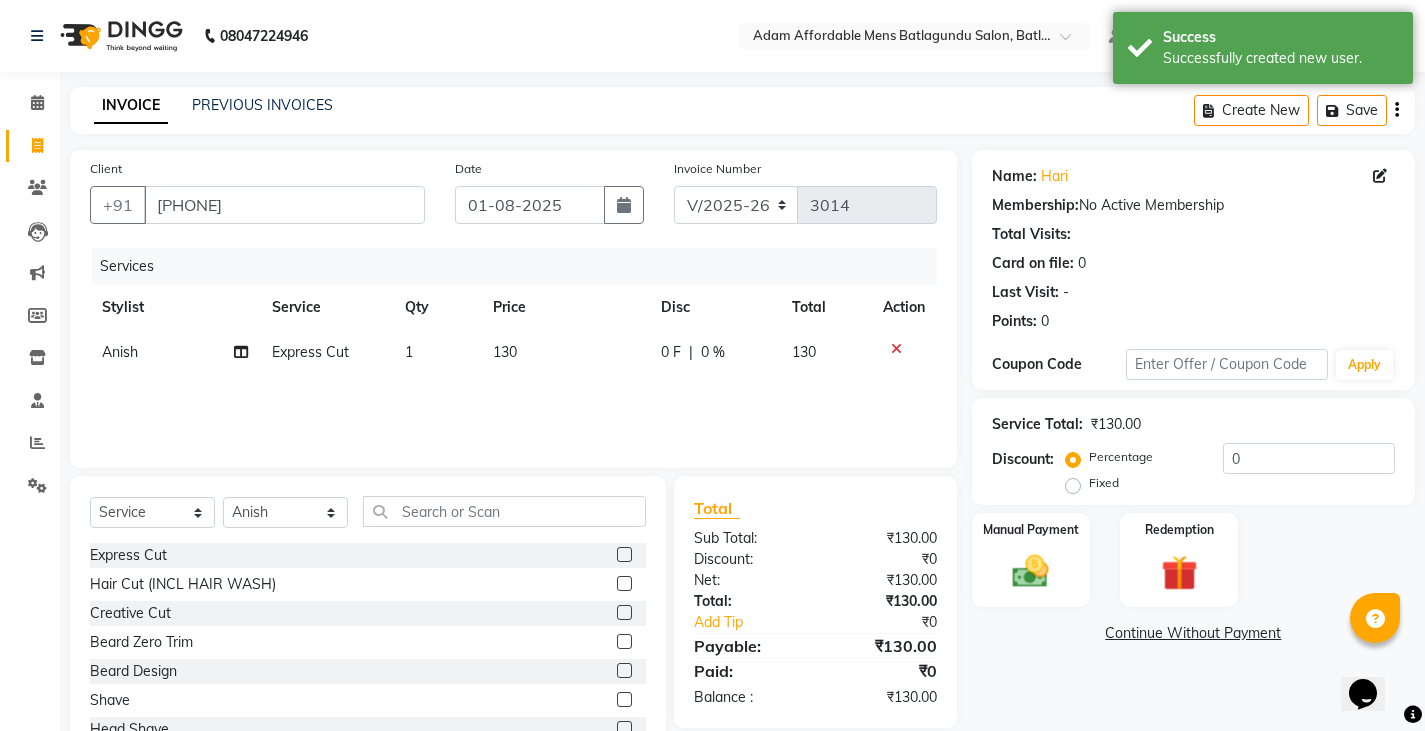 click 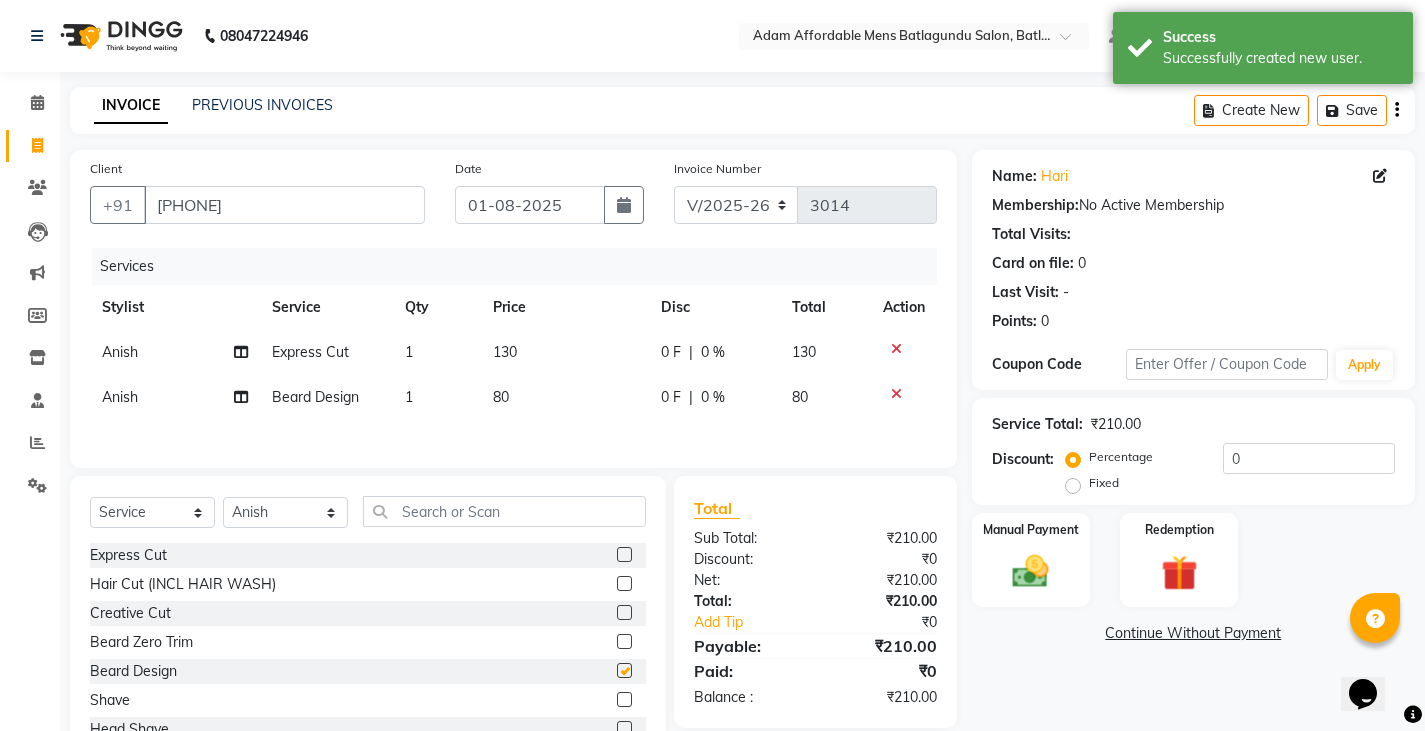 checkbox on "false" 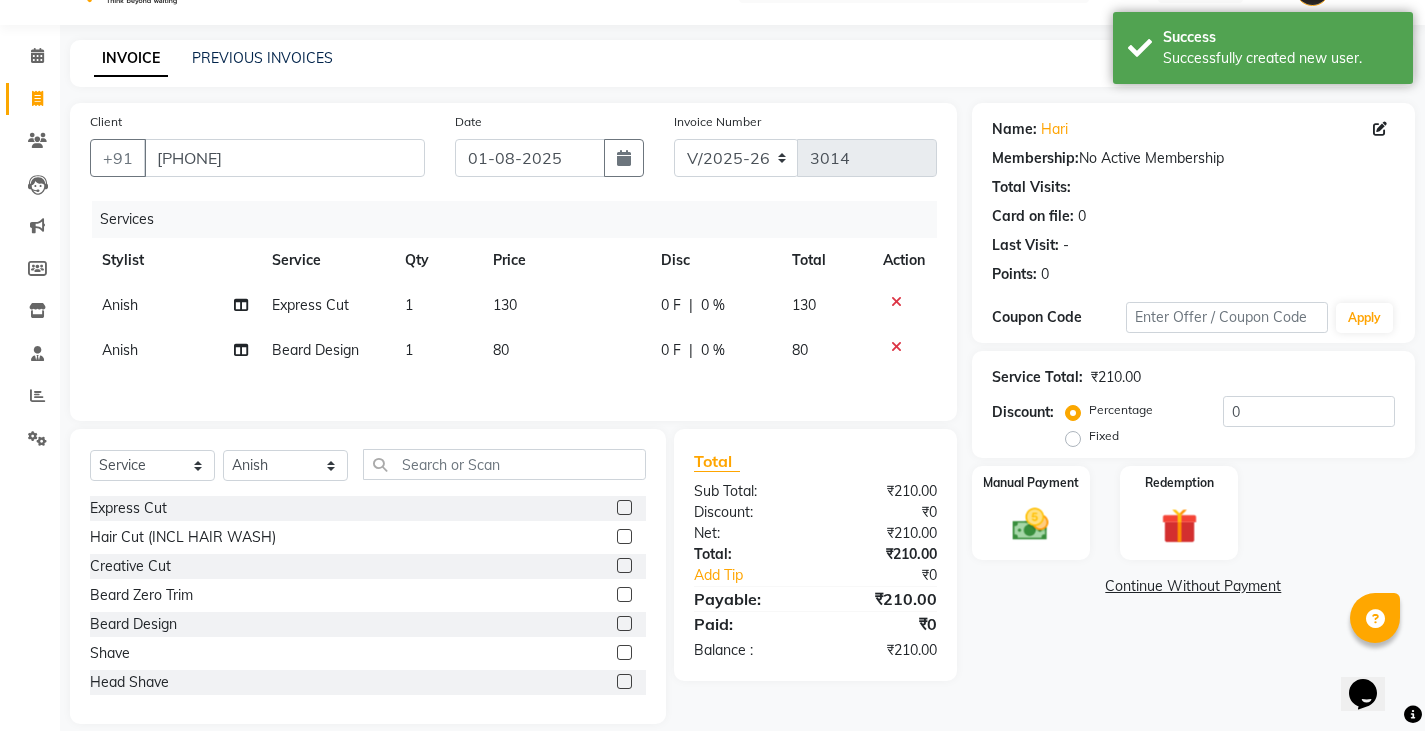 scroll, scrollTop: 73, scrollLeft: 0, axis: vertical 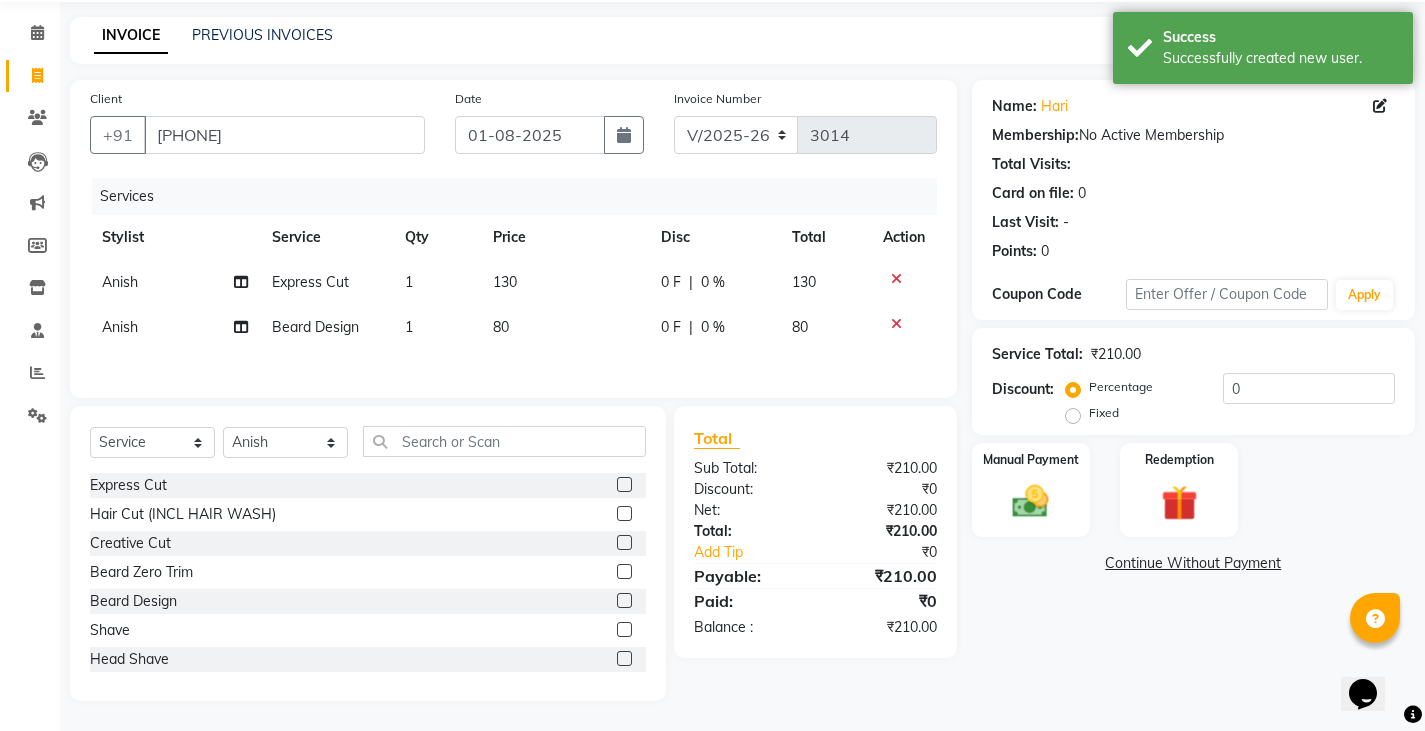 click on "130" 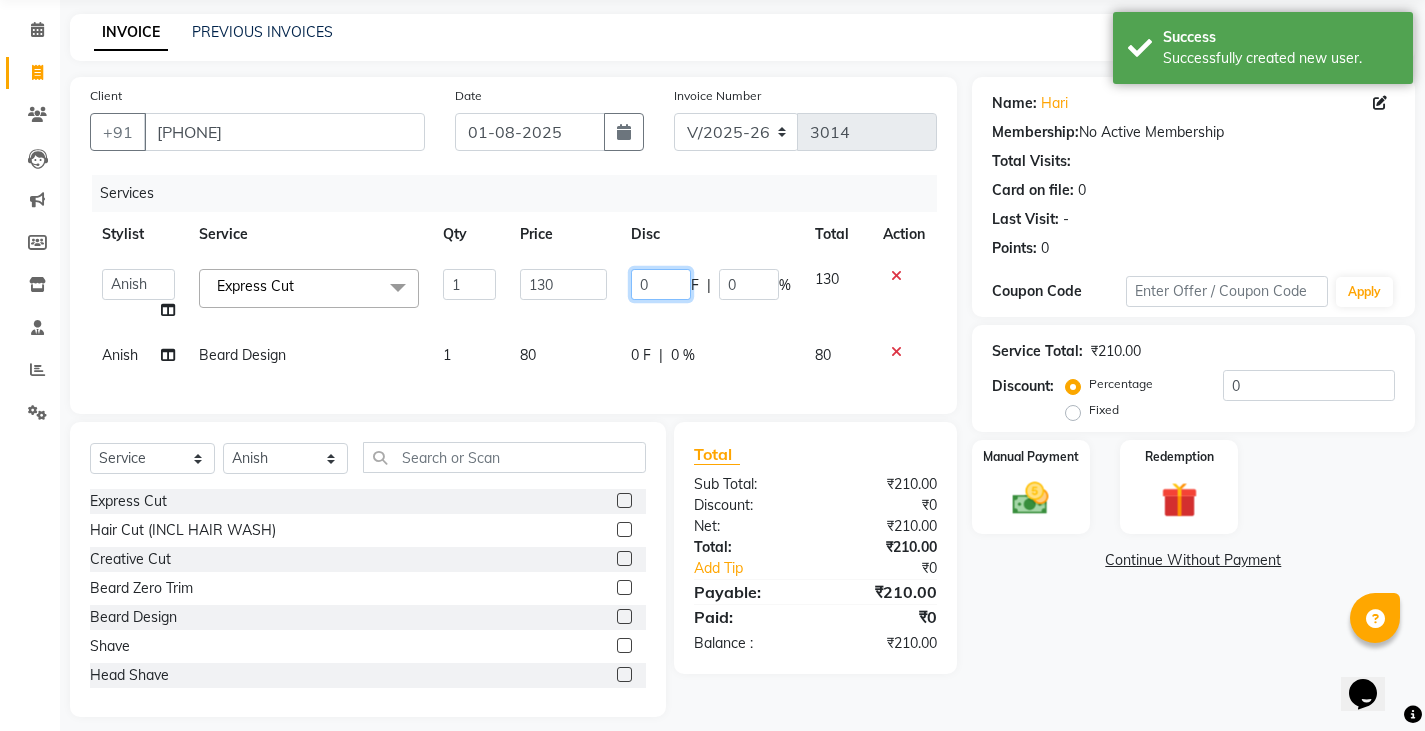 click on "0" 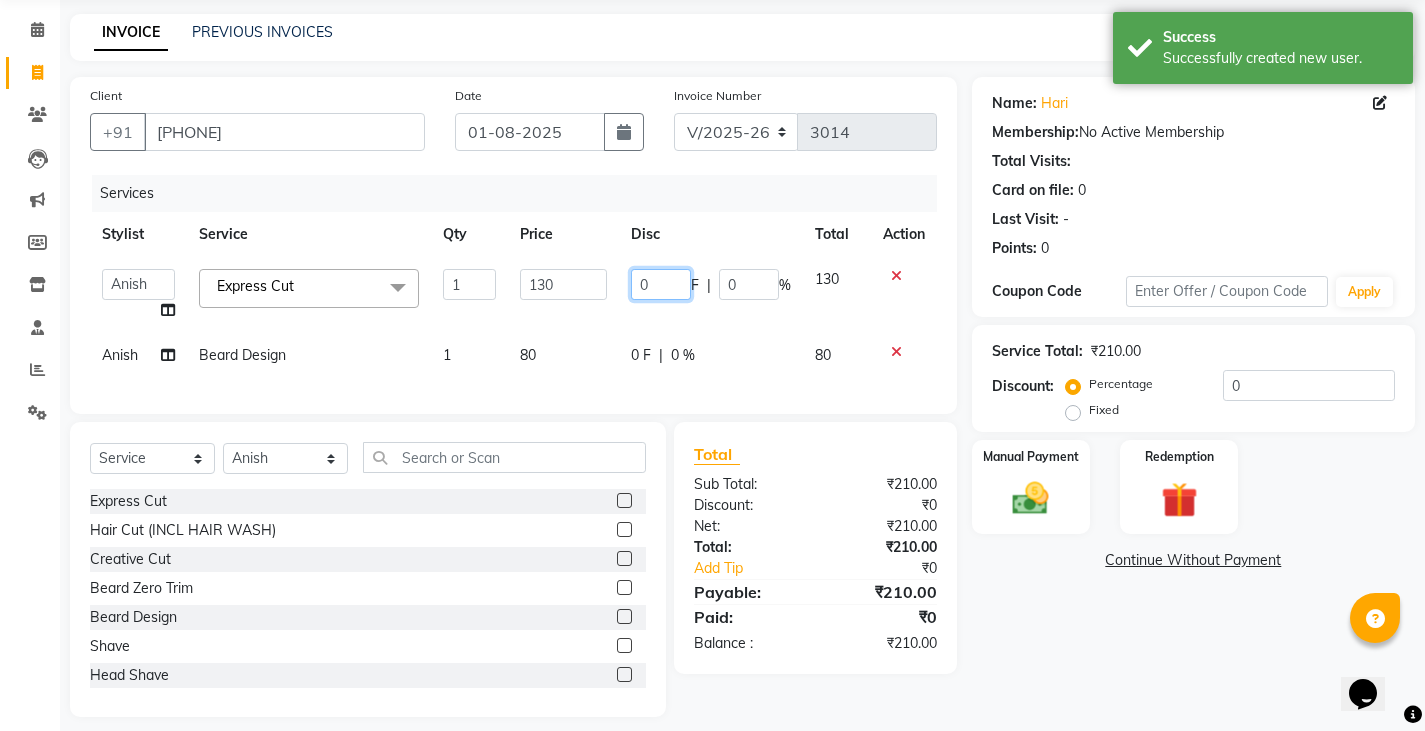 type on "30" 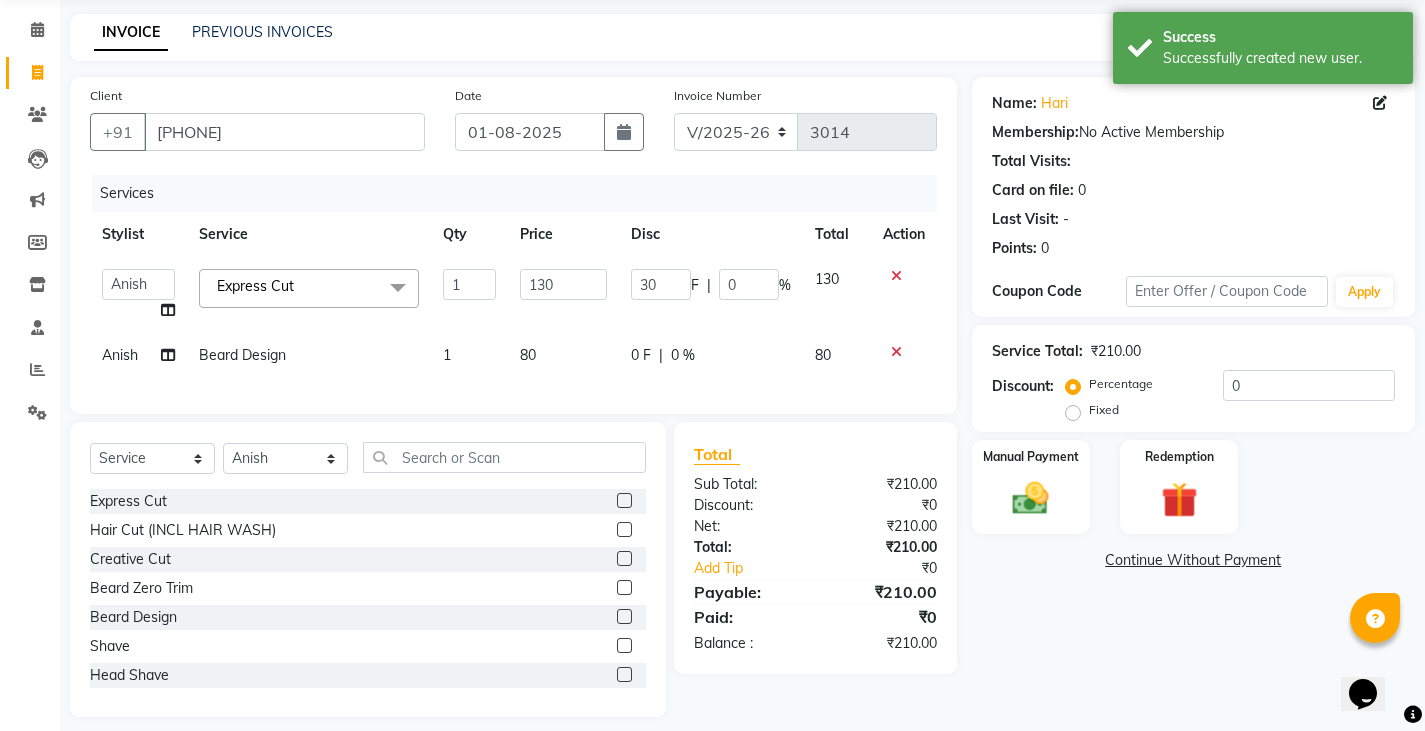 click on "Admin   Anish   Ovesh   Raja   SAHIL    SOHAIL   SONU  Express Cut  x Express Cut Hair Cut (INCL HAIR WASH) Creative Cut Beard Zero Trim Beard Design Shave Head Shave Kid's Cut (Below 5 Years) Wash & Blast Dry EXPRESS GLOBAL HAIR COLOR GLOBAL HAIR COLOUR AMMONIA GOLBAL HAIR COLOUR NON AMMONIA L'OREAL GOLBAL HAIR COLOUR AMMONIA L'OREAL GOLBAL HAIR COLOUR NON AMMONIA GLOBAL FASHION HAIR COLOUR MOUSTACHE COLOUR BEARD COLOUR PER STREAK HIGHLIGHT CAP HIGHLIGHTS NOURISHING HAIR SPA VITALIZING HAIR SPA REPAIR TREATMENT DANDRUFF TREATMENT HAIR LOSS TREATMENT HAIR STRAIGHTENING HAIR REBONDING KERATIN ALMOND OIL NAVARATNA OIL CLEAN UP HYPER PIGMENTATION CLEAN UP REJUVANATE Fruit Facial Instant Glow Charcaol Skin Lightening Skin Brightening FACE & NECK BLEACH FACE & NECK DETAN PRE BRIDEGROOM DELUXE PRE BRIDEGROOM ADVANCE (COMBO) NORMAL PREMIUM ELEGANT HAIRCUT+ BEARD TRIM + DETAN HAIRCUT + BEARD TRIM + HEAD MASSAGE HAIRCUT + BEARD TRIM + EXPRESS HAIR COLOR HAIRCUT+ BEARD TRIM + CLEAN UP 1 130 30 F | 0 % 130 Anish 1 80" 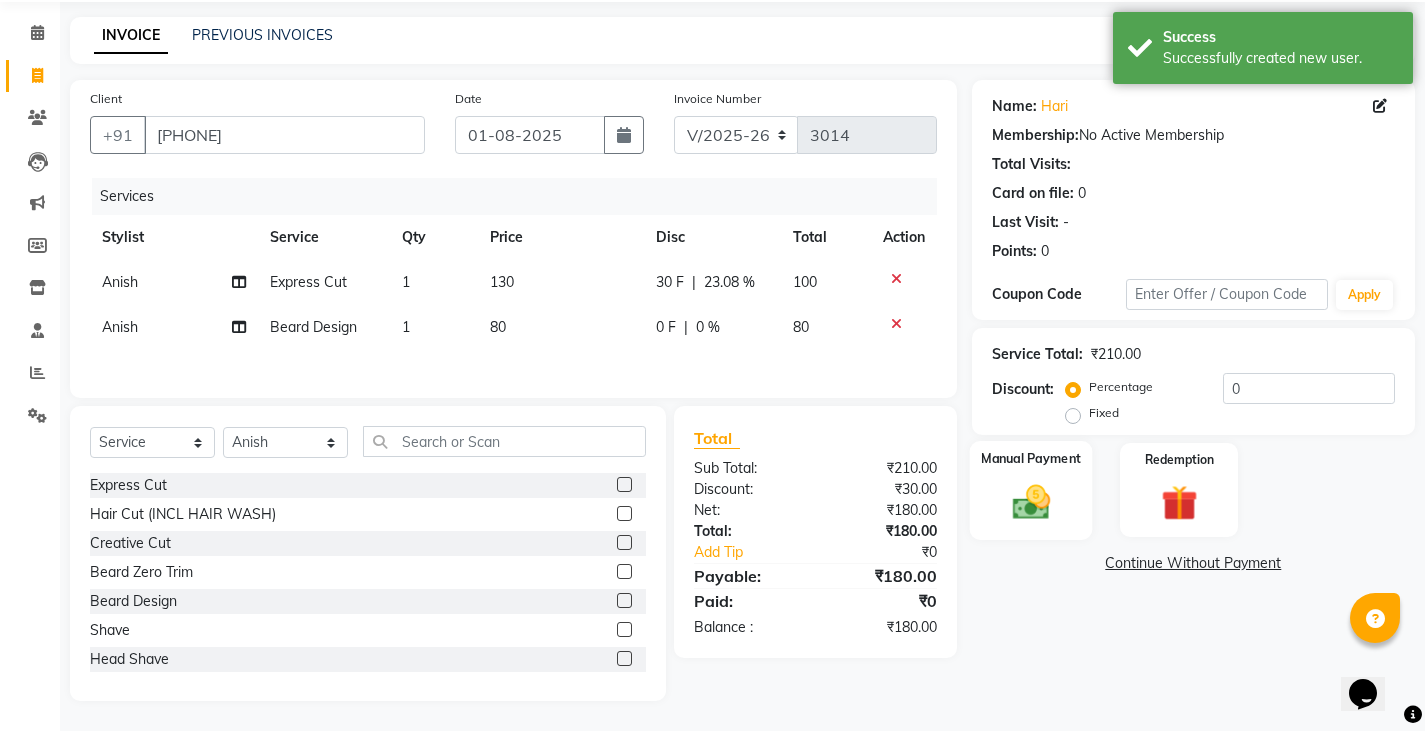 click 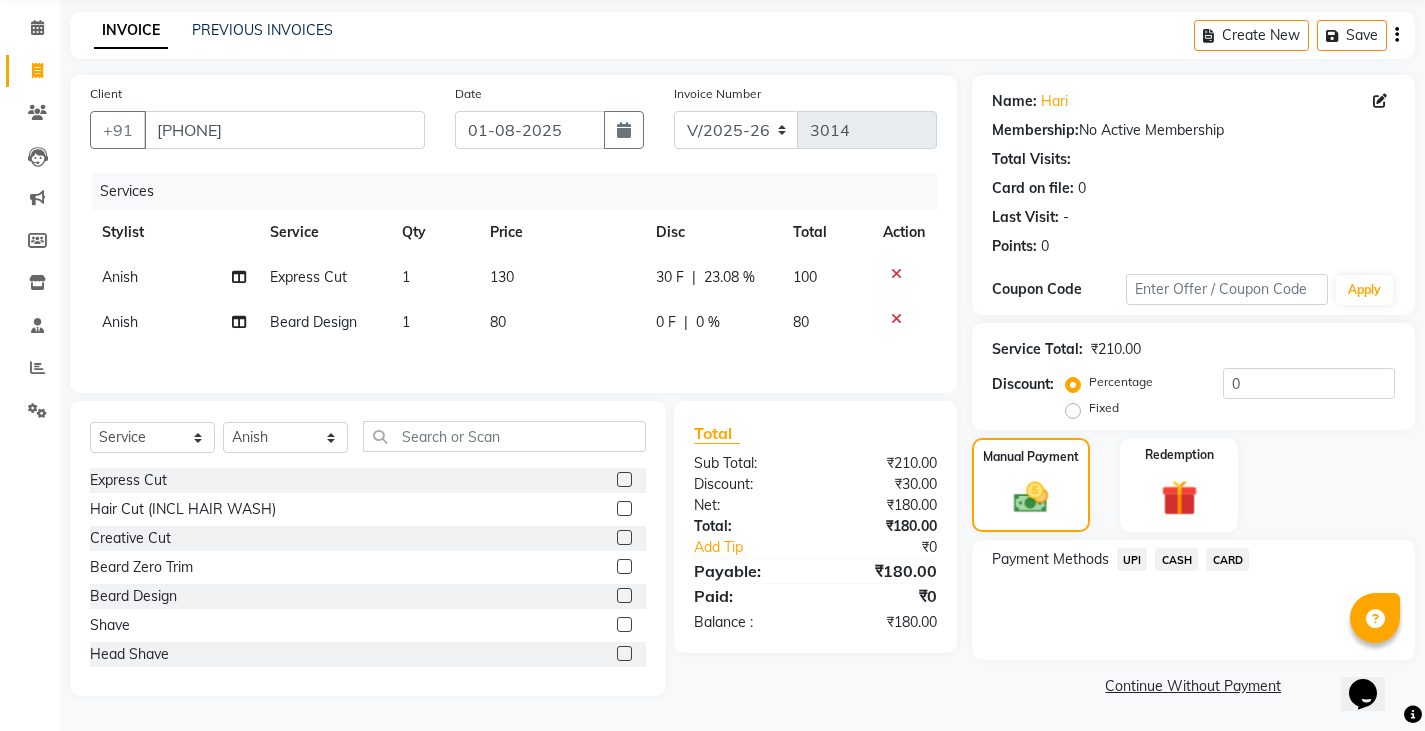 click on "UPI" 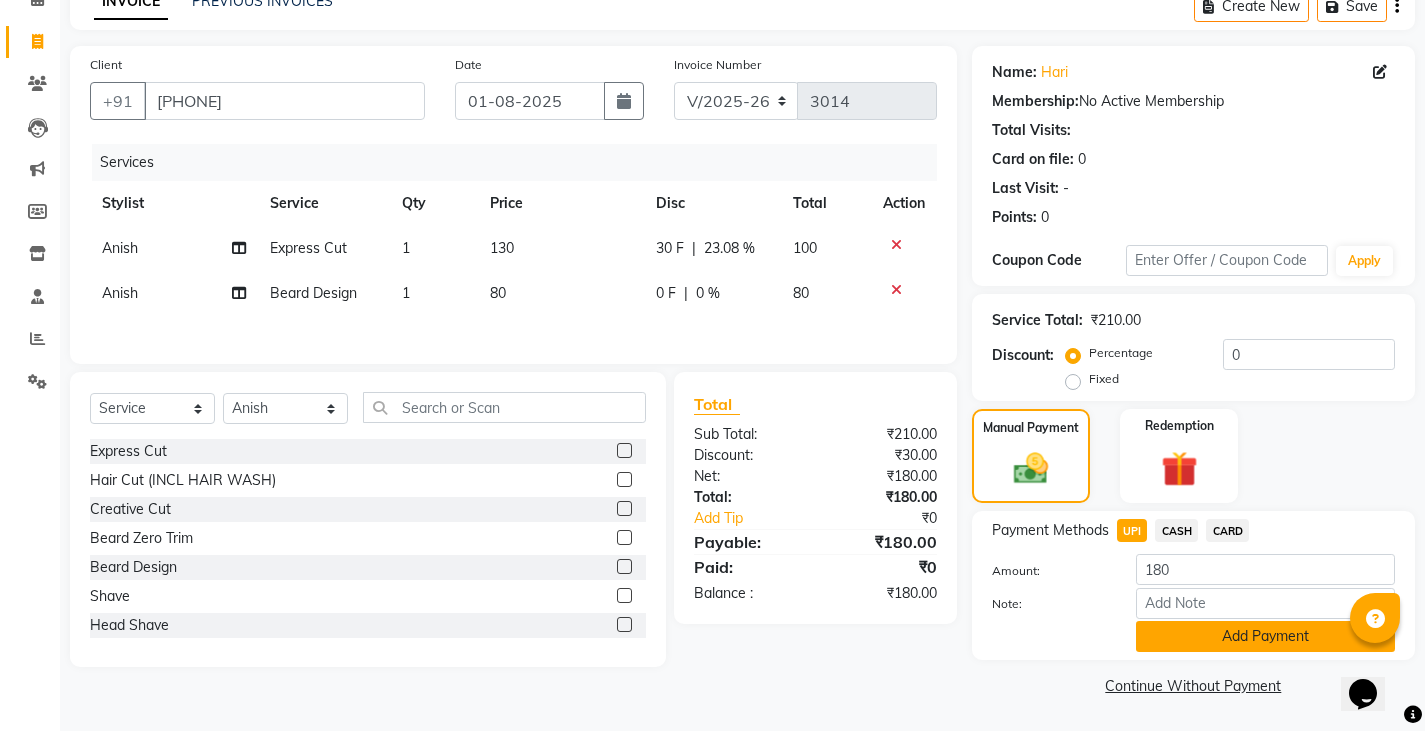 click on "Add Payment" 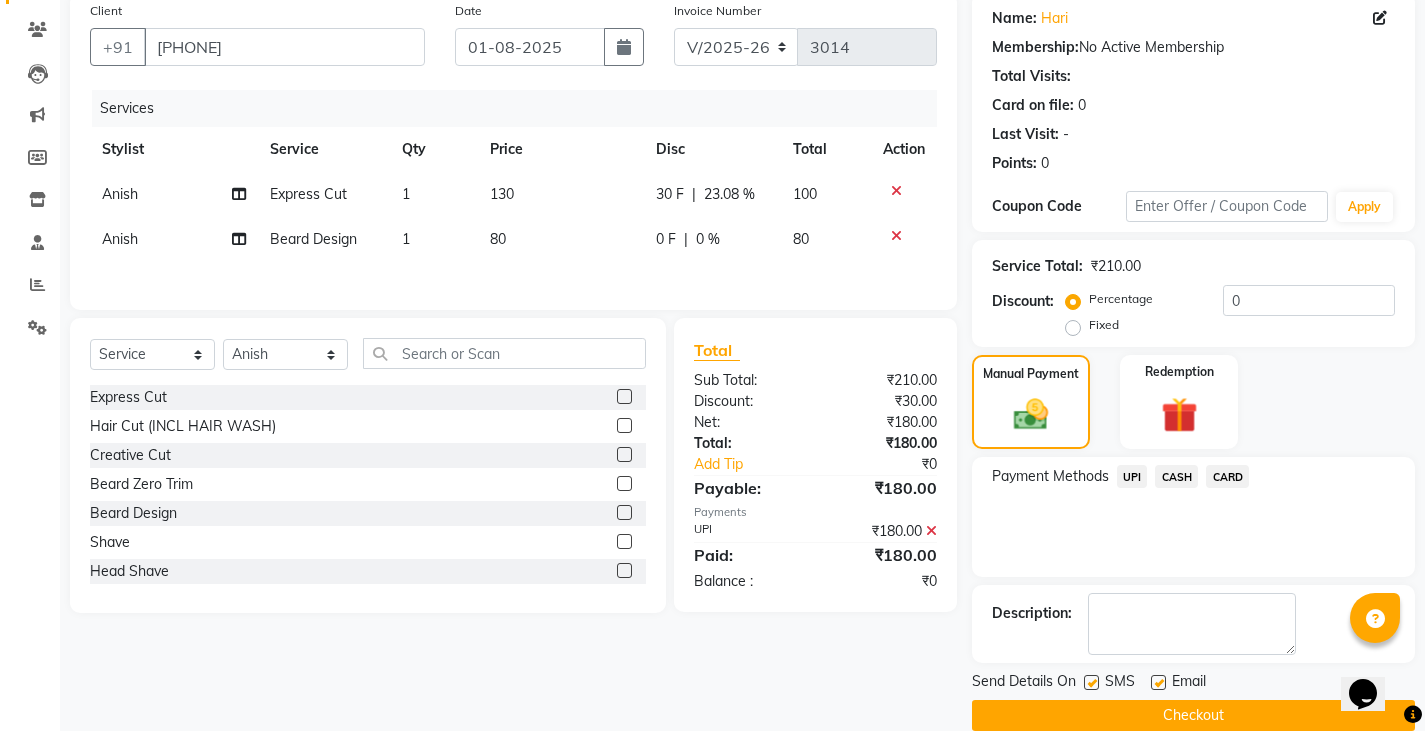 scroll, scrollTop: 188, scrollLeft: 0, axis: vertical 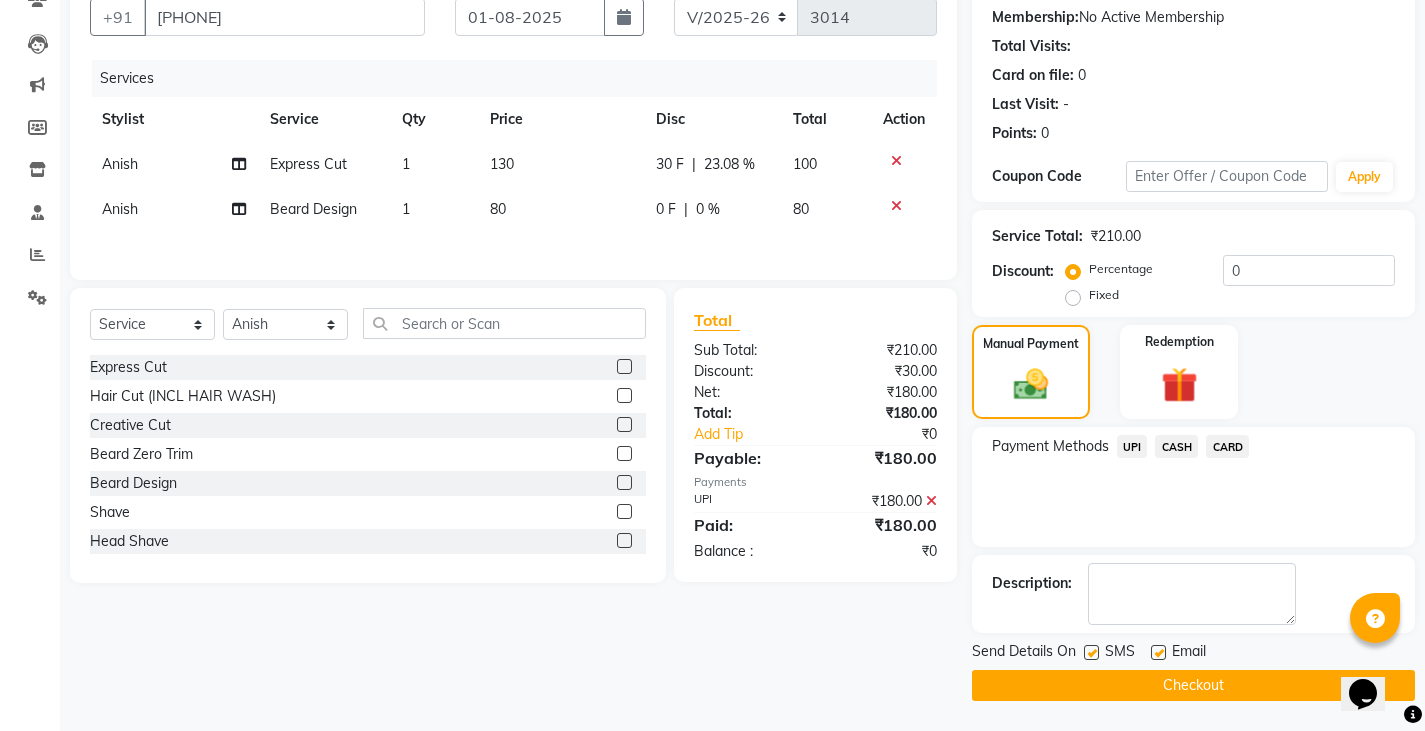 click on "Checkout" 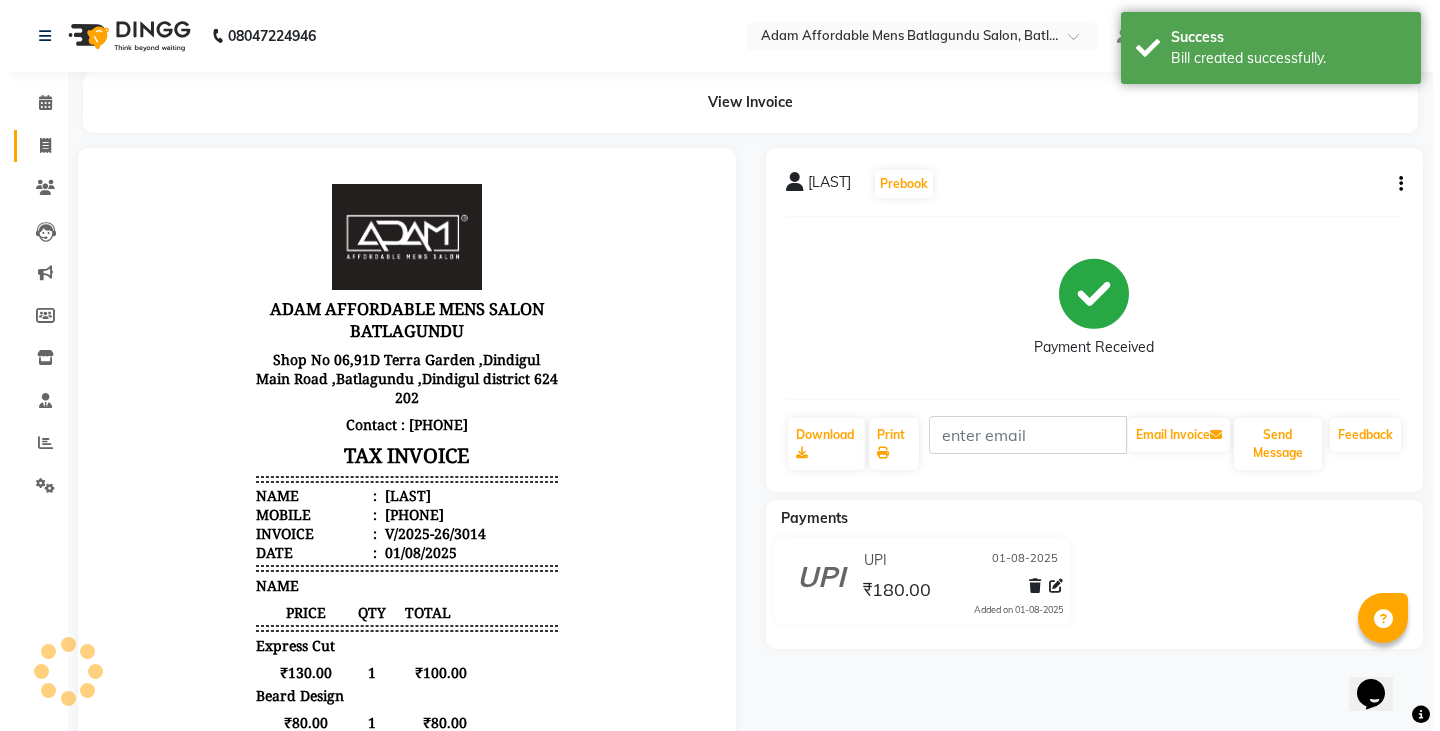 scroll, scrollTop: 0, scrollLeft: 0, axis: both 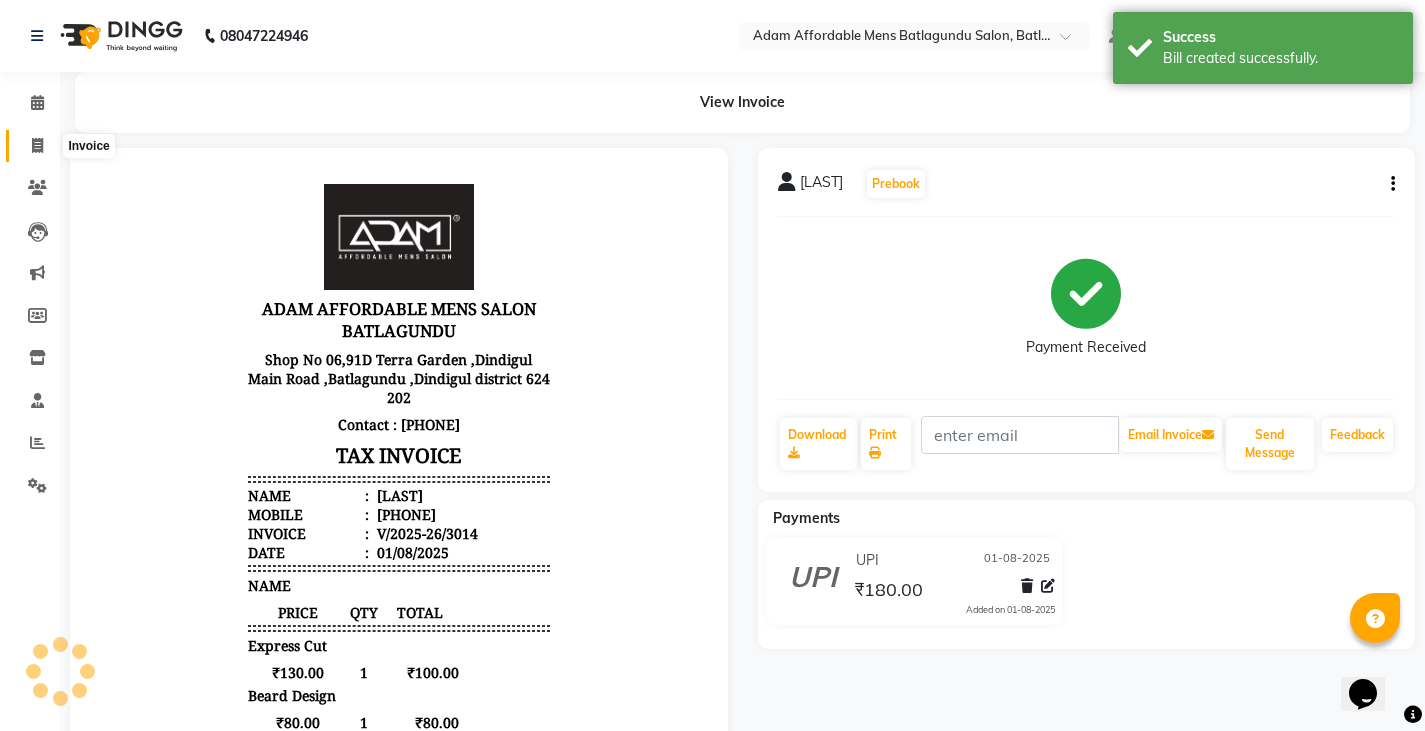 click 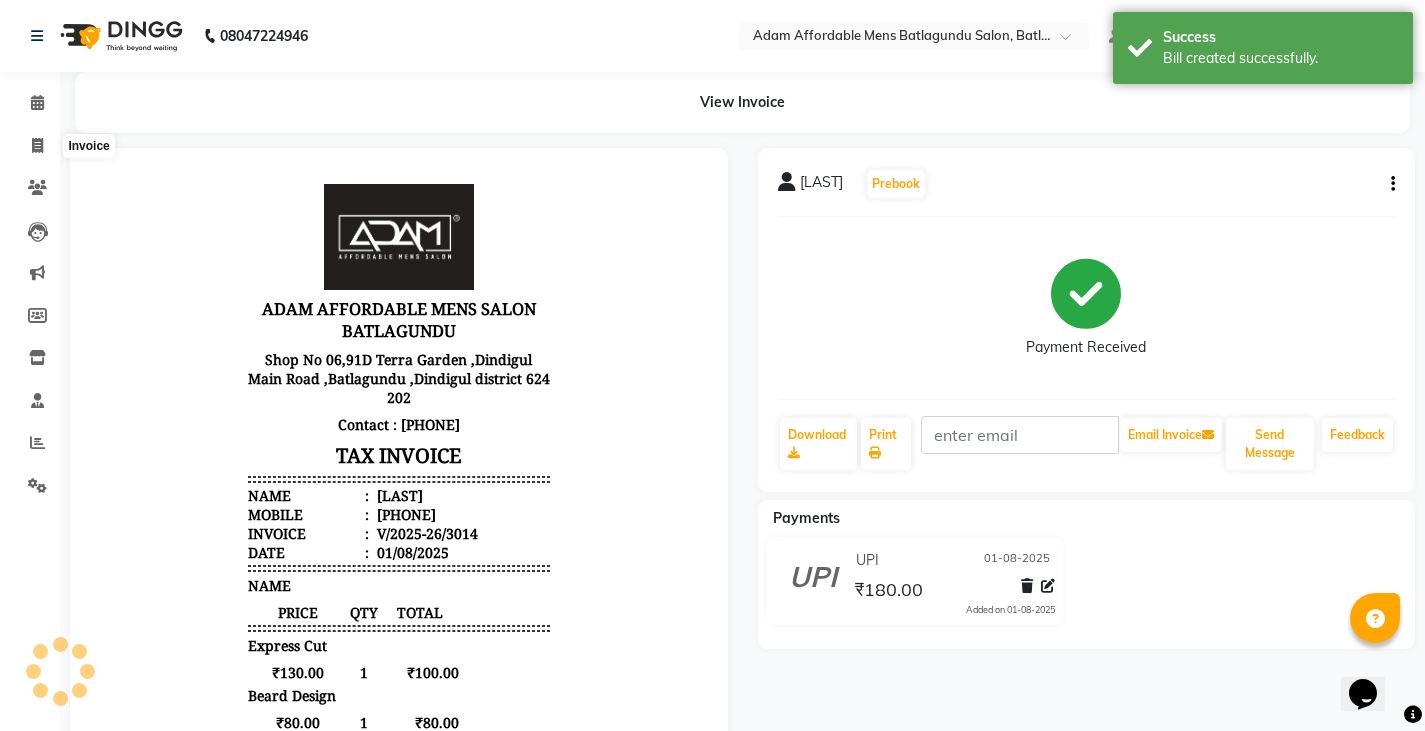 select on "8213" 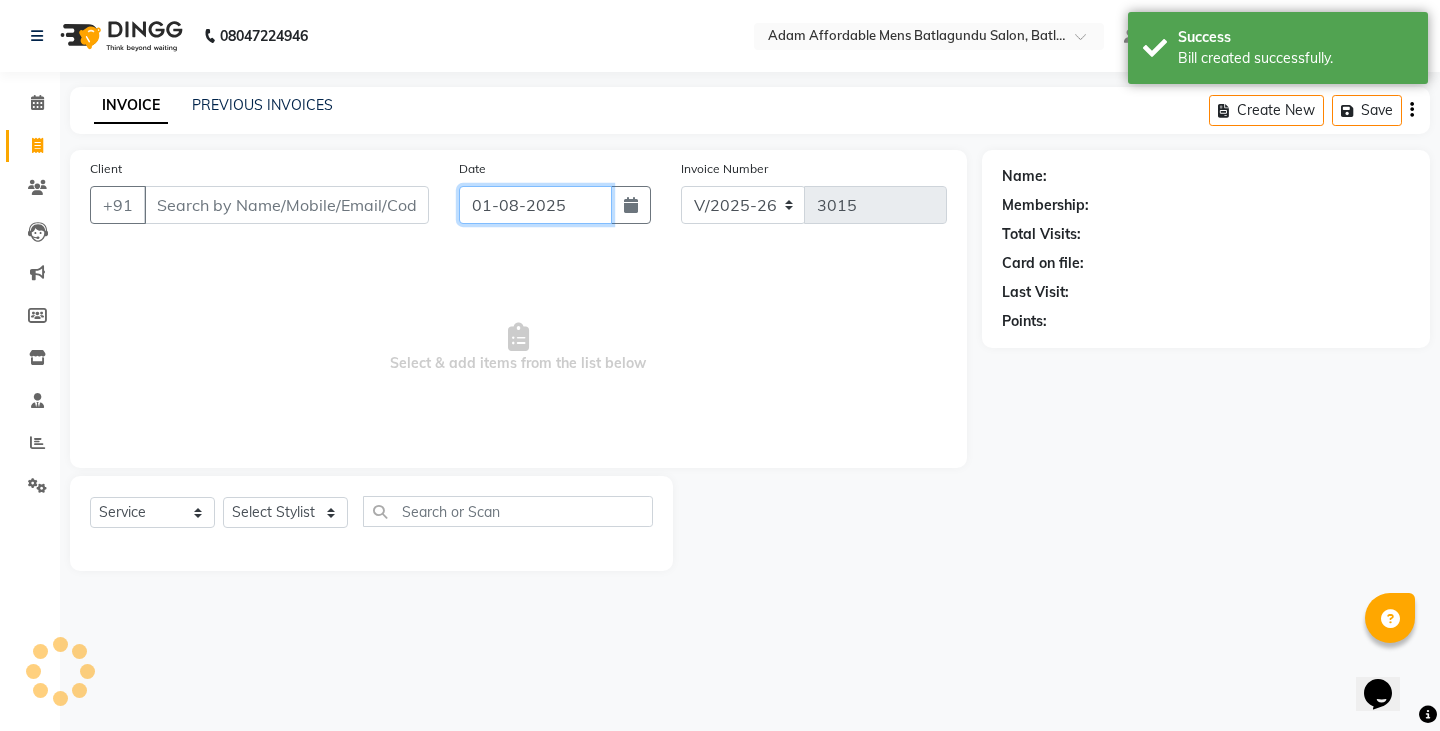 click on "01-08-2025" 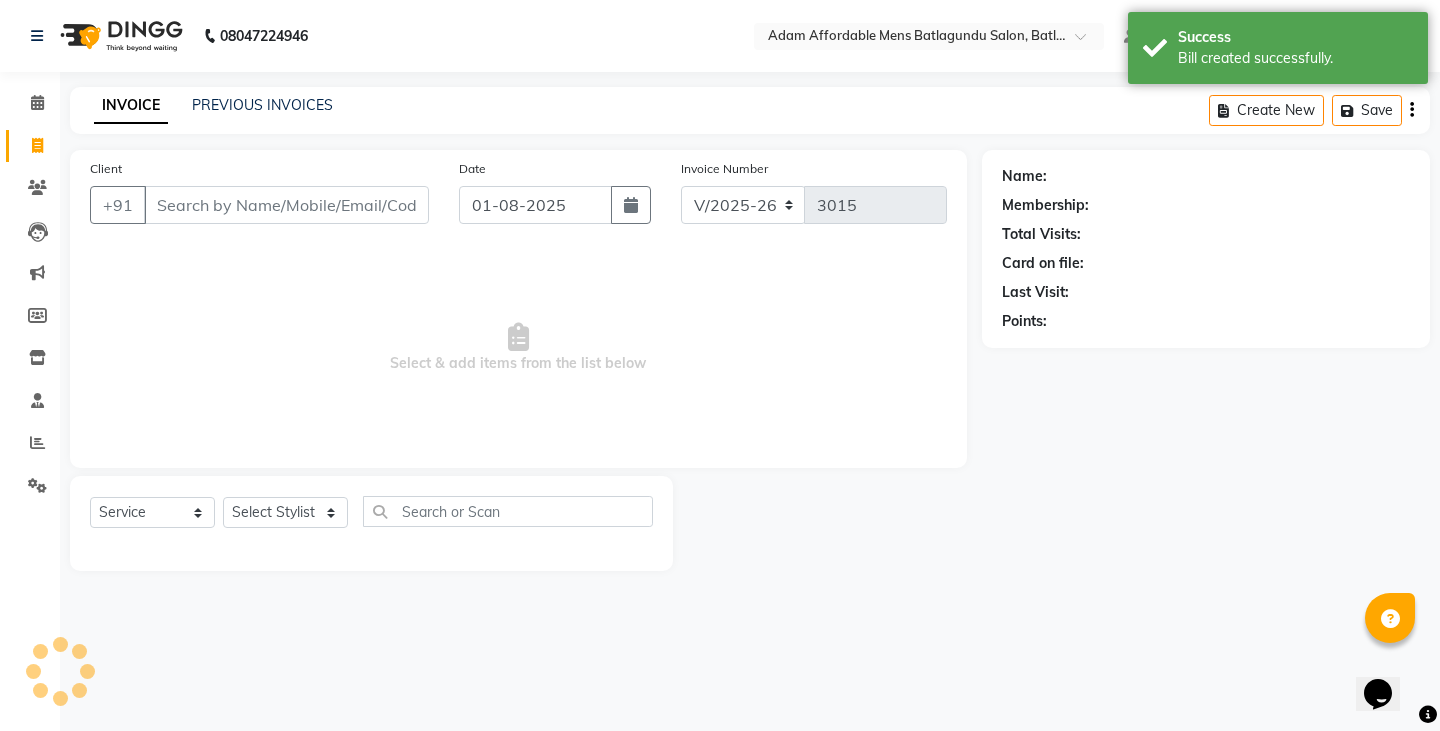 select on "8" 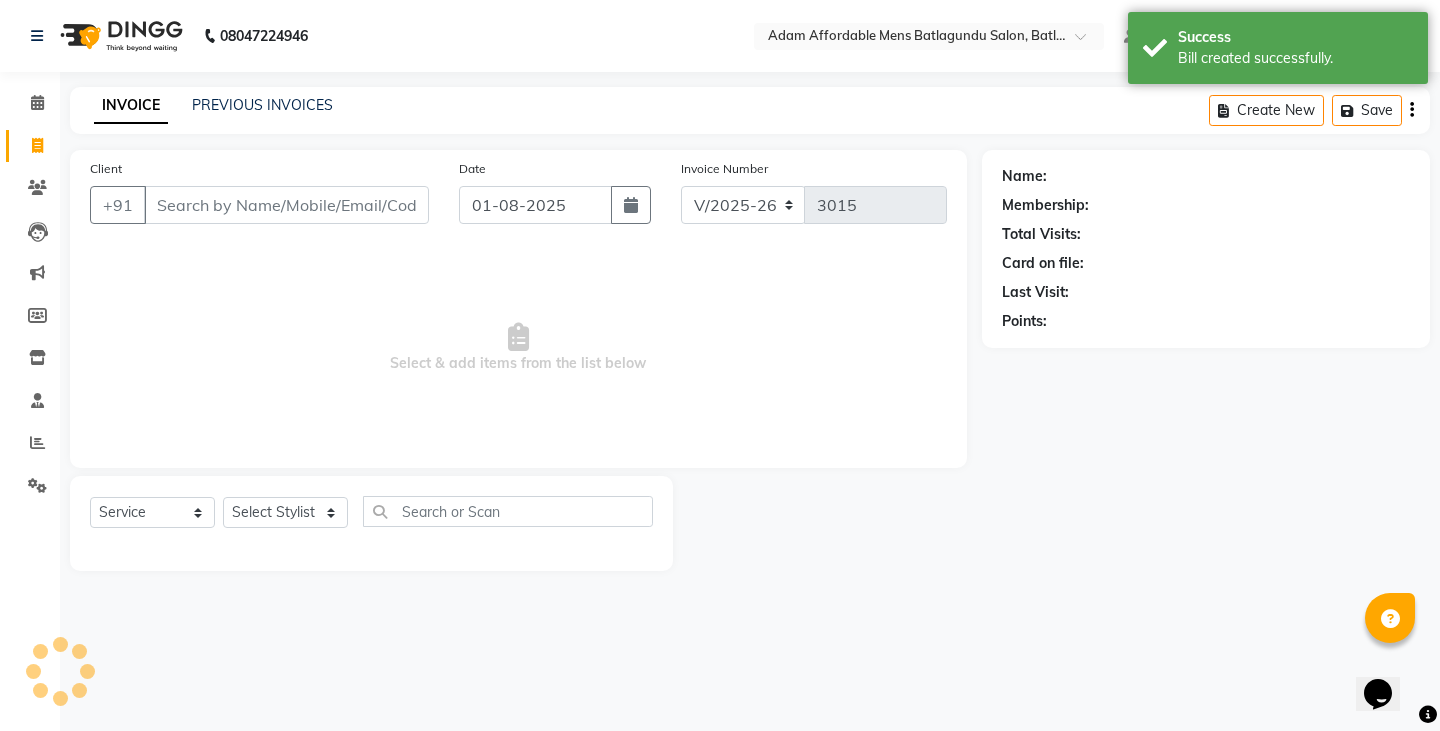 select on "2025" 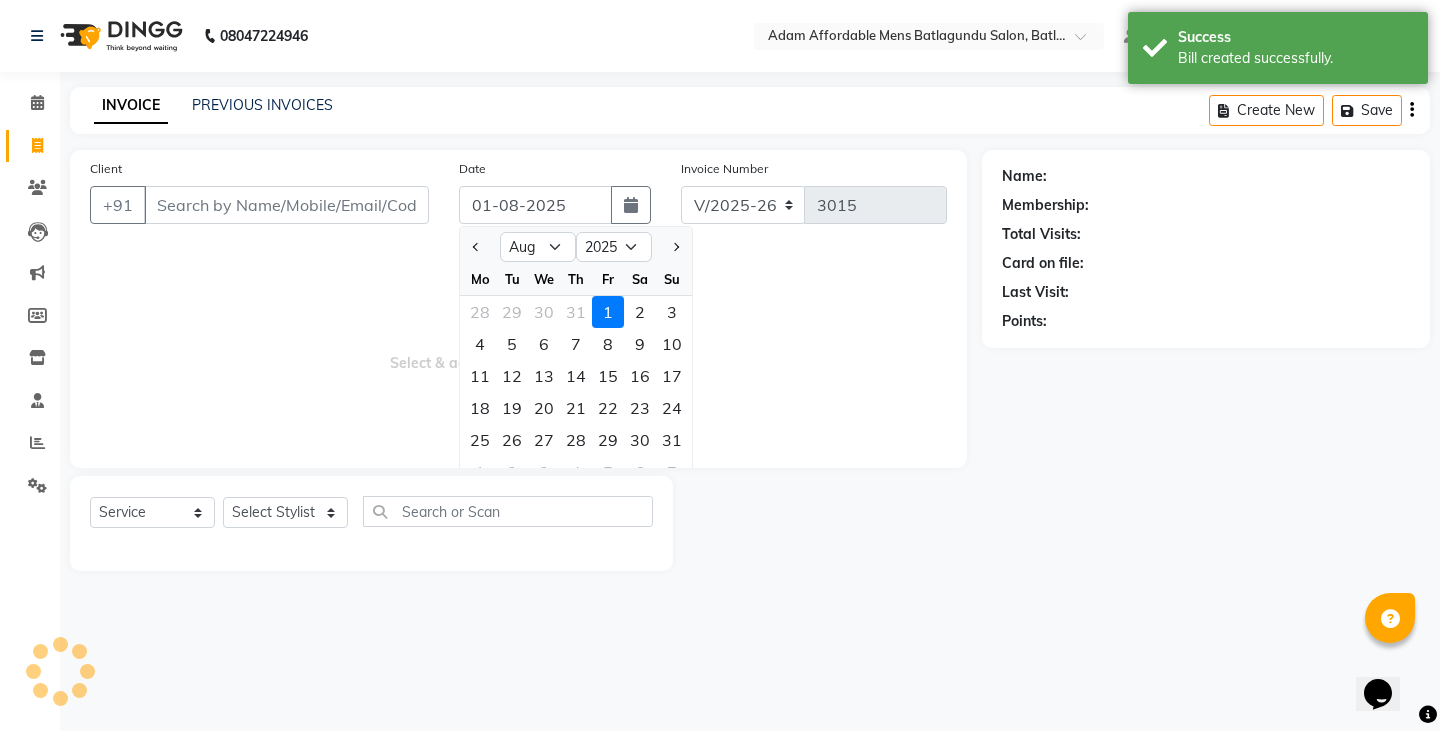click on "INVOICE PREVIOUS INVOICES Create New   Save" 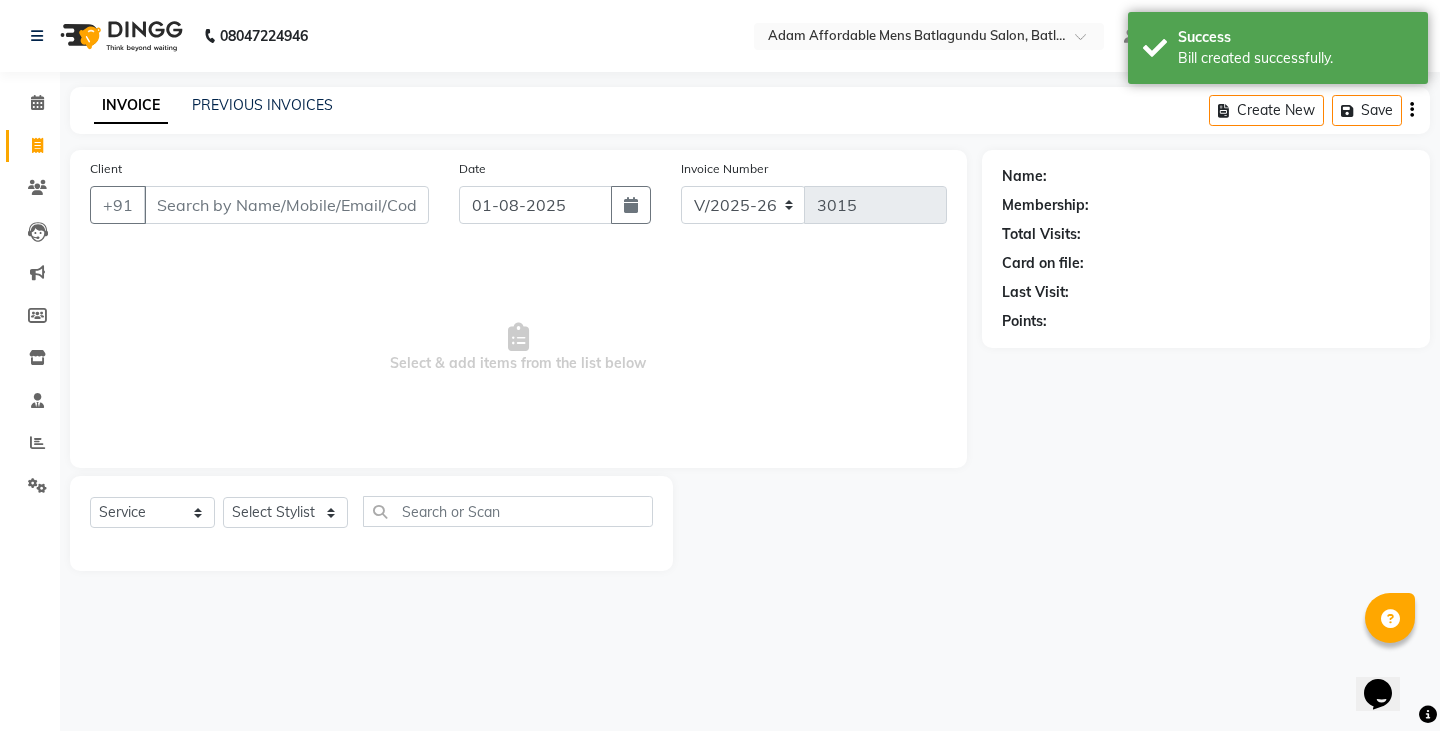 drag, startPoint x: 250, startPoint y: 94, endPoint x: 253, endPoint y: 122, distance: 28.160255 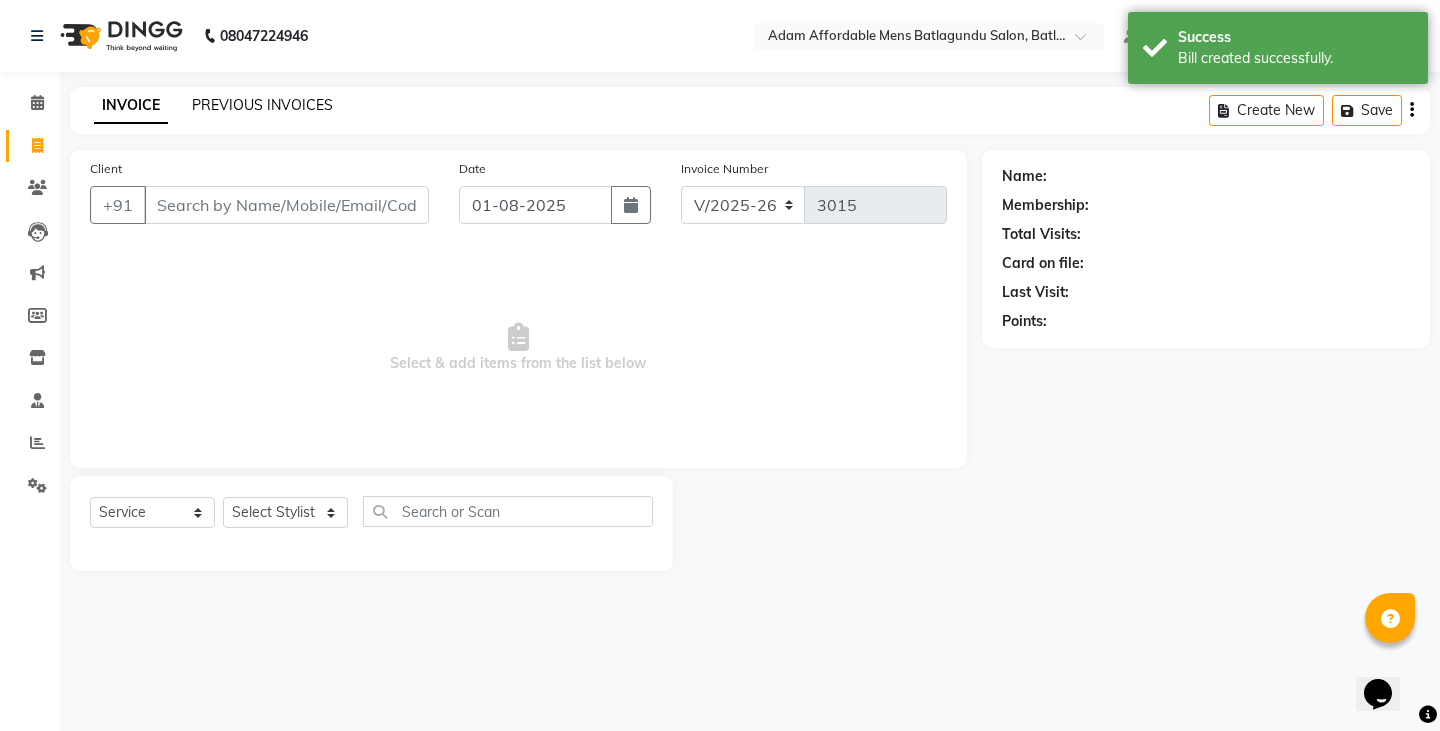 click on "PREVIOUS INVOICES" 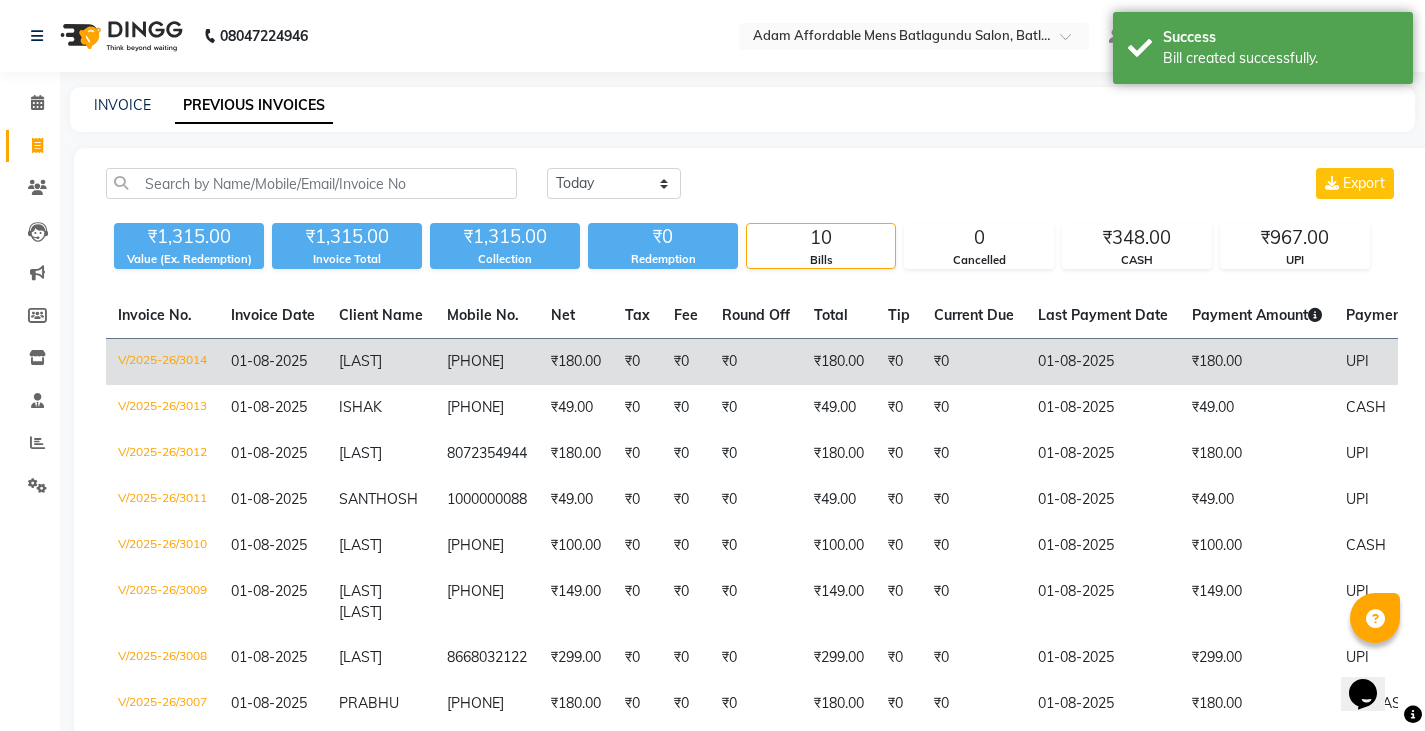 click on "9080022702" 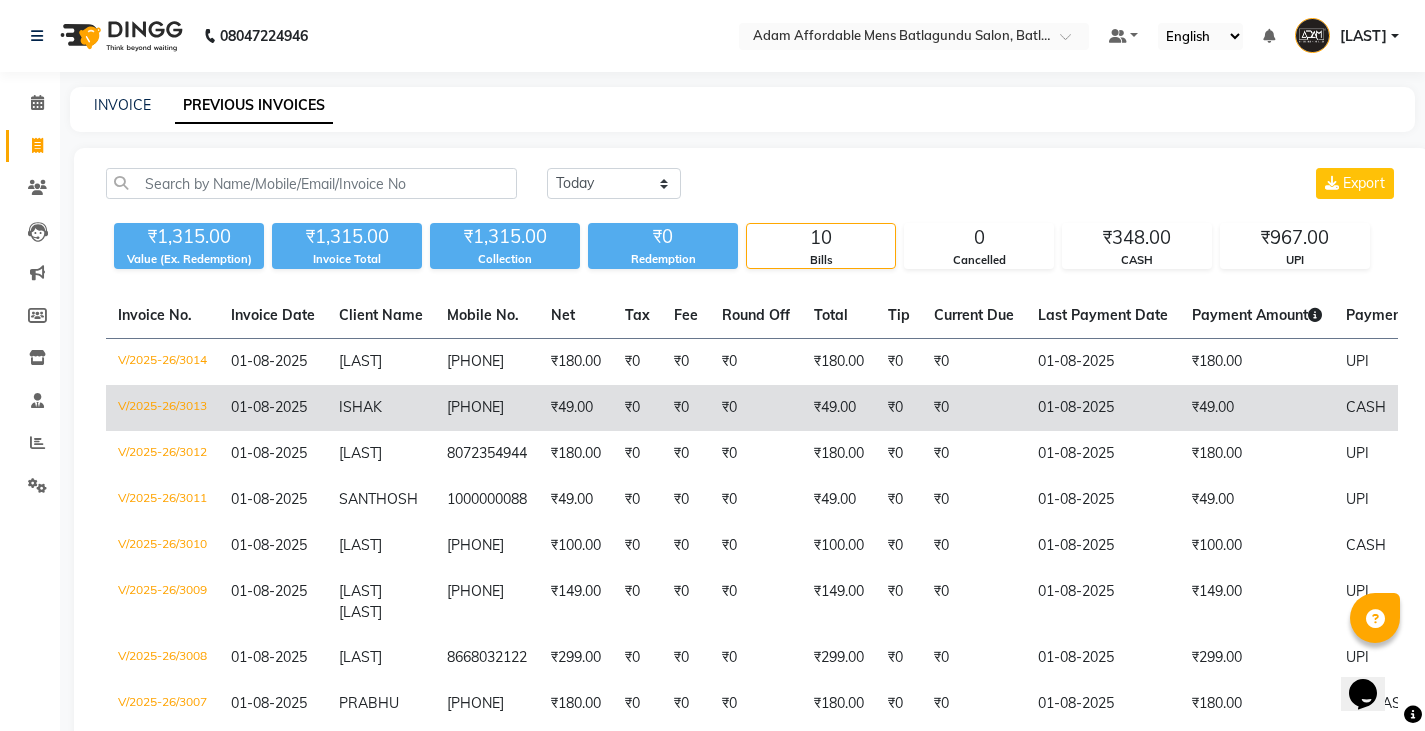 click on "9360075660" 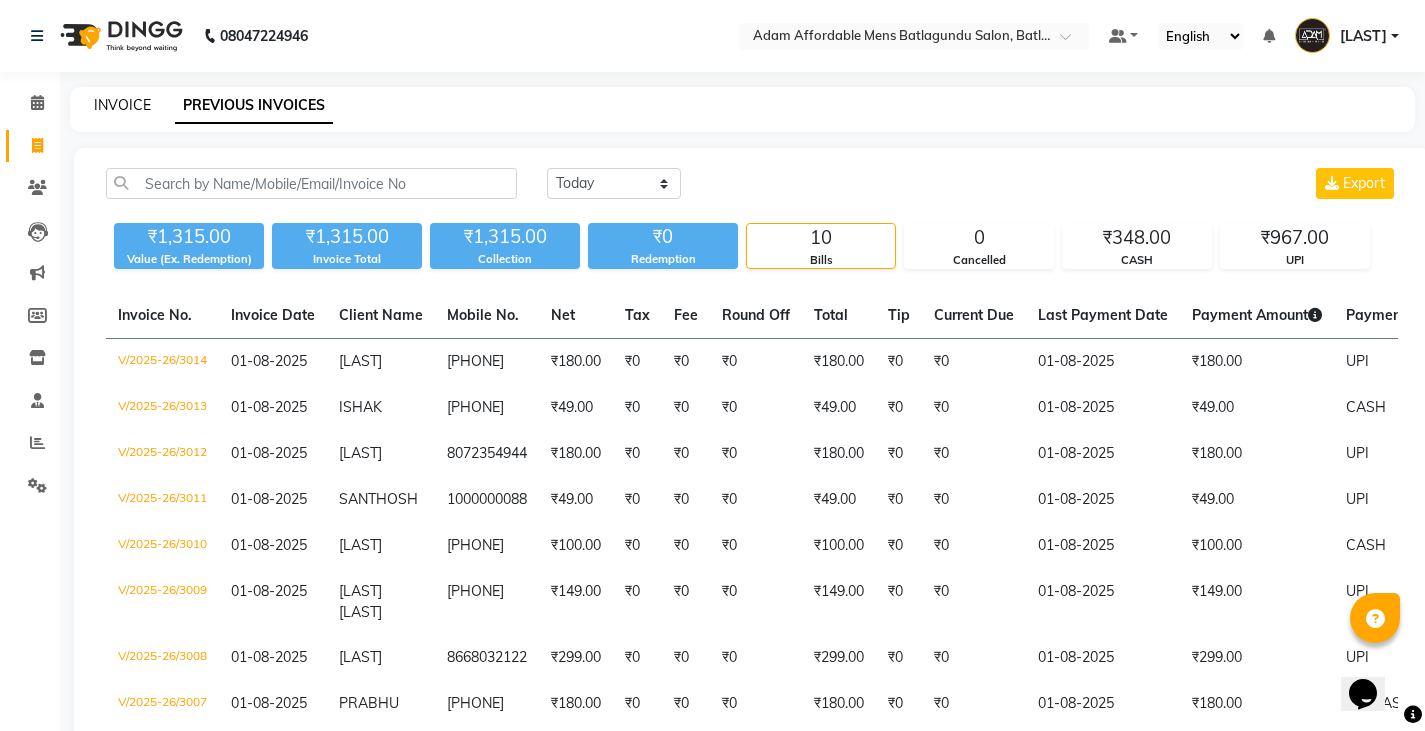 click on "INVOICE" 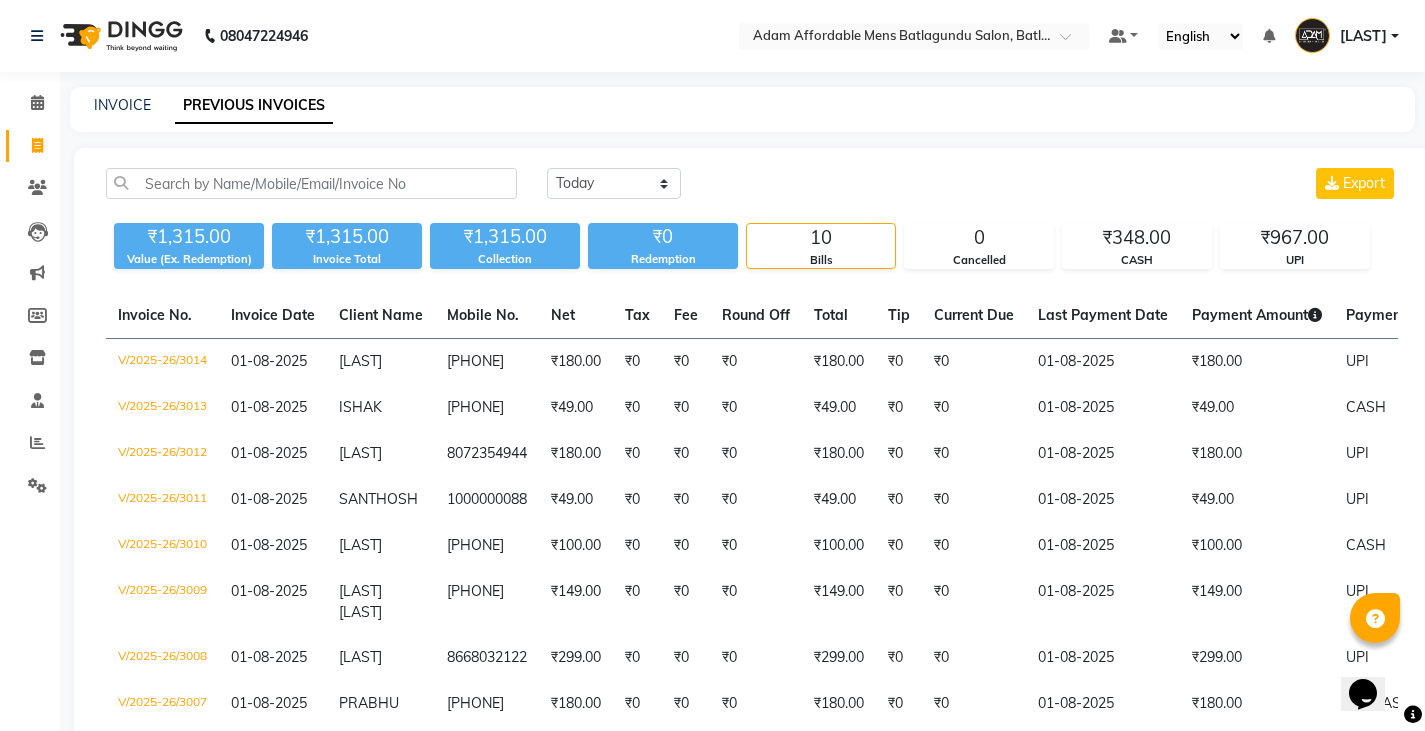 select on "service" 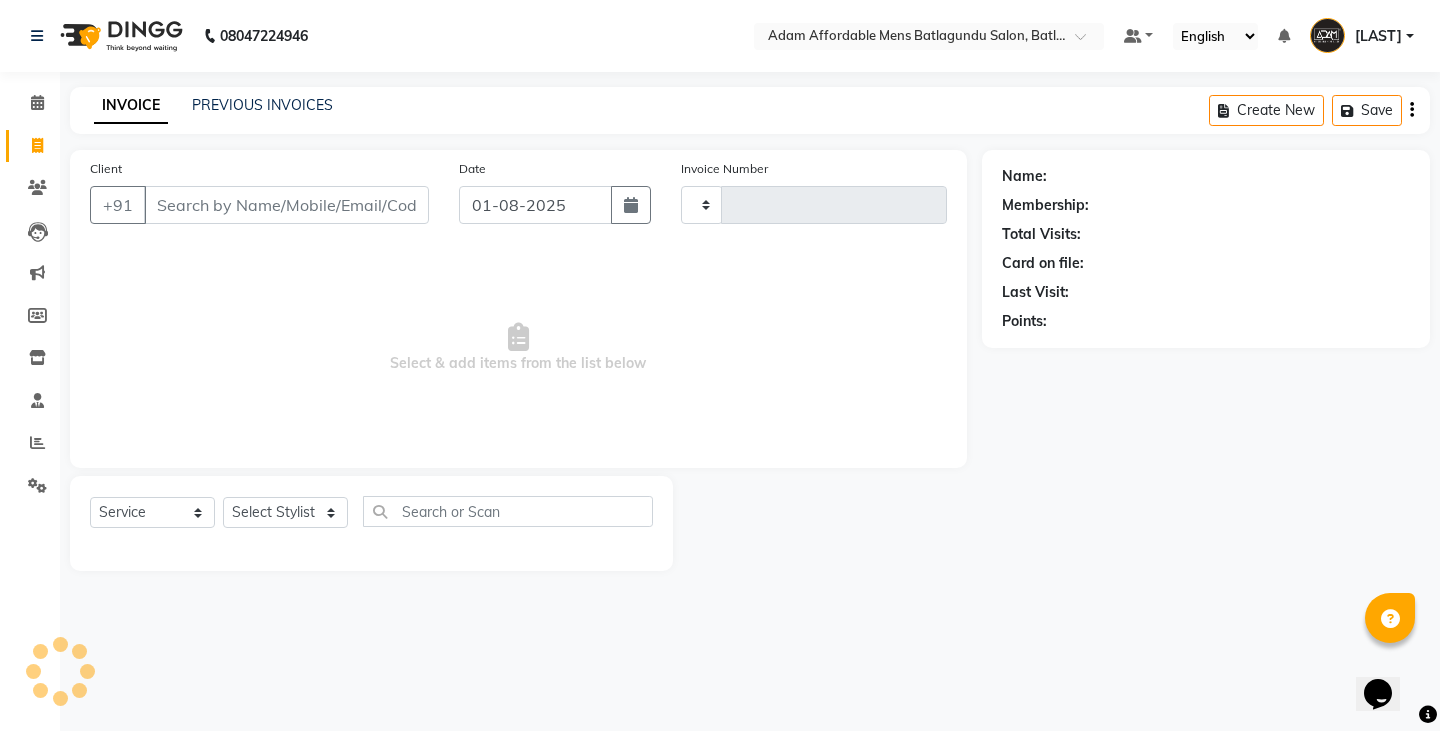 type on "3015" 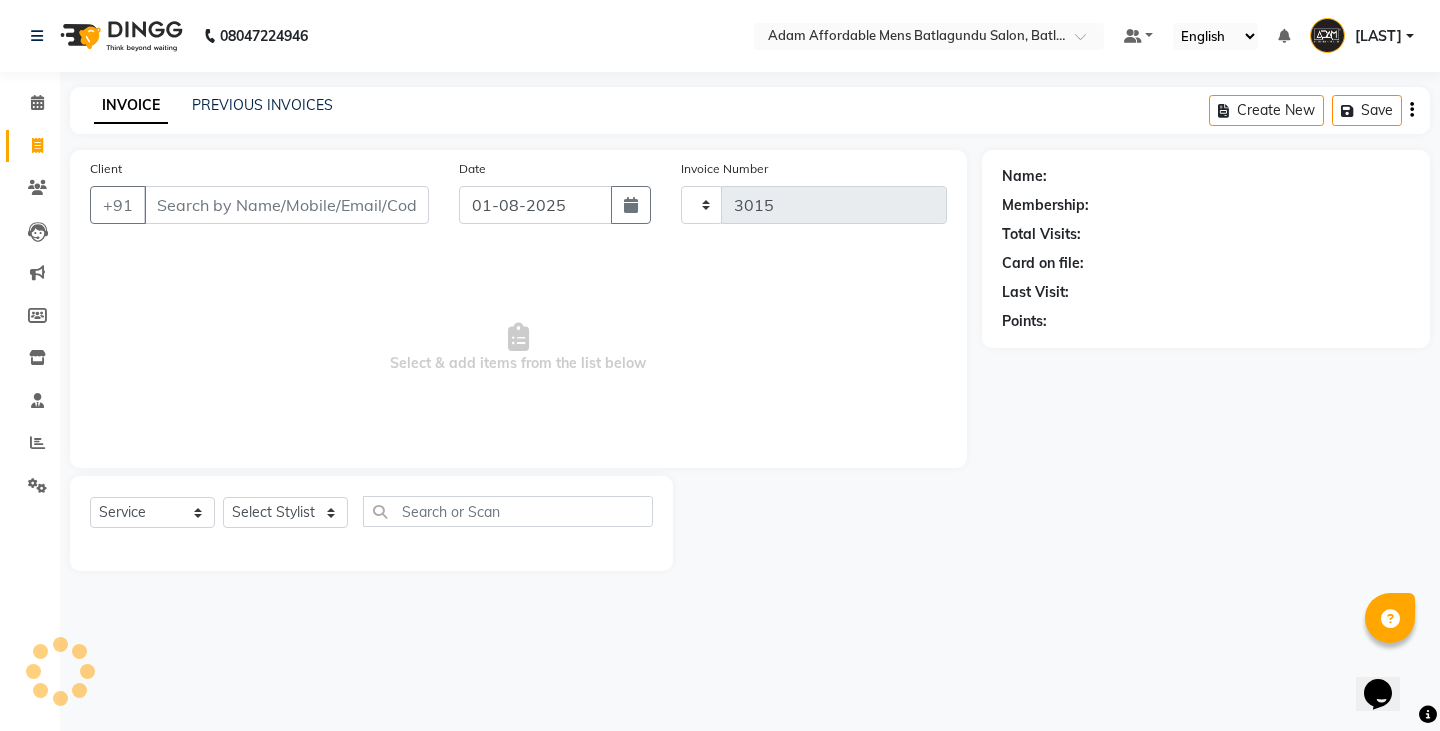 select on "8213" 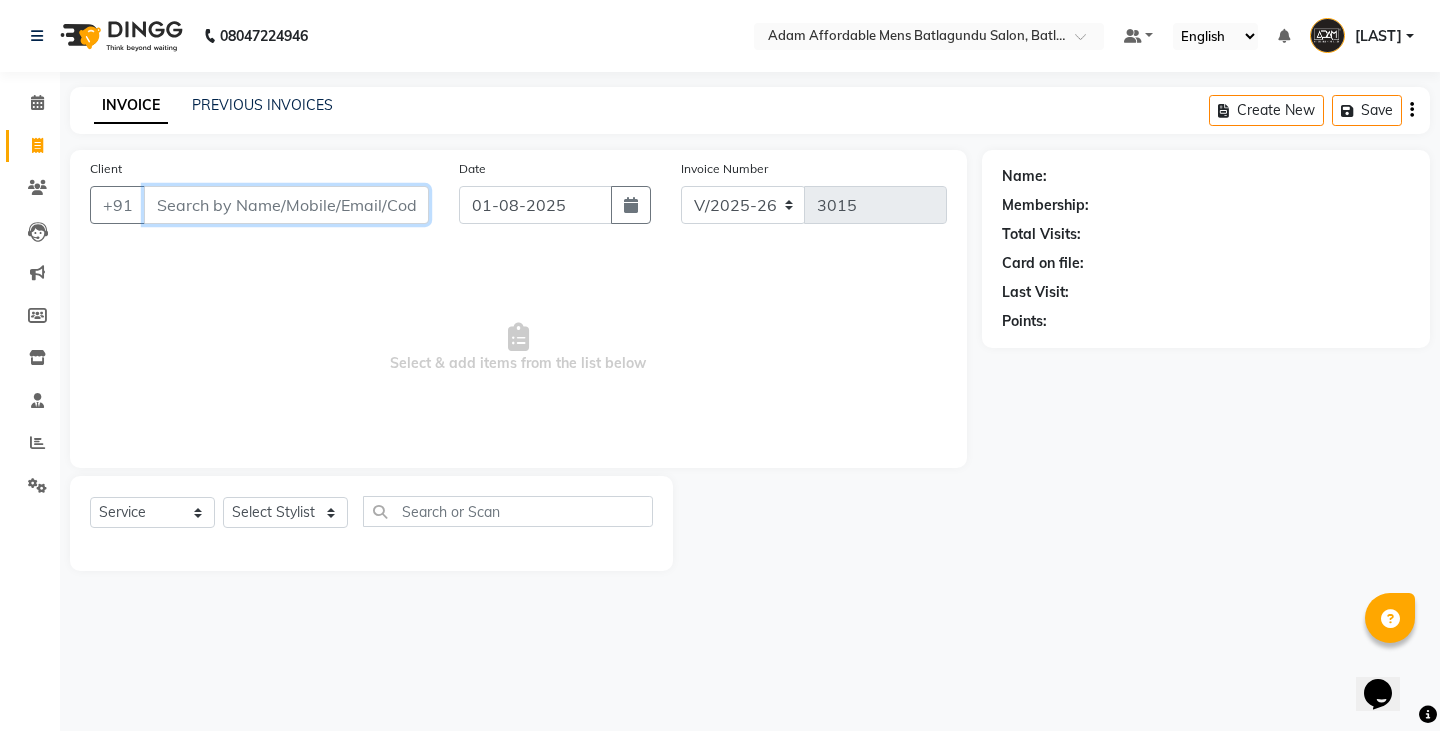 type on "0" 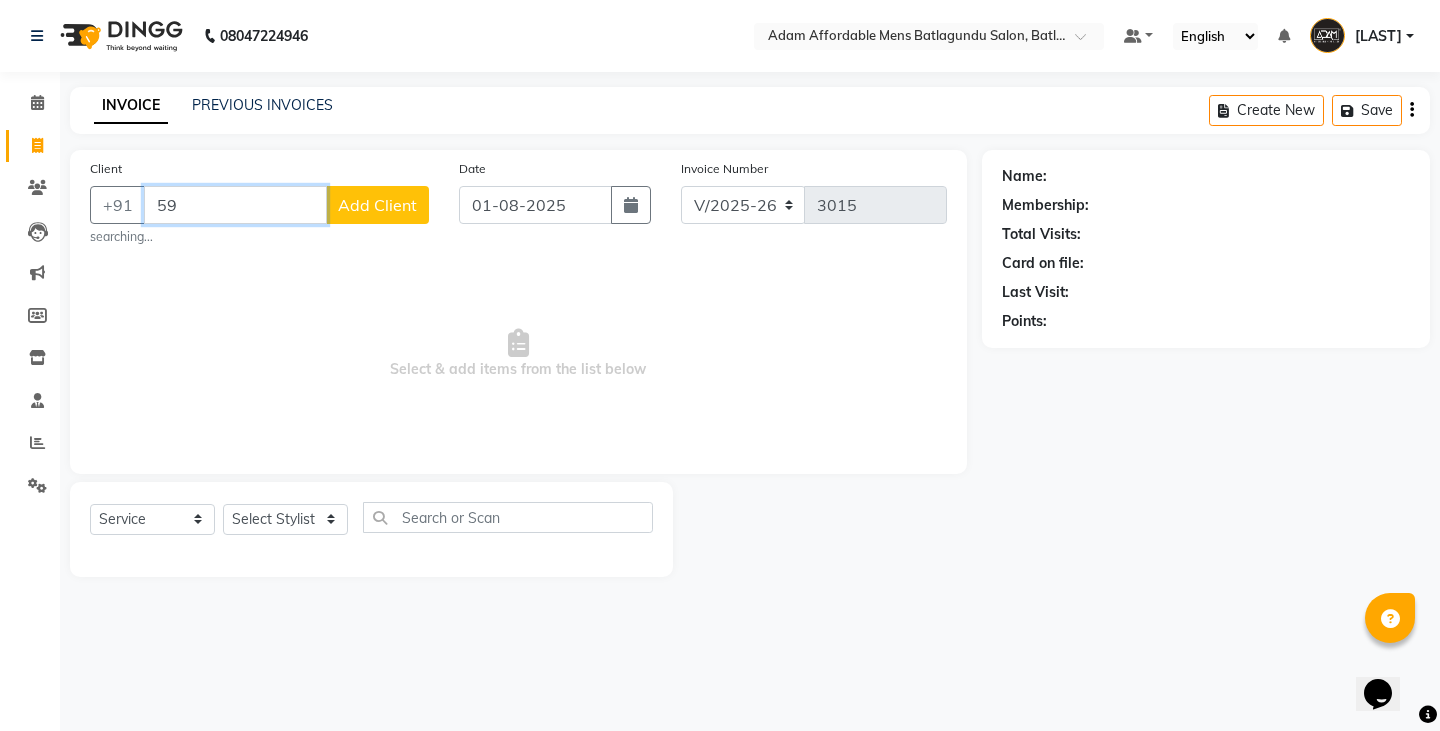 type on "5" 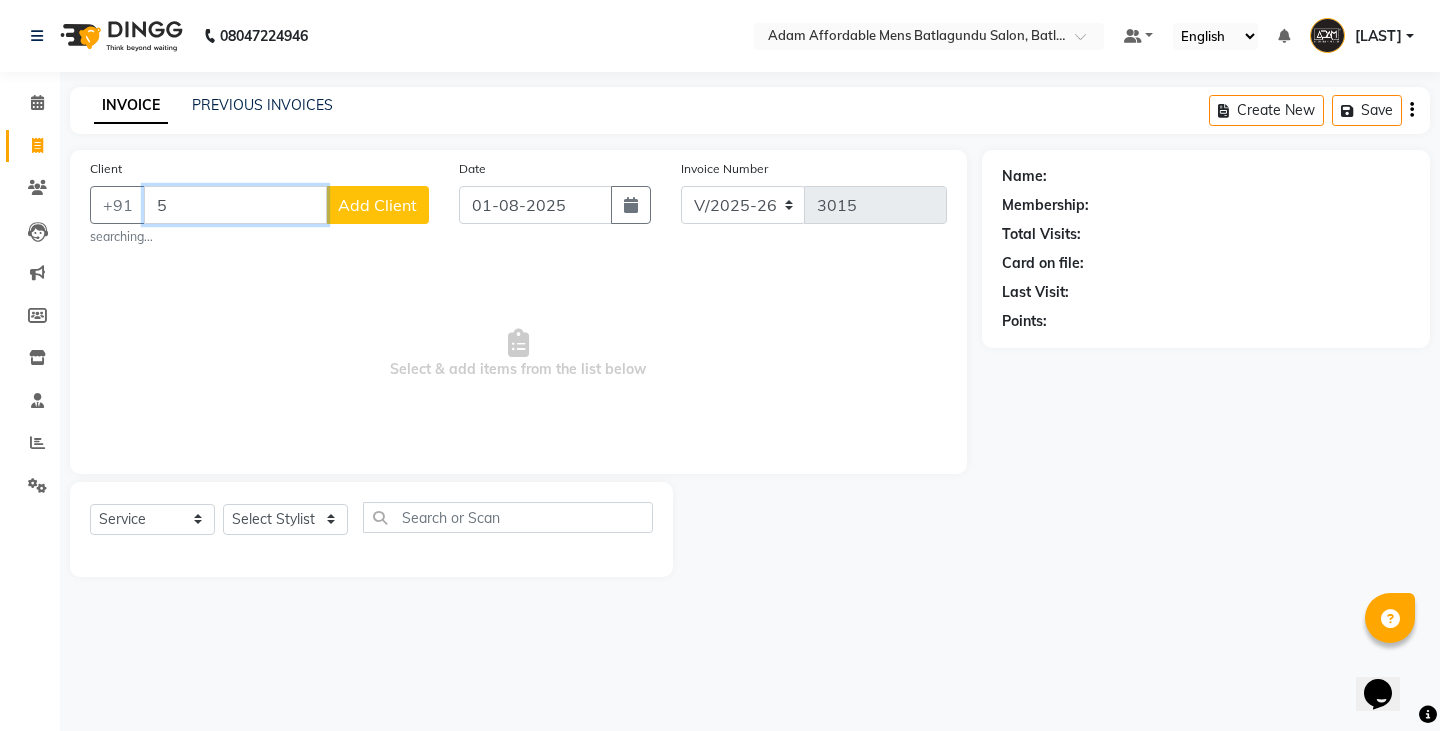 type 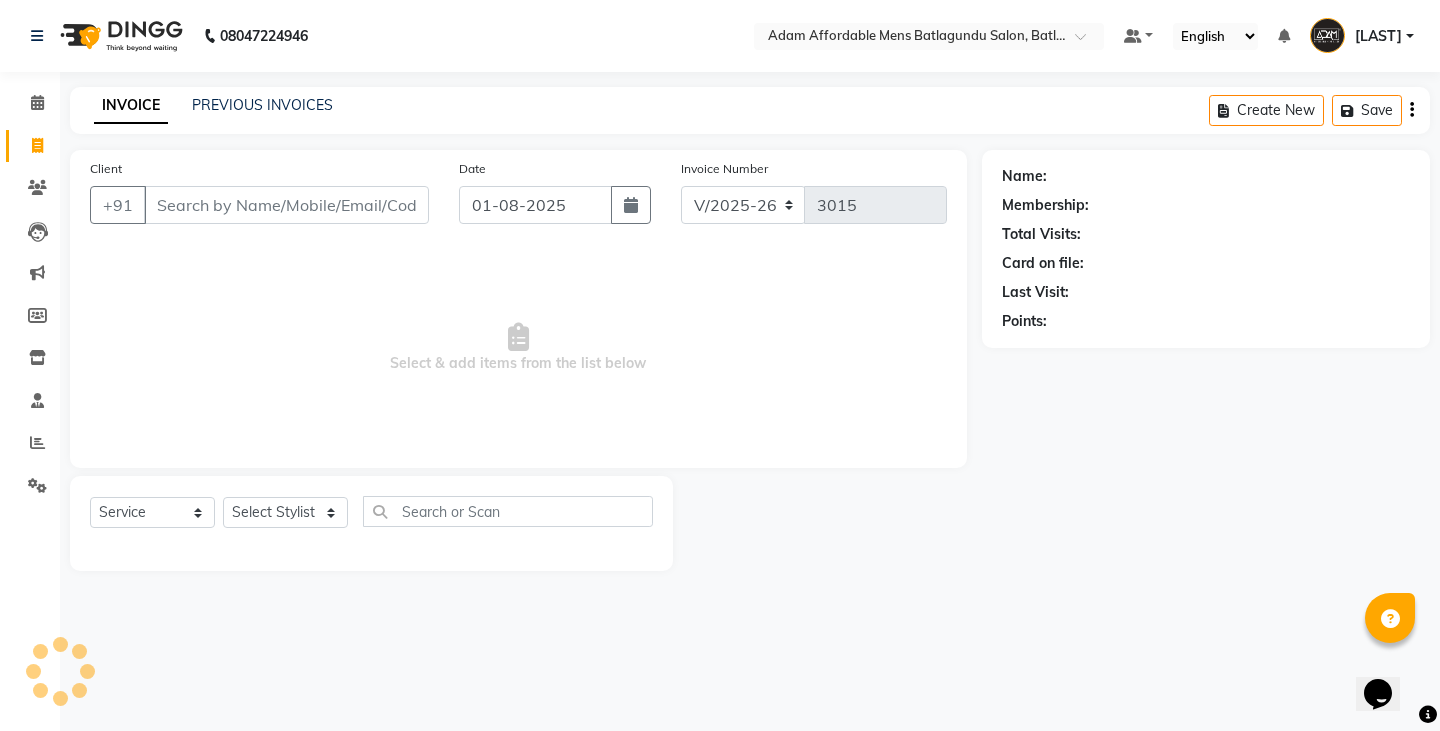 click on "08047224946 Select Location ×  Adam Affordable Mens   Batlagundu   Salon, Batlagundu  Default Panel My Panel English ENGLISH Español العربية मराठी हिंदी ગુજરાતી தமிழ் 中文 Notifications nothing to show Raja Manage Profile Change Password Sign out  Version:3.15.11  ☀  ADAM AFFORDABLE MENS   Batlagundu   Salon, Batlagundu   Calendar  Invoice  Clients  Leads   Marketing  Members  Inventory  Staff  Reports  Settings Completed InProgress Upcoming Dropped Tentative Check-In Confirm Bookings Generate Report Segments Page Builder INVOICE PREVIOUS INVOICES Create New   Save  Client +91 Date 01-08-2025 Invoice Number V/2025 V/2025-26 3015  Select & add items from the list below  Select  Service  Product  Membership  Package Voucher Prepaid Gift Card  Select Stylist Admin Anish Ovesh Raja SAHIL  SOHAIL SONU Name: Membership: Total Visits: Card on file: Last Visit:  Points:" at bounding box center (720, 365) 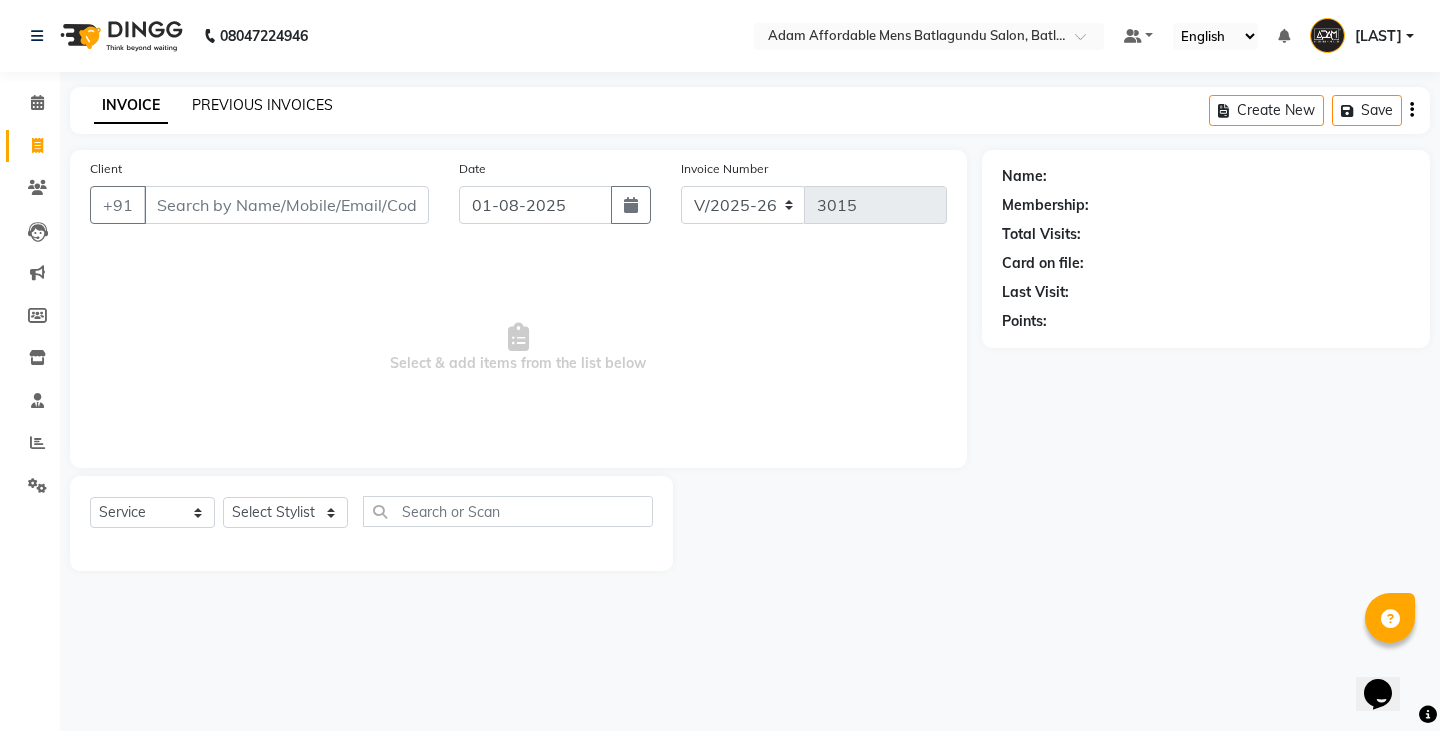 click on "PREVIOUS INVOICES" 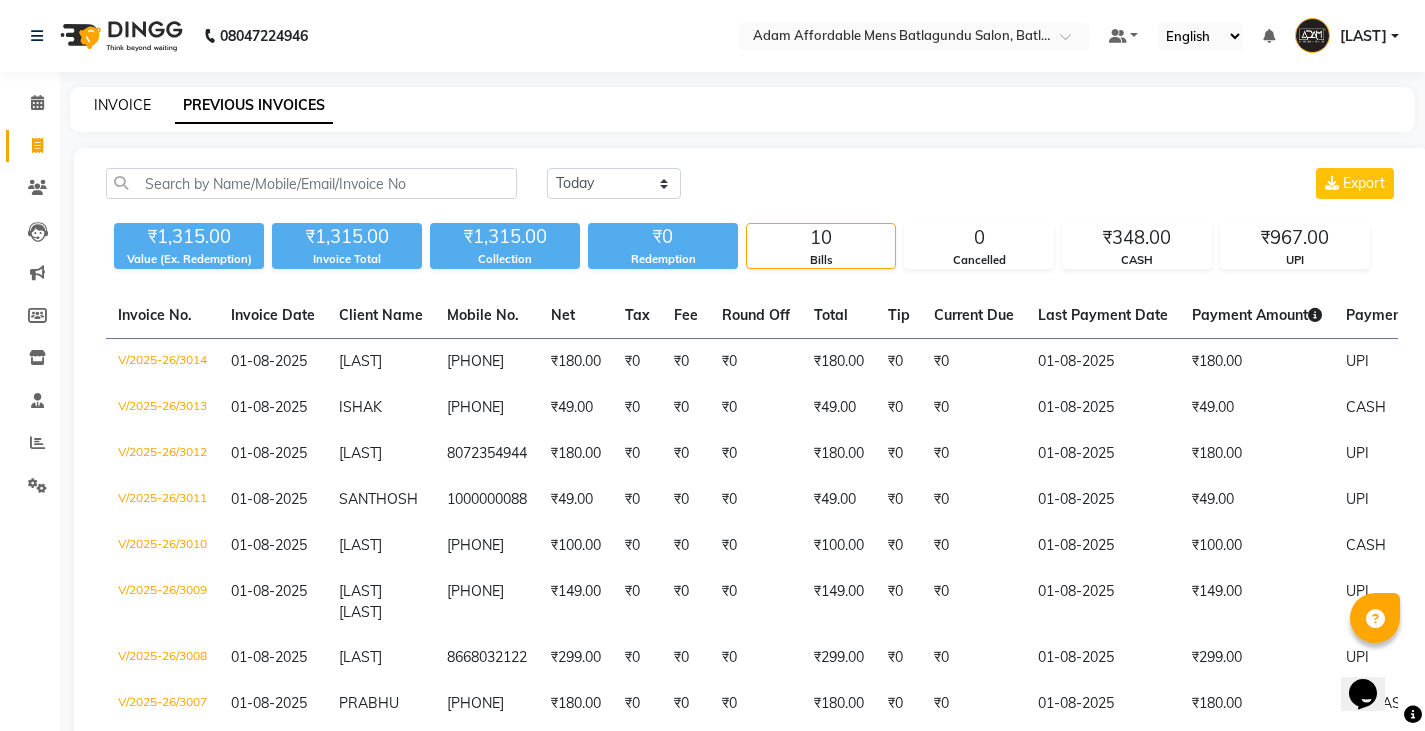 click on "INVOICE" 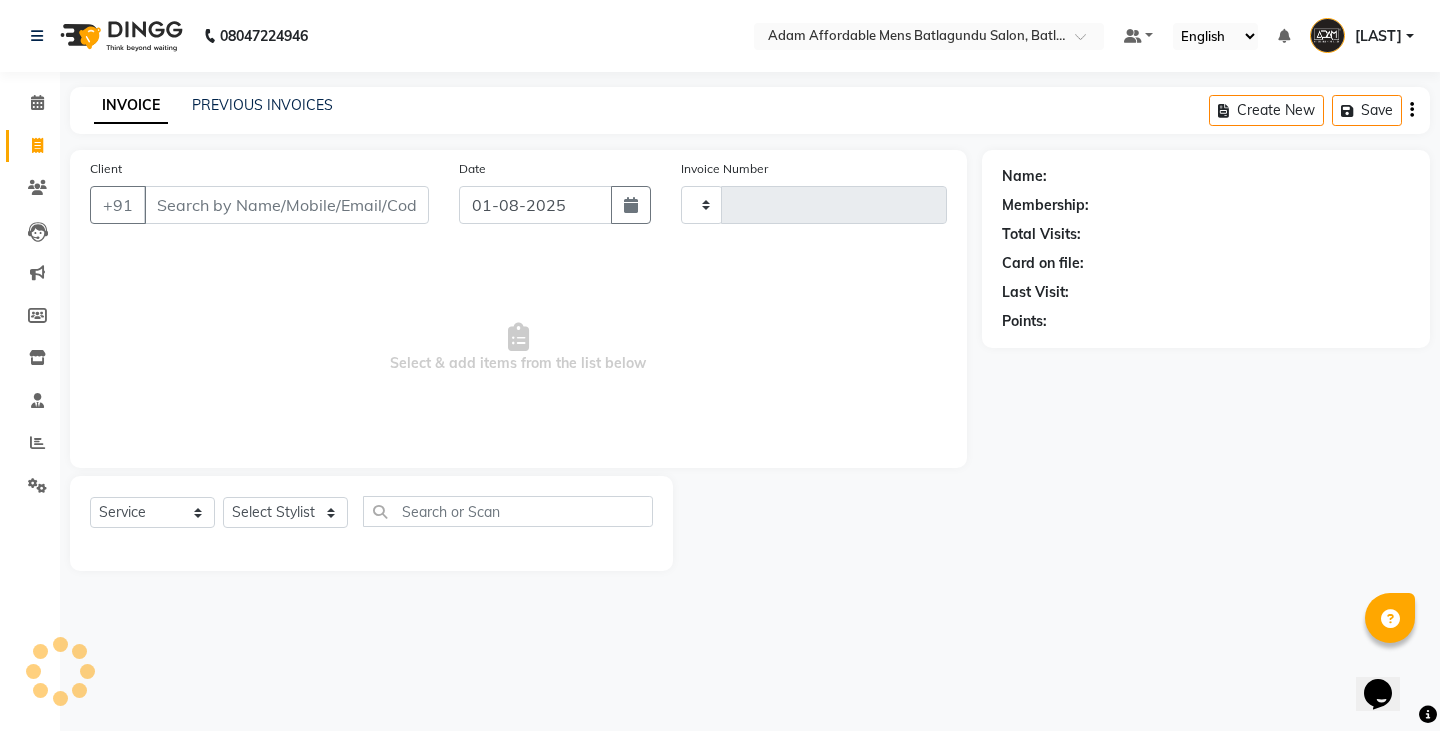 type on "3015" 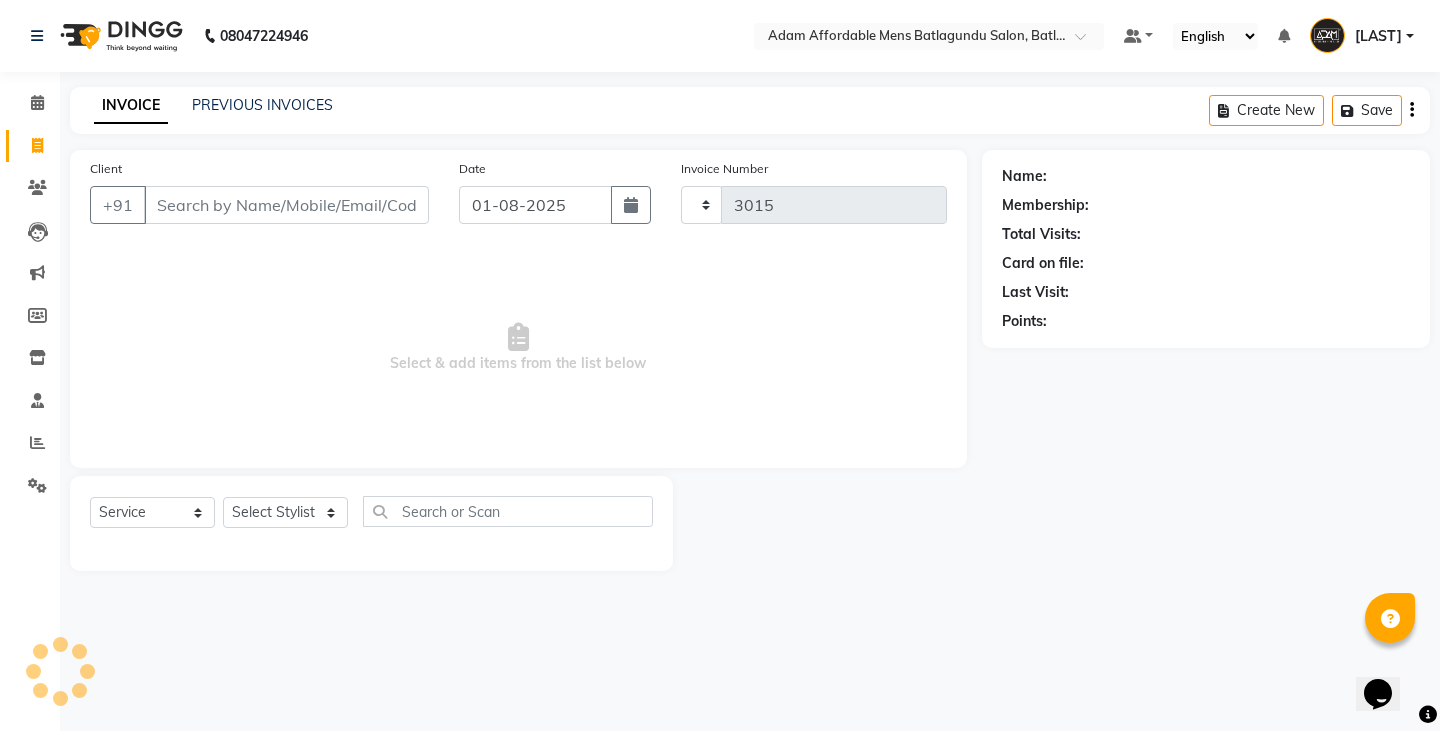 select on "8213" 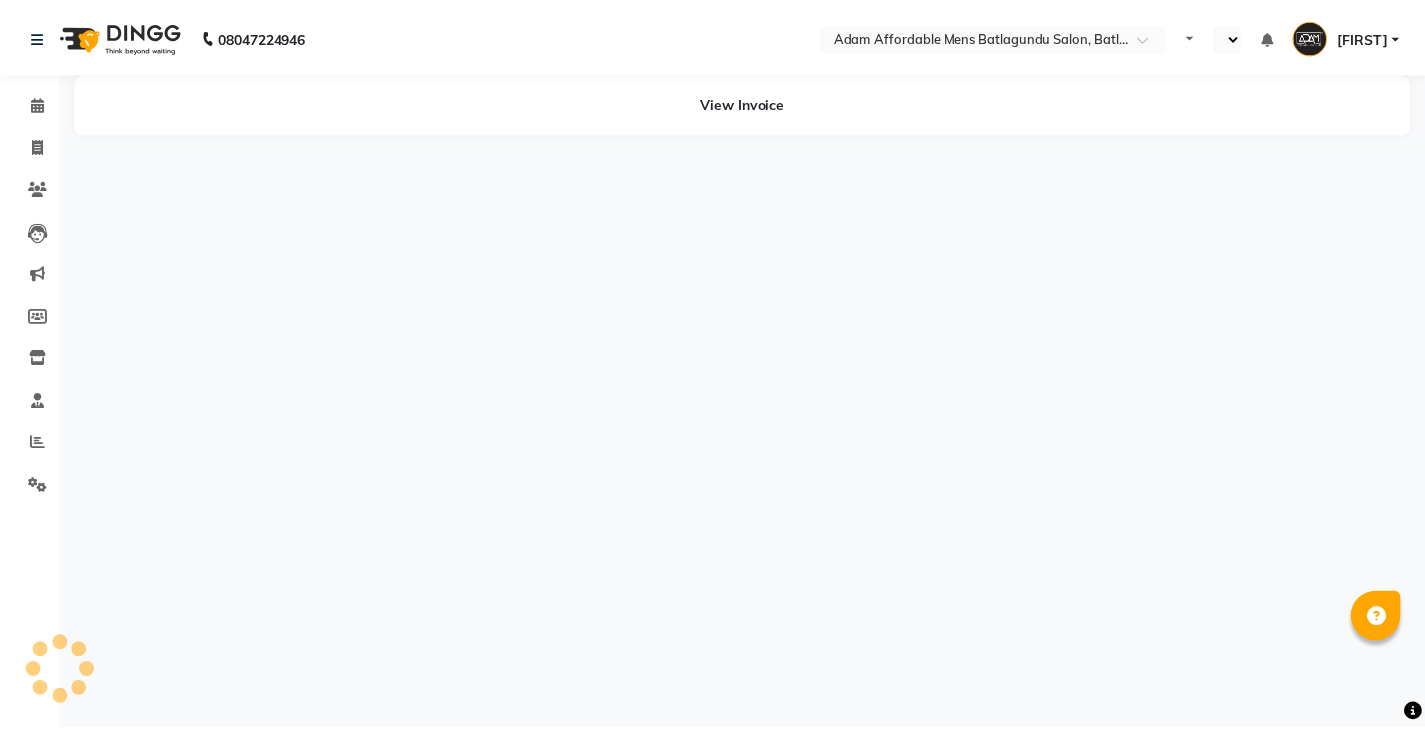 scroll, scrollTop: 0, scrollLeft: 0, axis: both 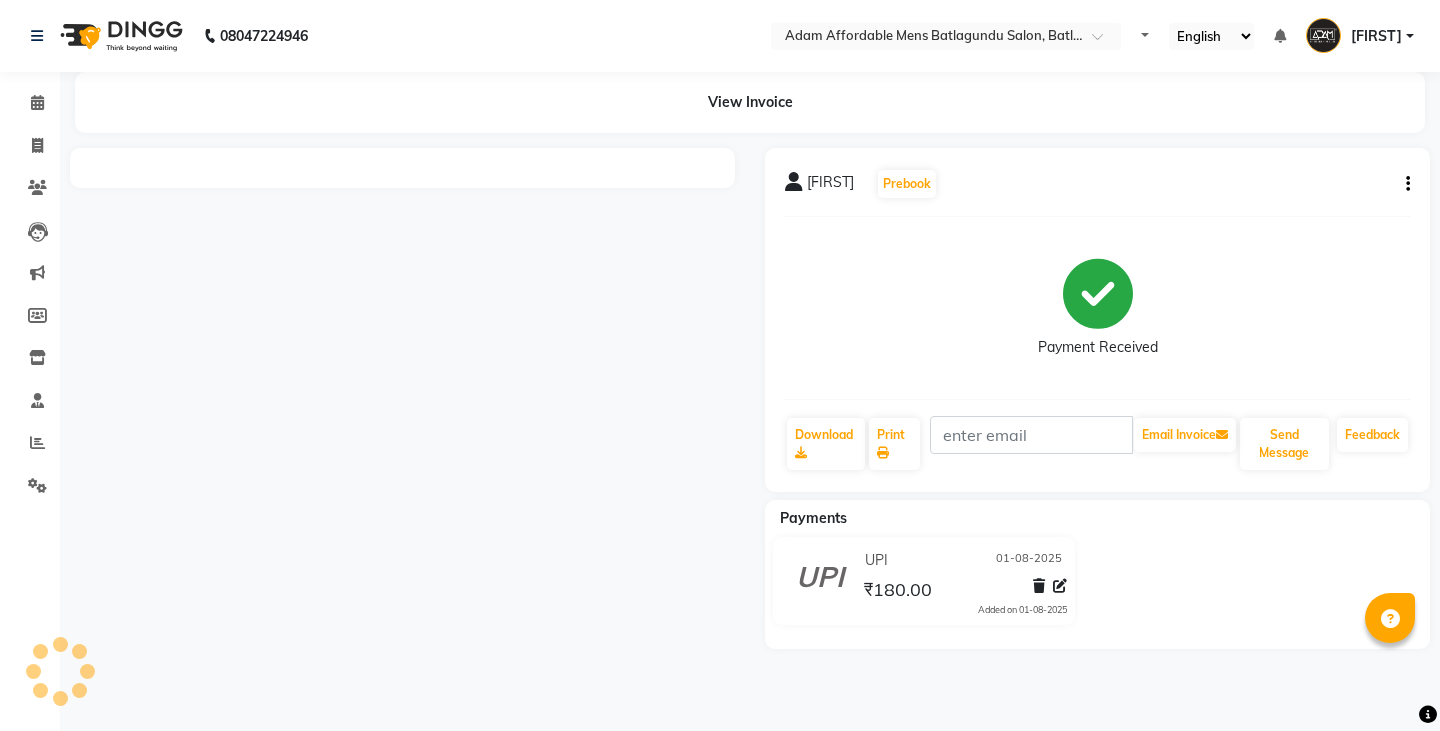 select on "en" 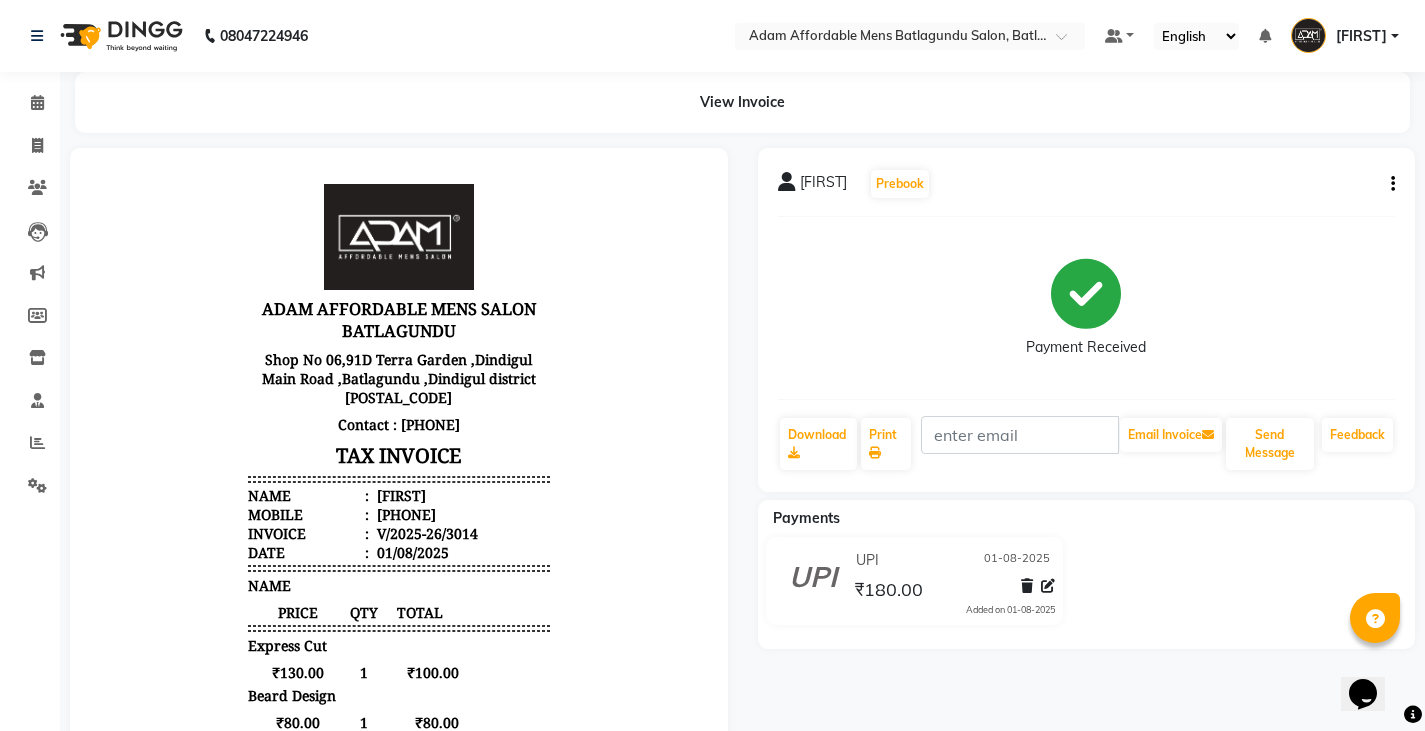 scroll, scrollTop: 0, scrollLeft: 0, axis: both 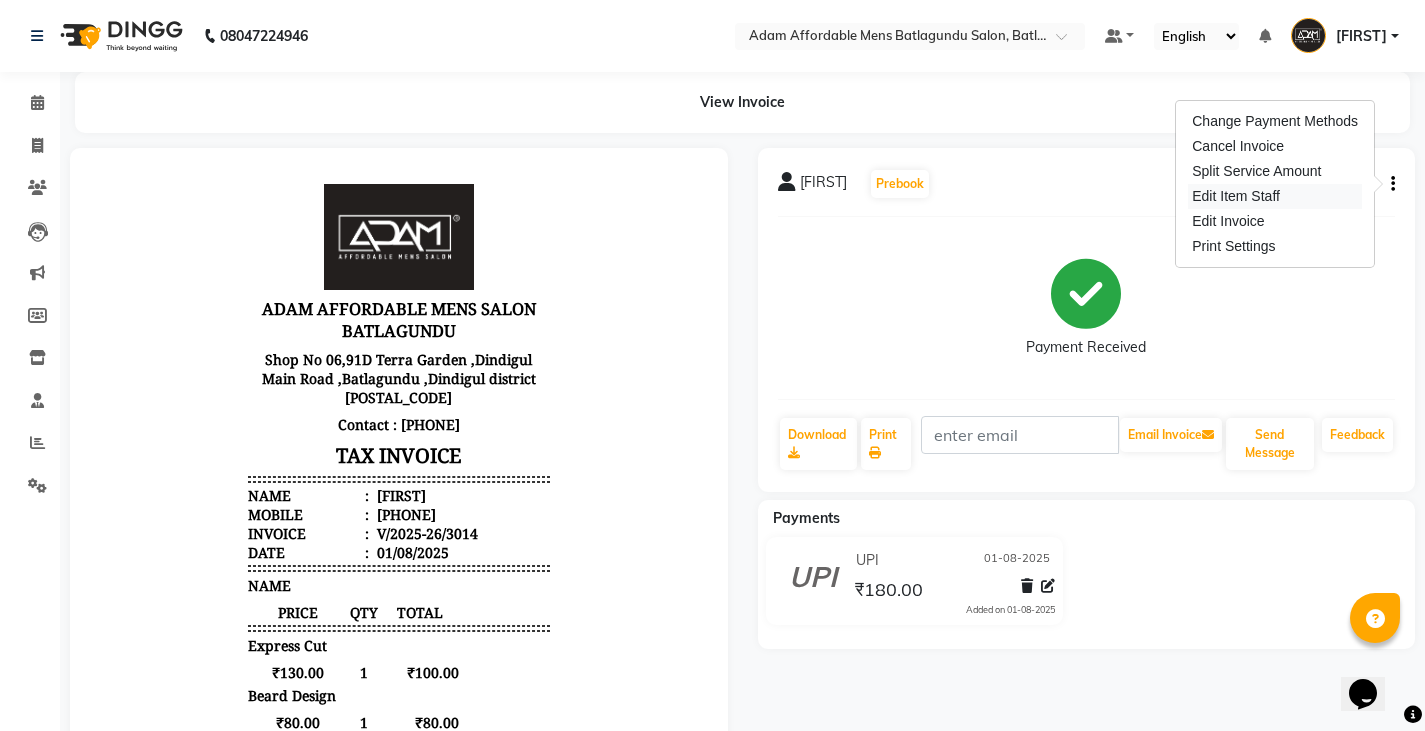 click on "Edit Item Staff" at bounding box center [1275, 196] 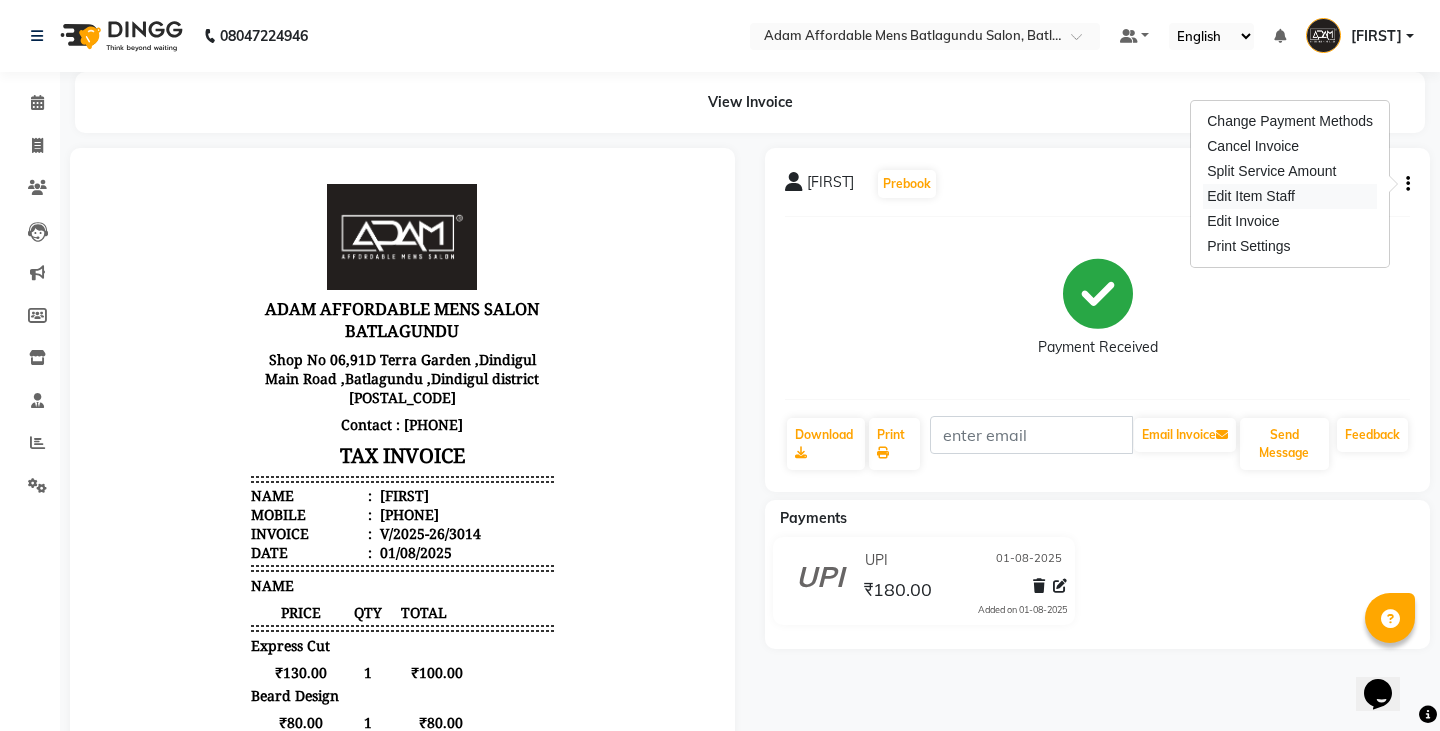 select on "84143" 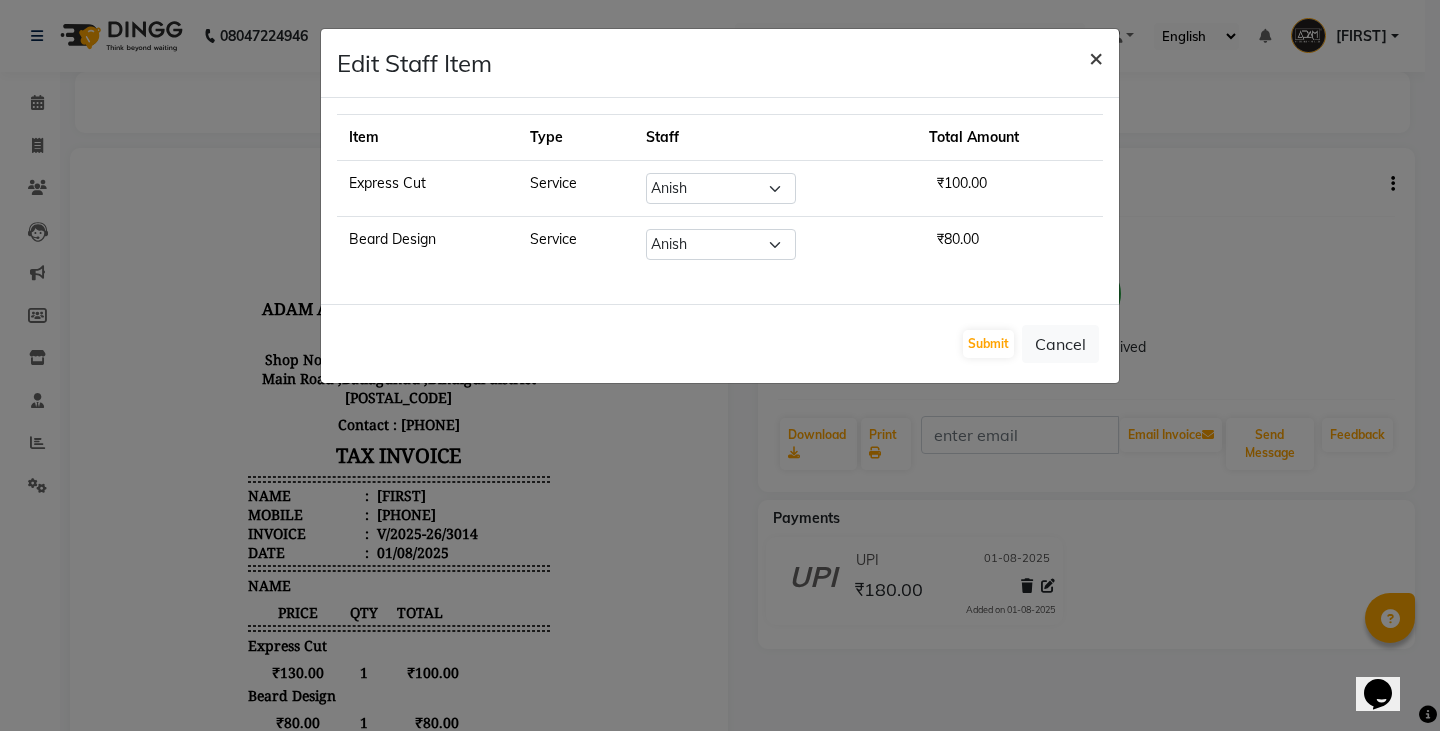 click on "×" 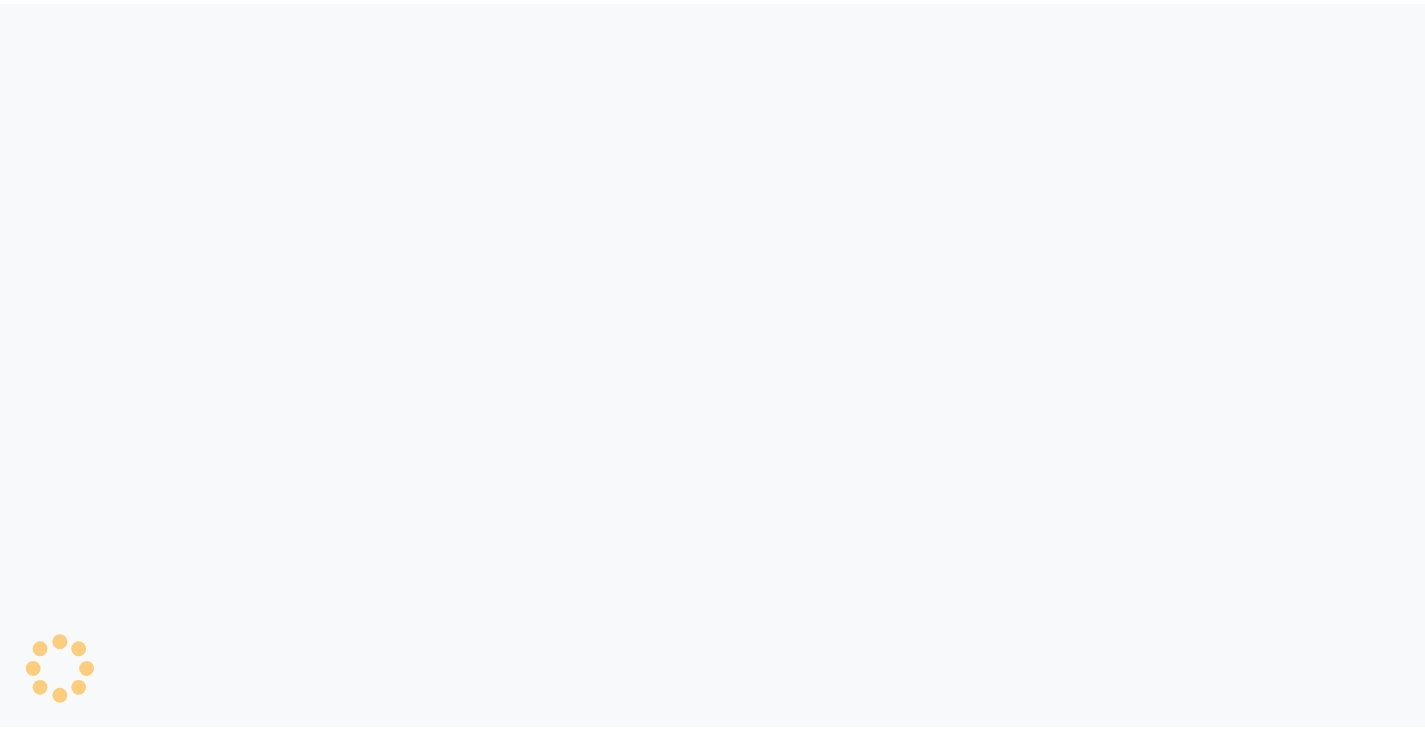 scroll, scrollTop: 0, scrollLeft: 0, axis: both 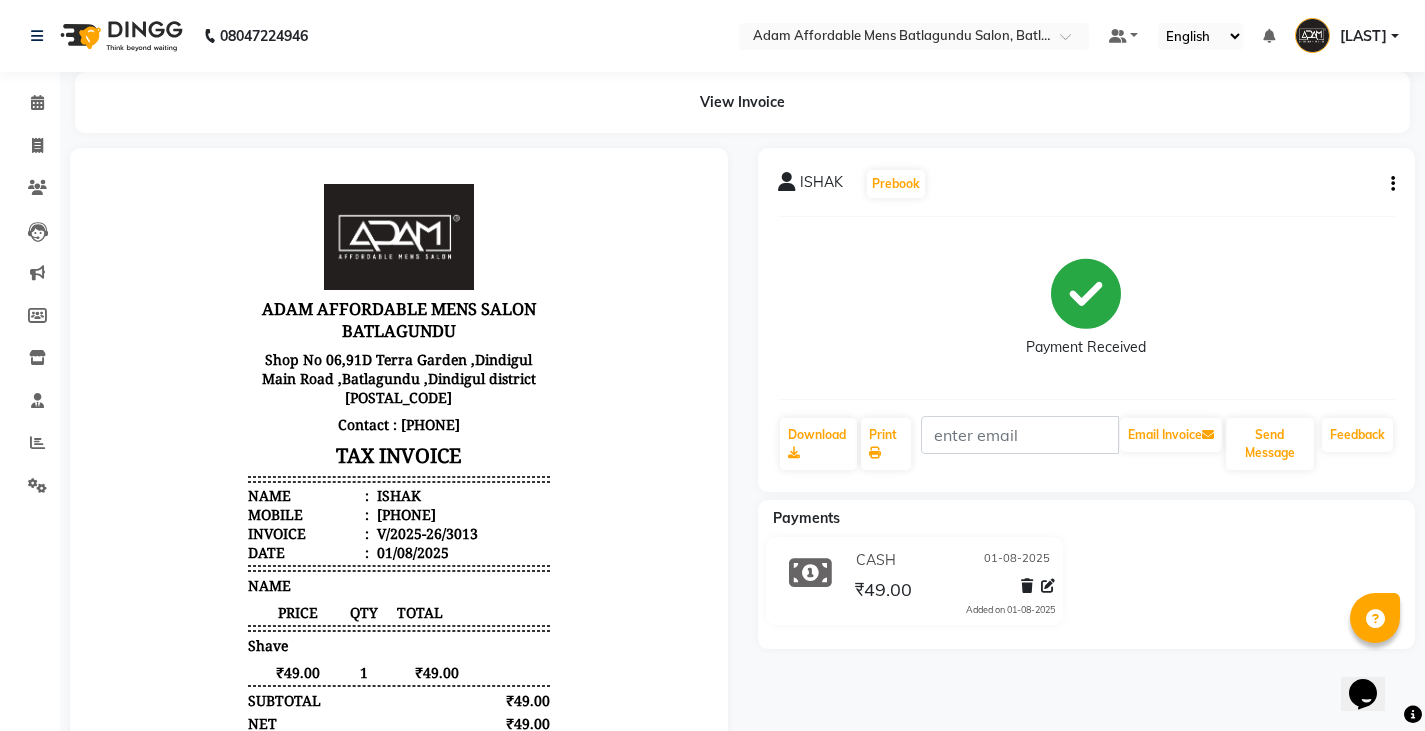 click 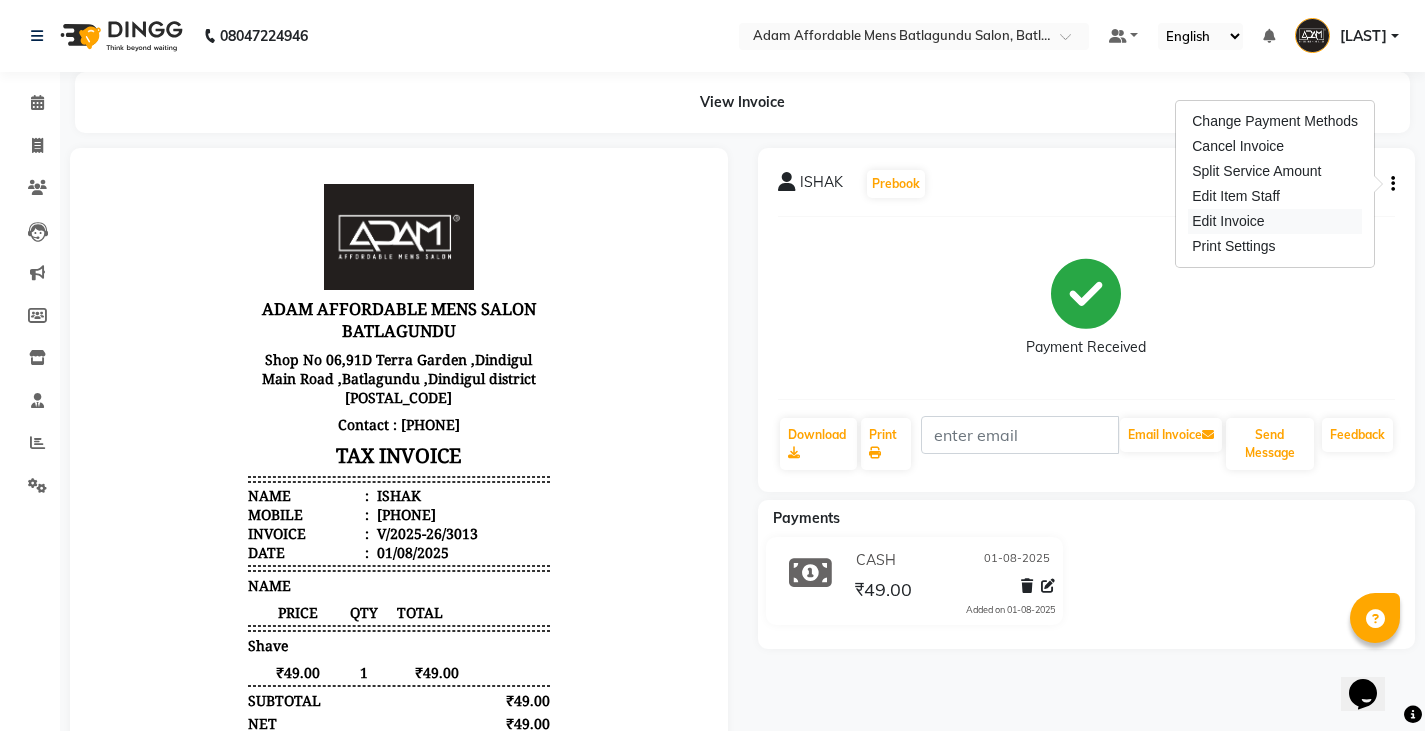 click on "Edit Invoice" at bounding box center [1275, 221] 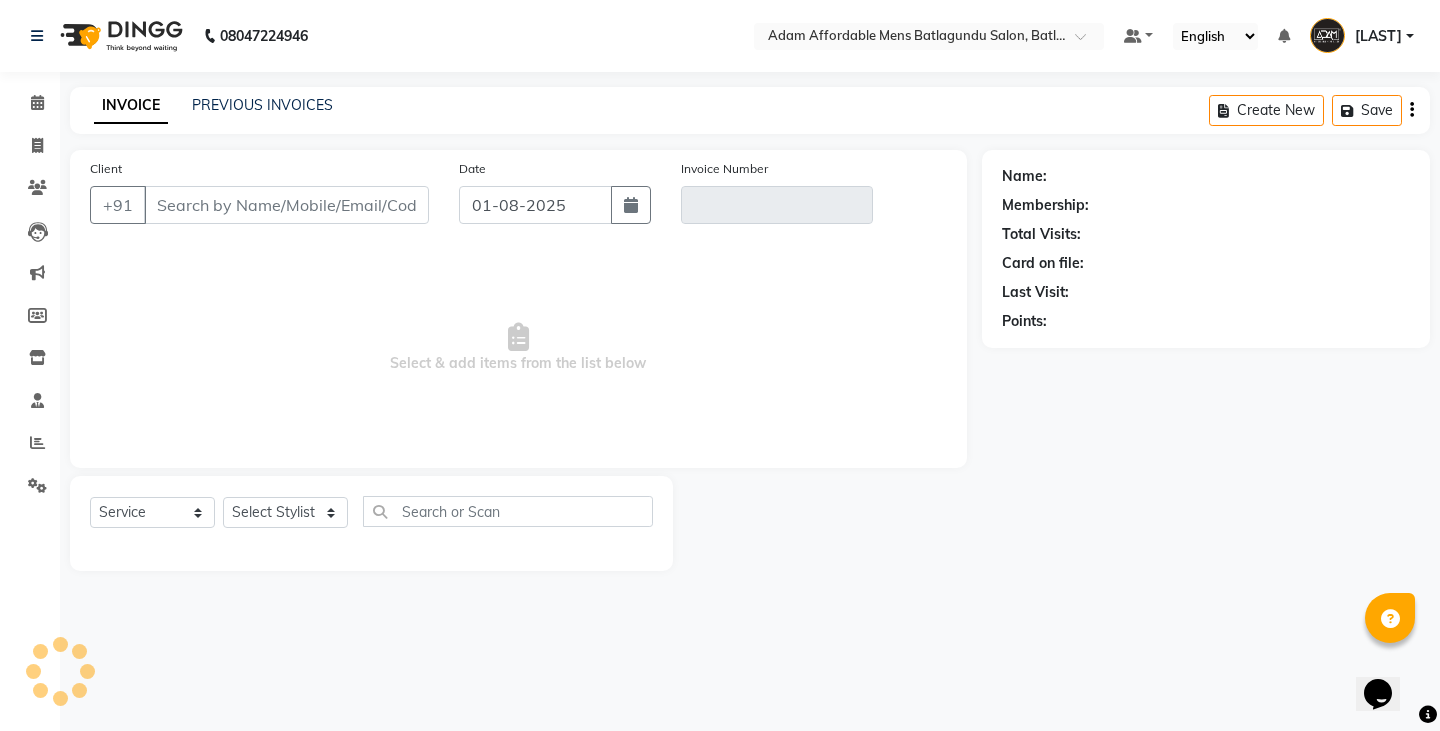 type on "[PHONE]" 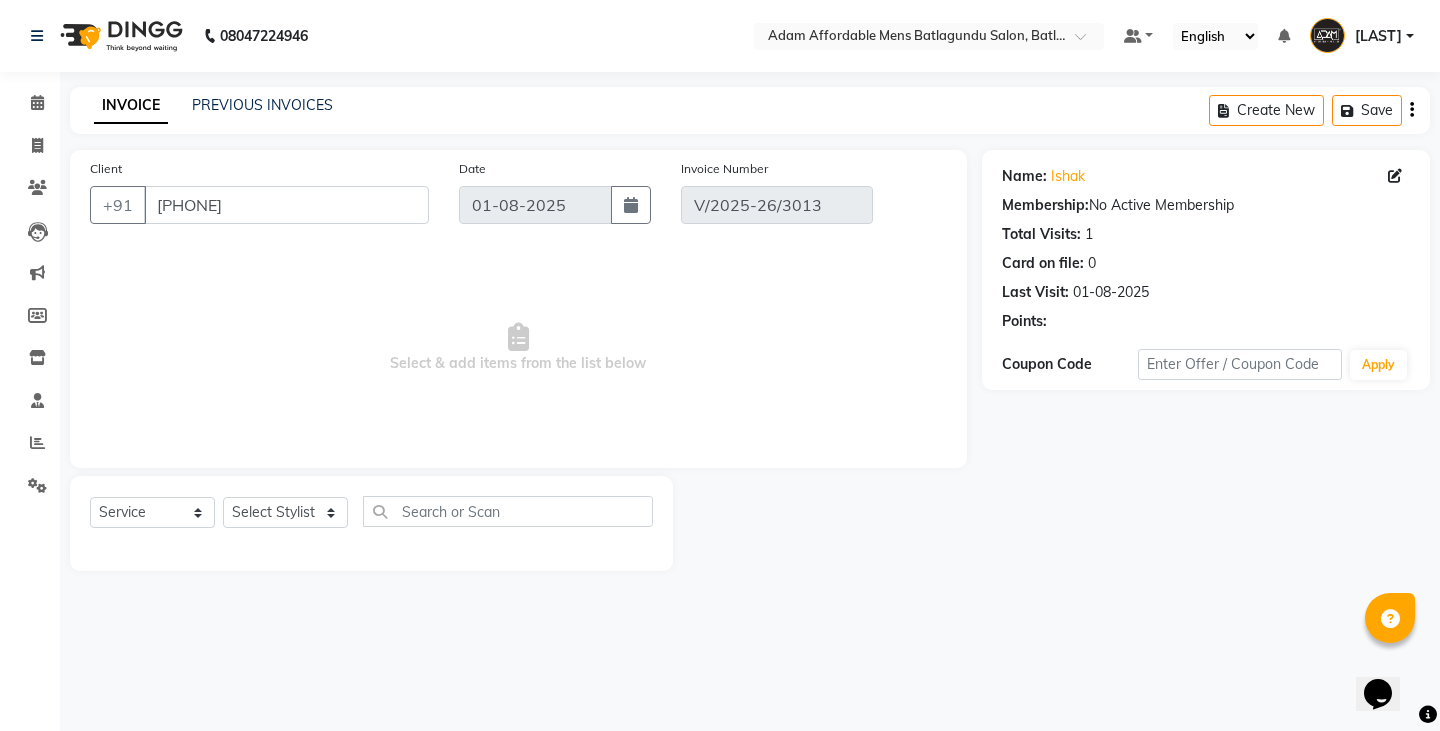 select on "select" 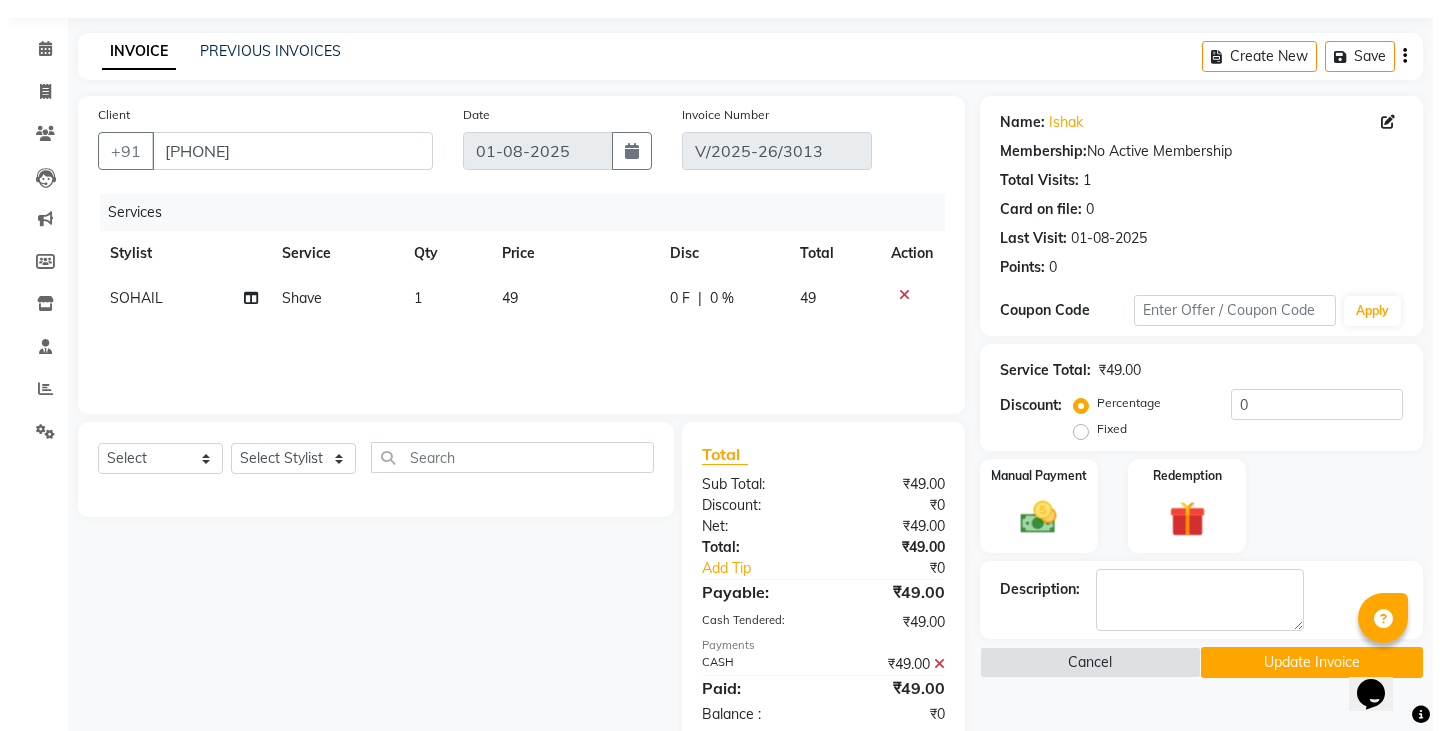 scroll, scrollTop: 98, scrollLeft: 0, axis: vertical 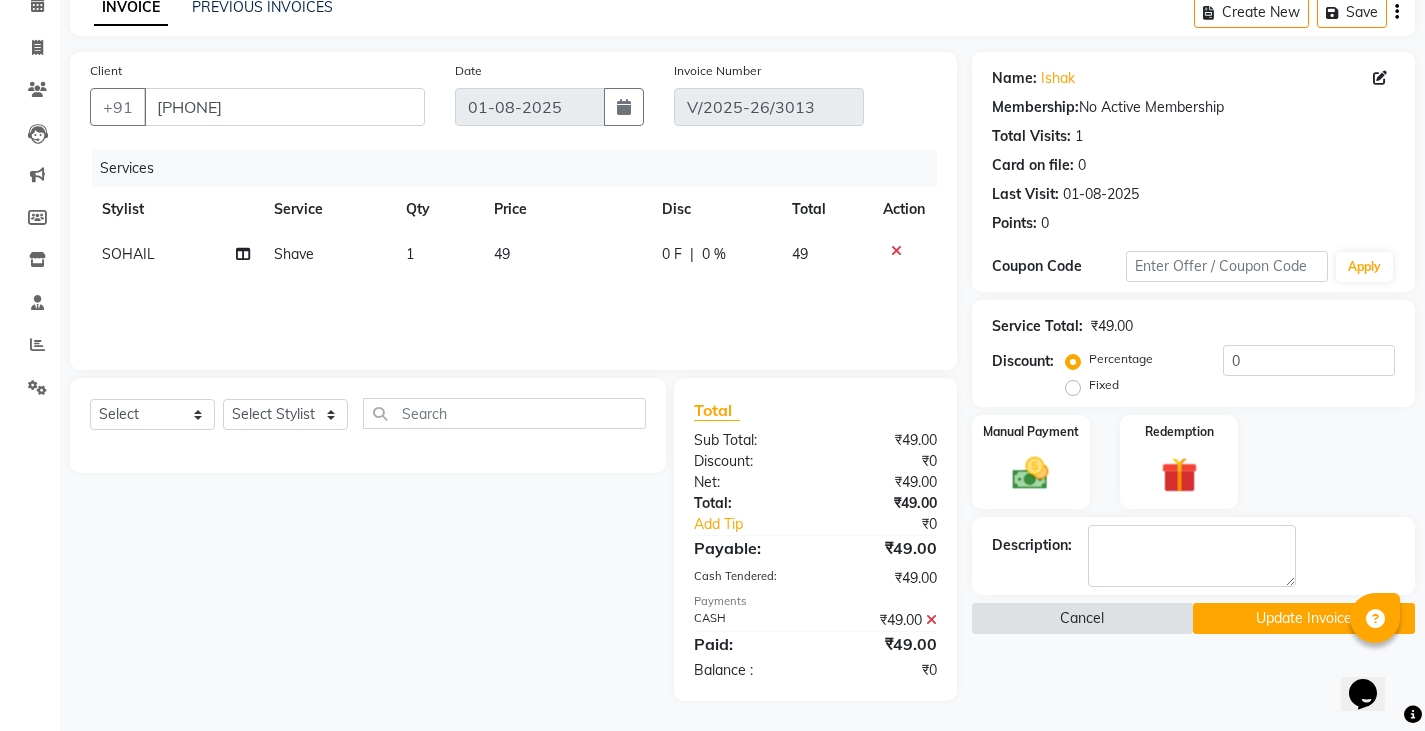 click on "Cancel" 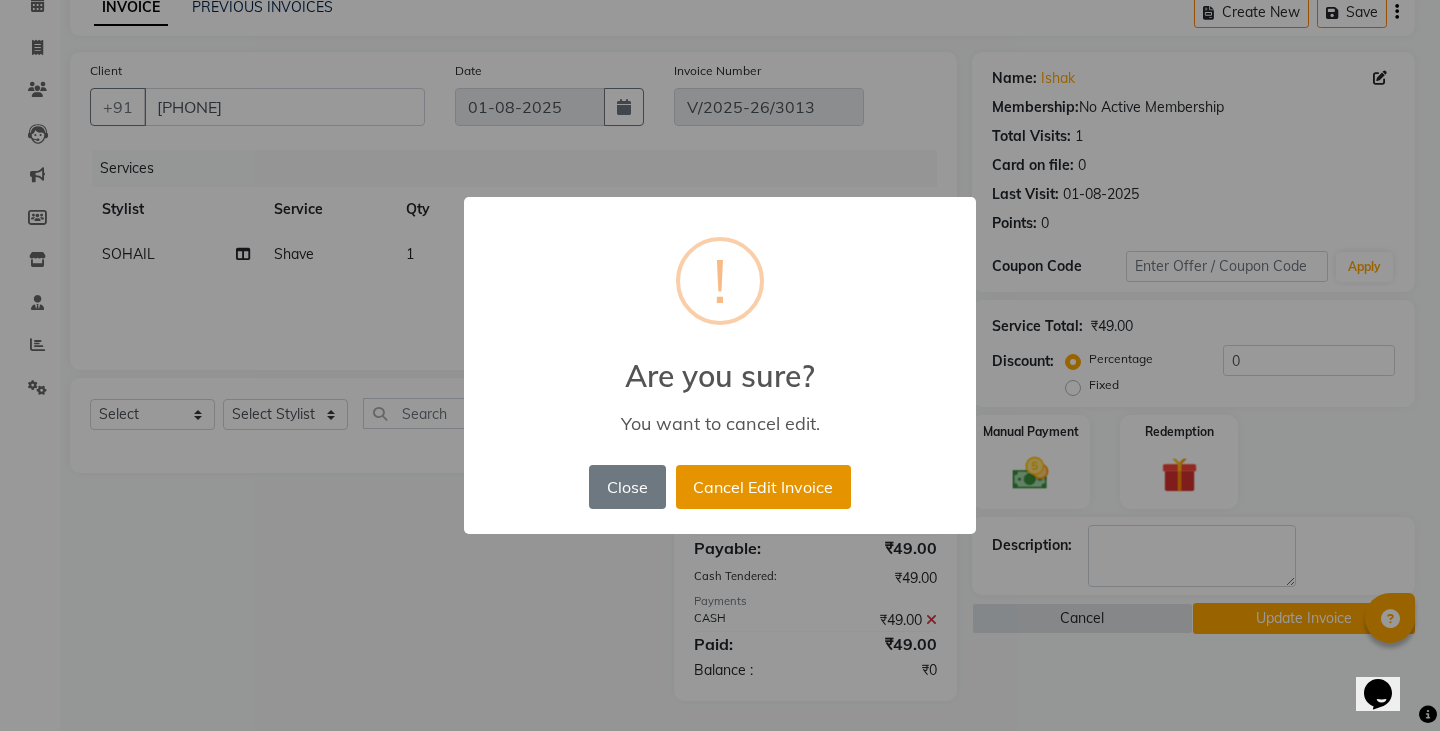 click on "Cancel Edit Invoice" at bounding box center (763, 487) 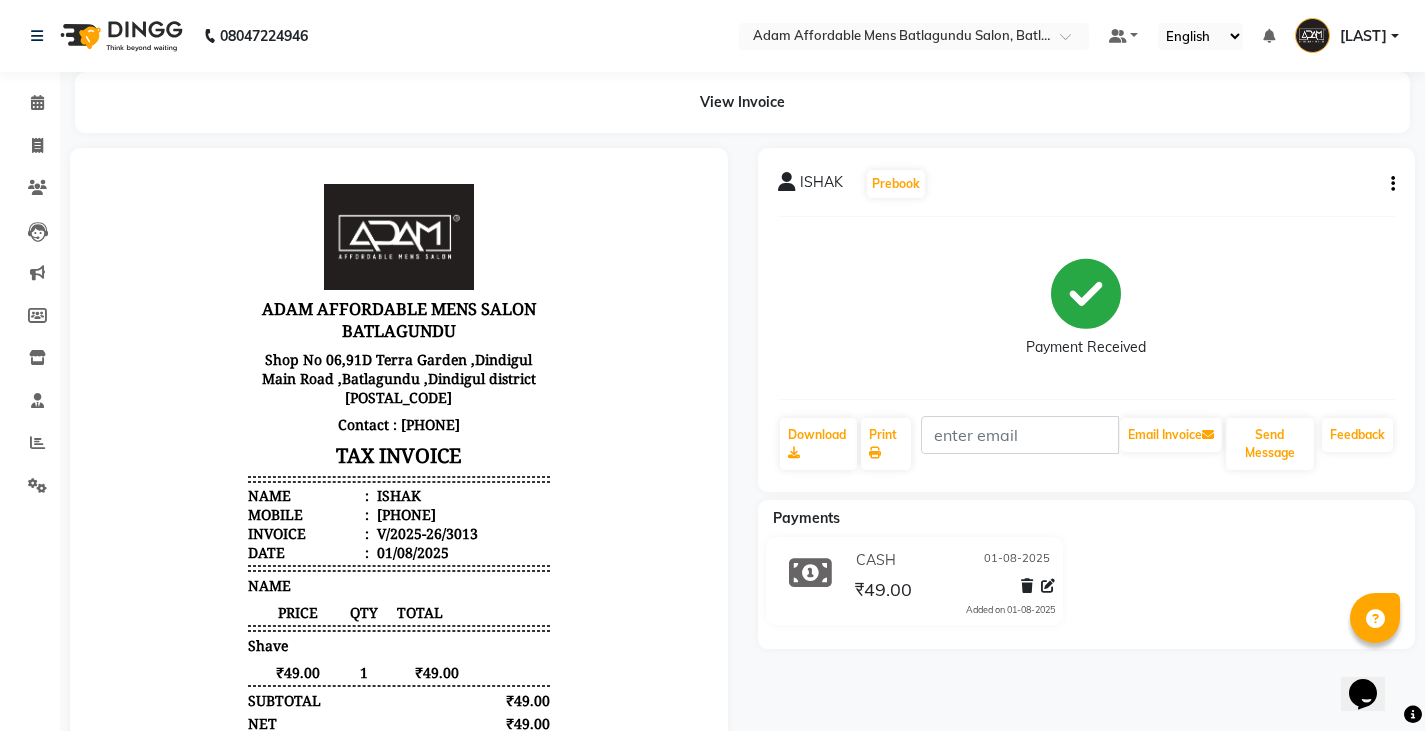 scroll, scrollTop: 0, scrollLeft: 0, axis: both 